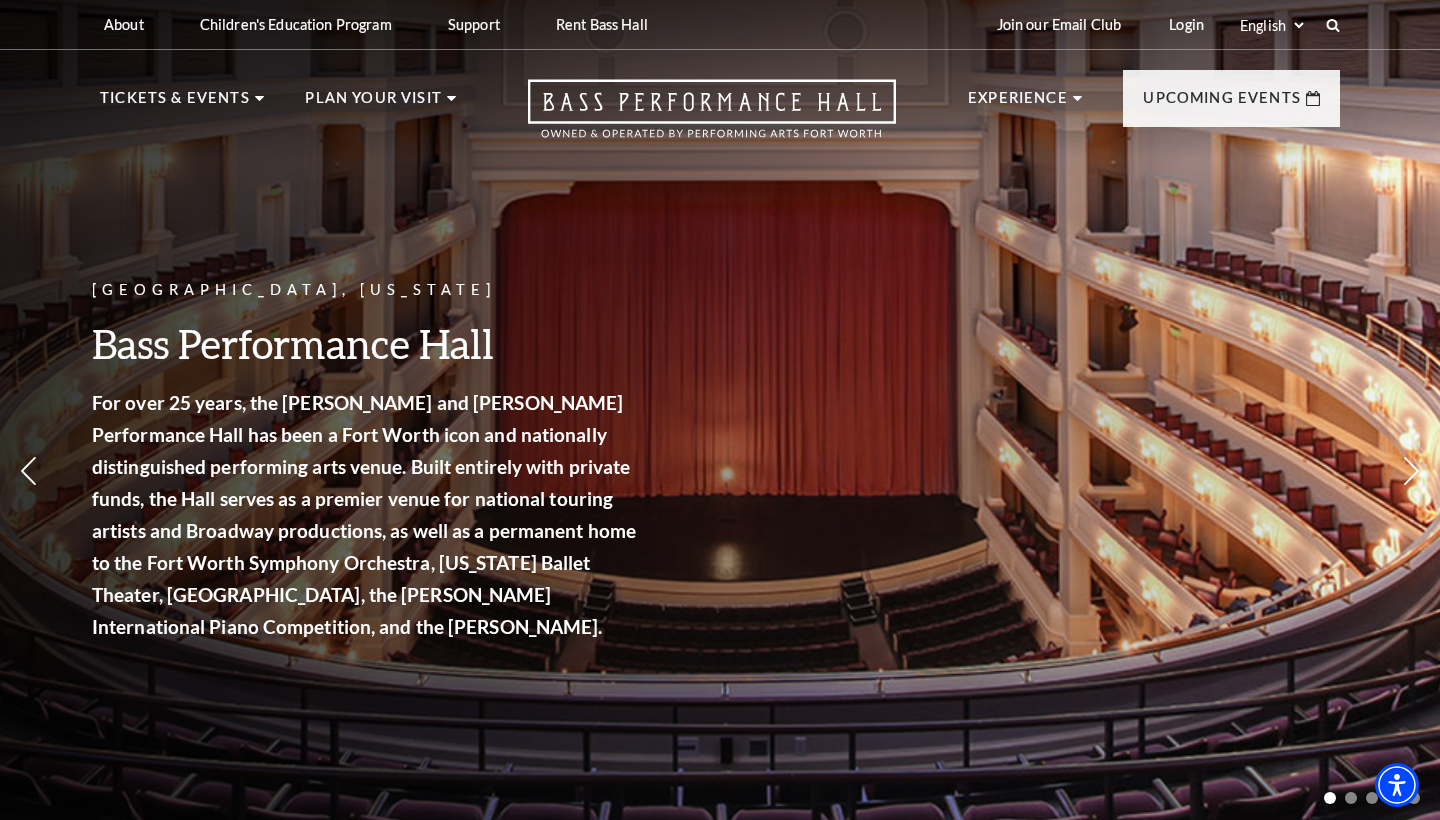 scroll, scrollTop: 0, scrollLeft: 0, axis: both 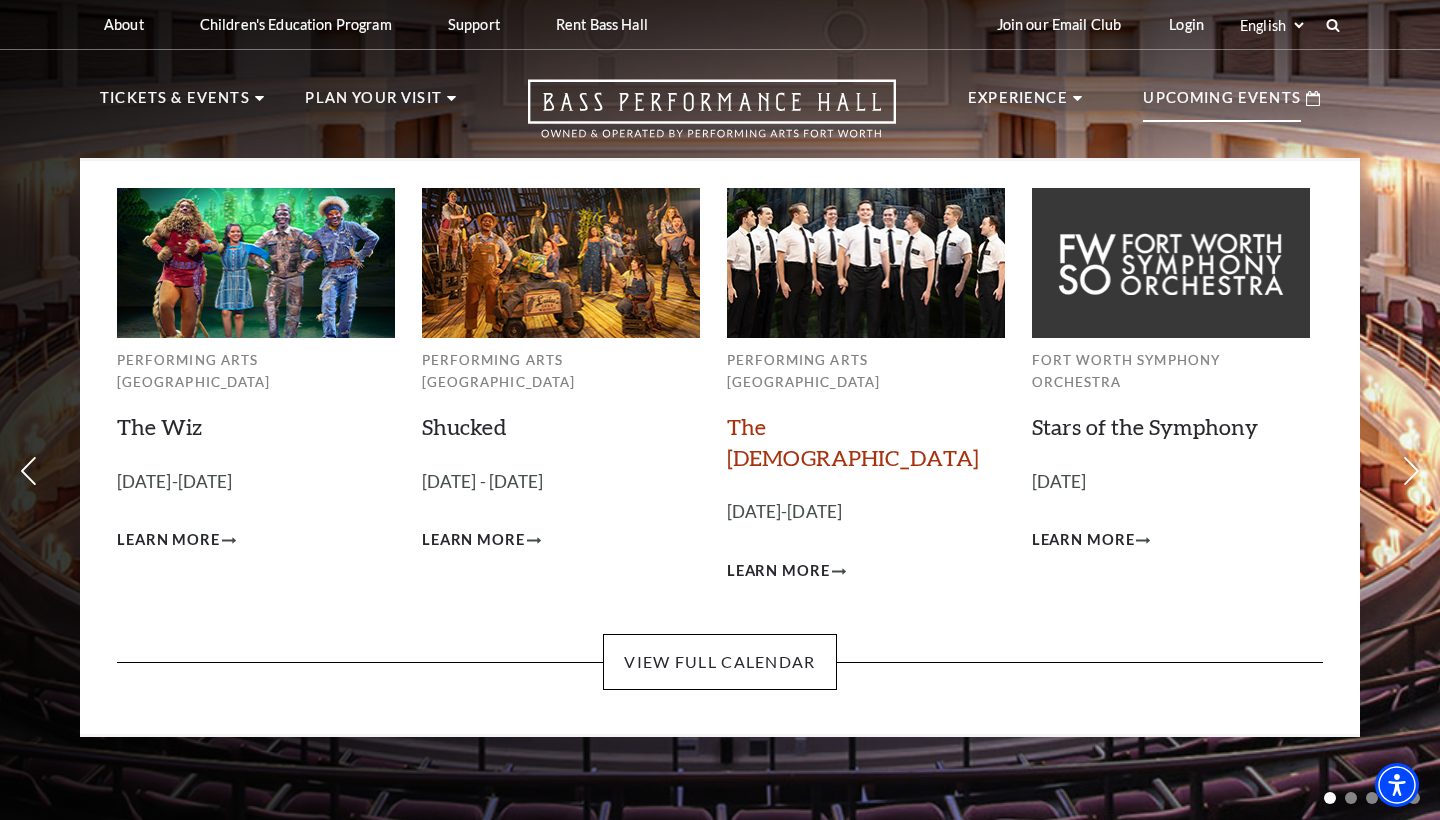 click on "The [DEMOGRAPHIC_DATA]" at bounding box center (853, 442) 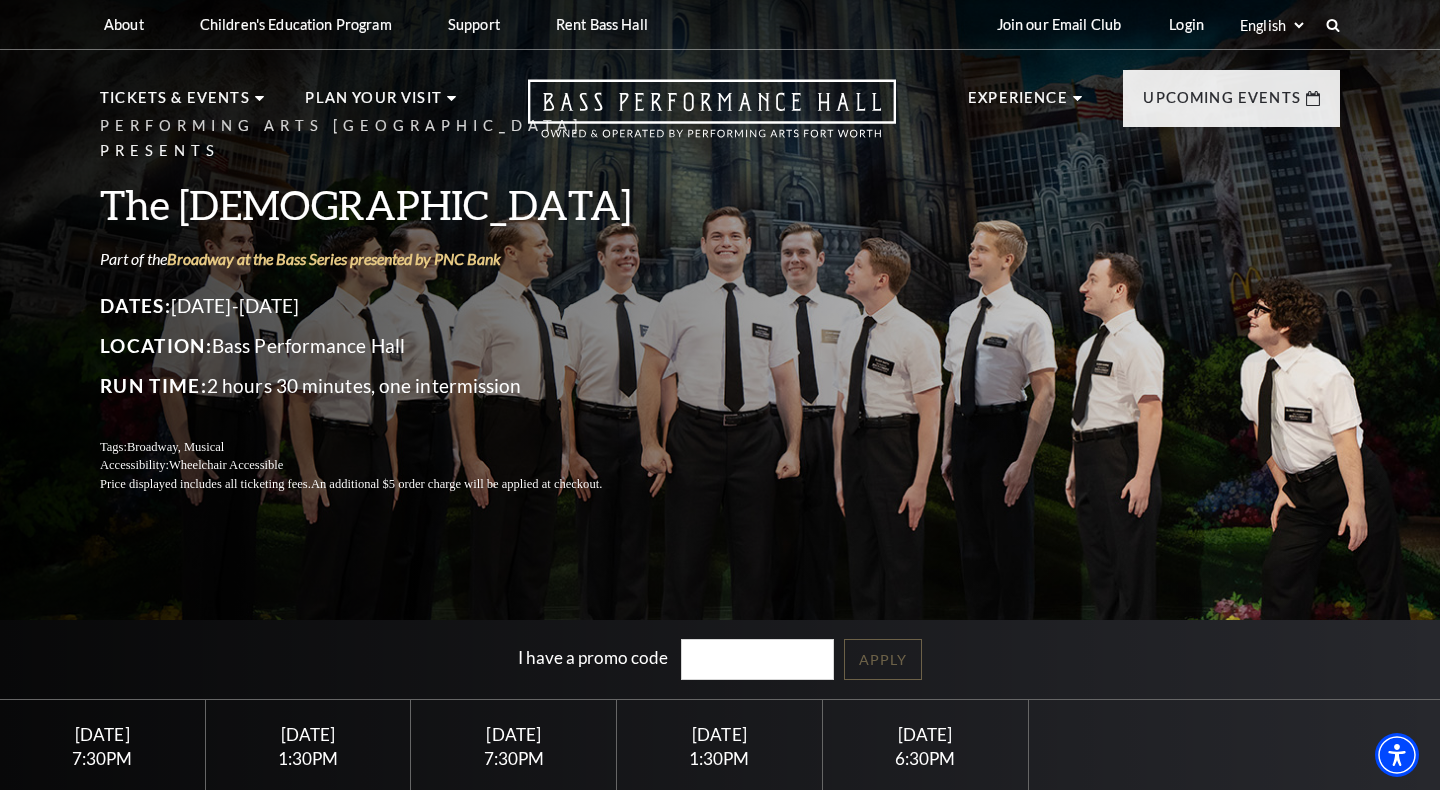 scroll, scrollTop: 0, scrollLeft: 0, axis: both 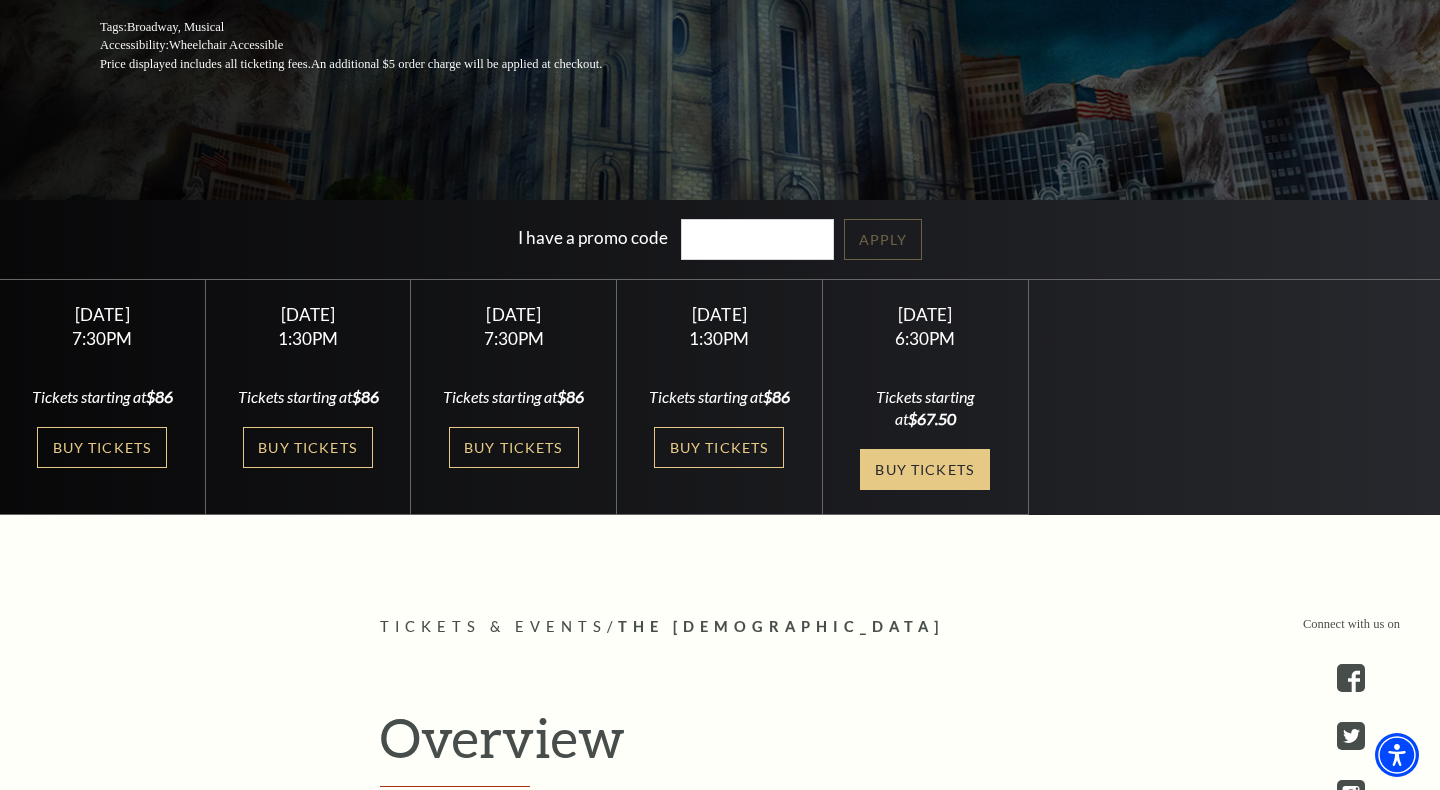 click on "Buy Tickets" at bounding box center (925, 469) 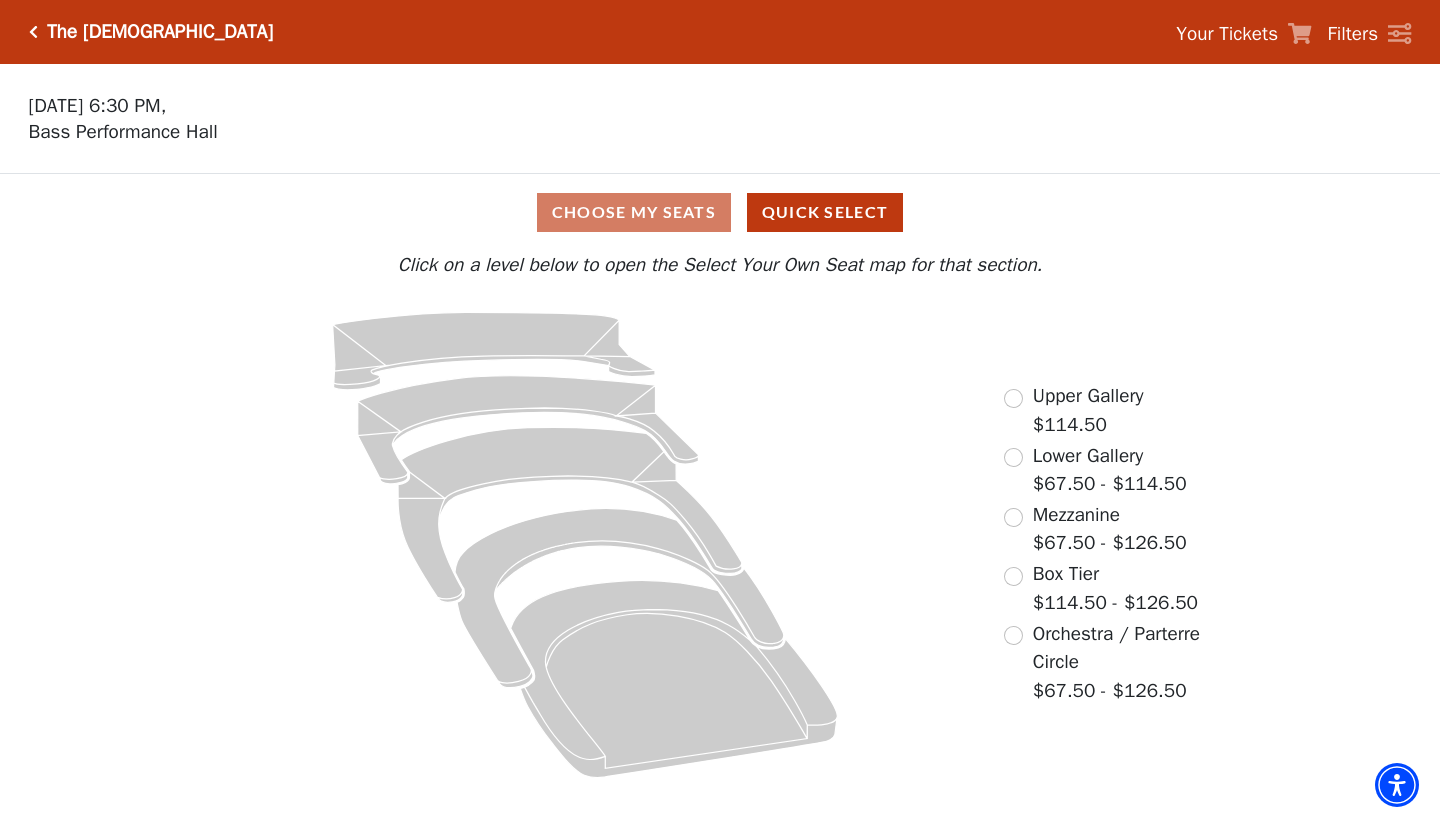 scroll, scrollTop: 0, scrollLeft: 0, axis: both 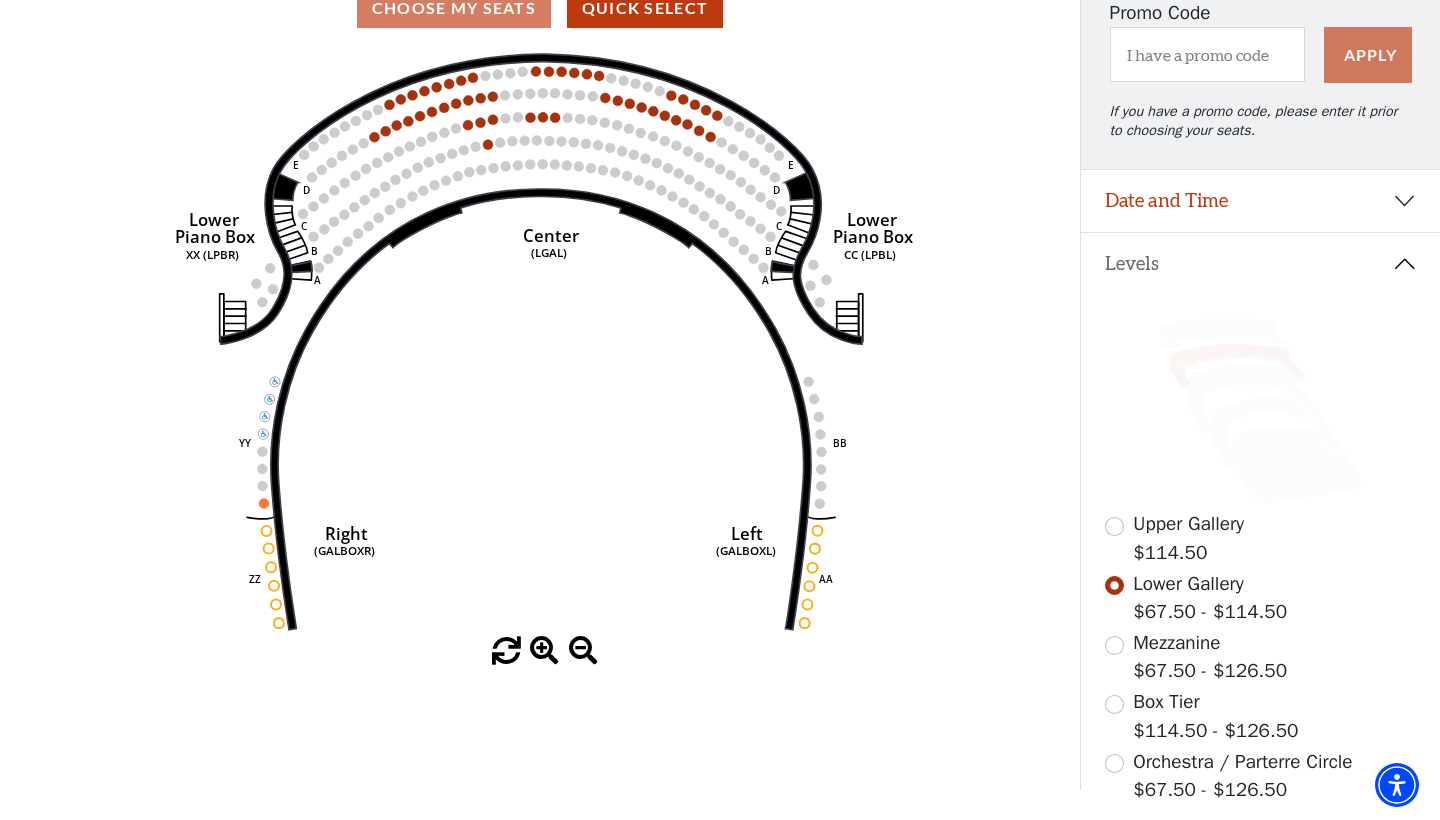 click at bounding box center (1114, 645) 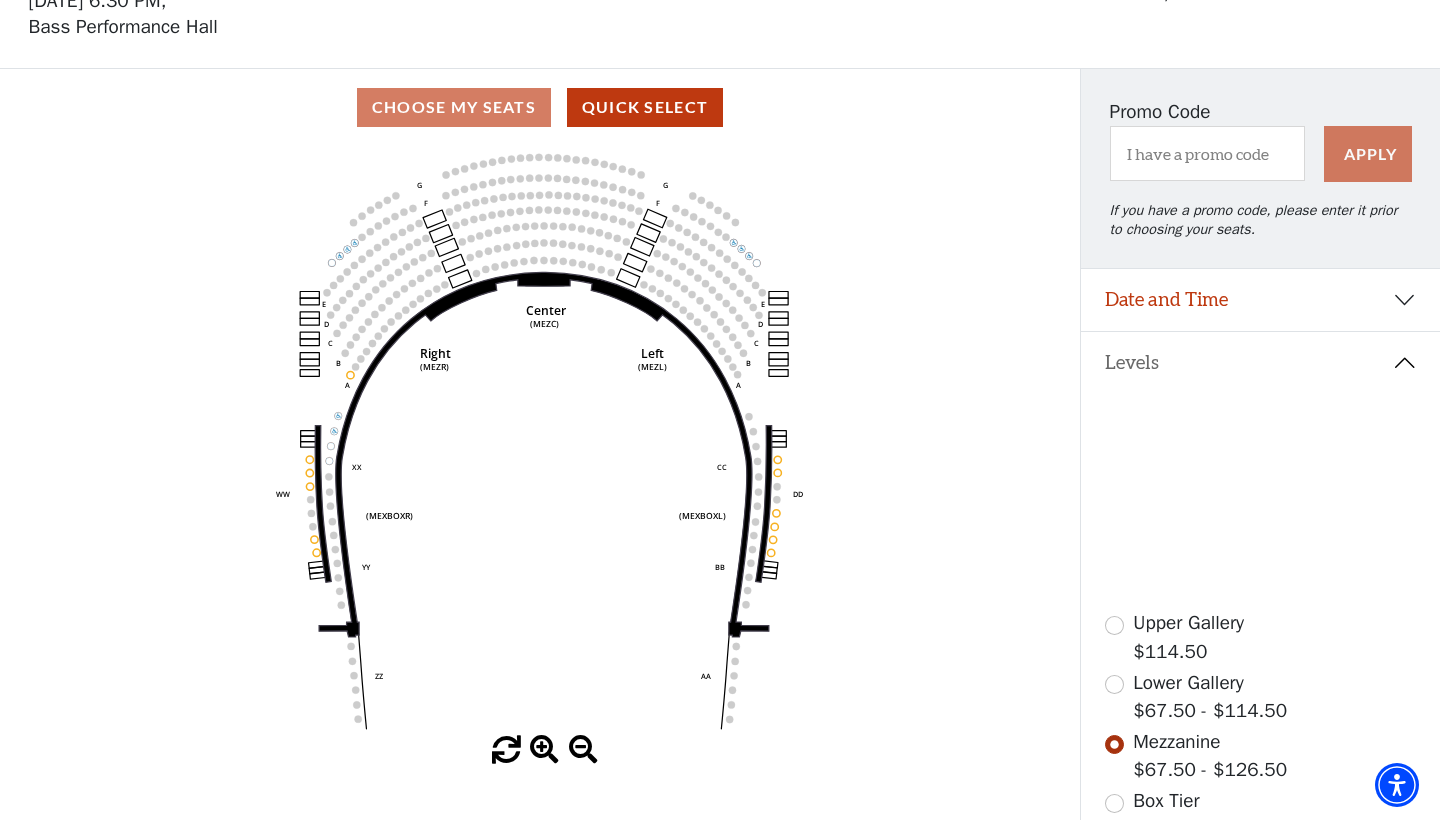 scroll, scrollTop: 103, scrollLeft: 0, axis: vertical 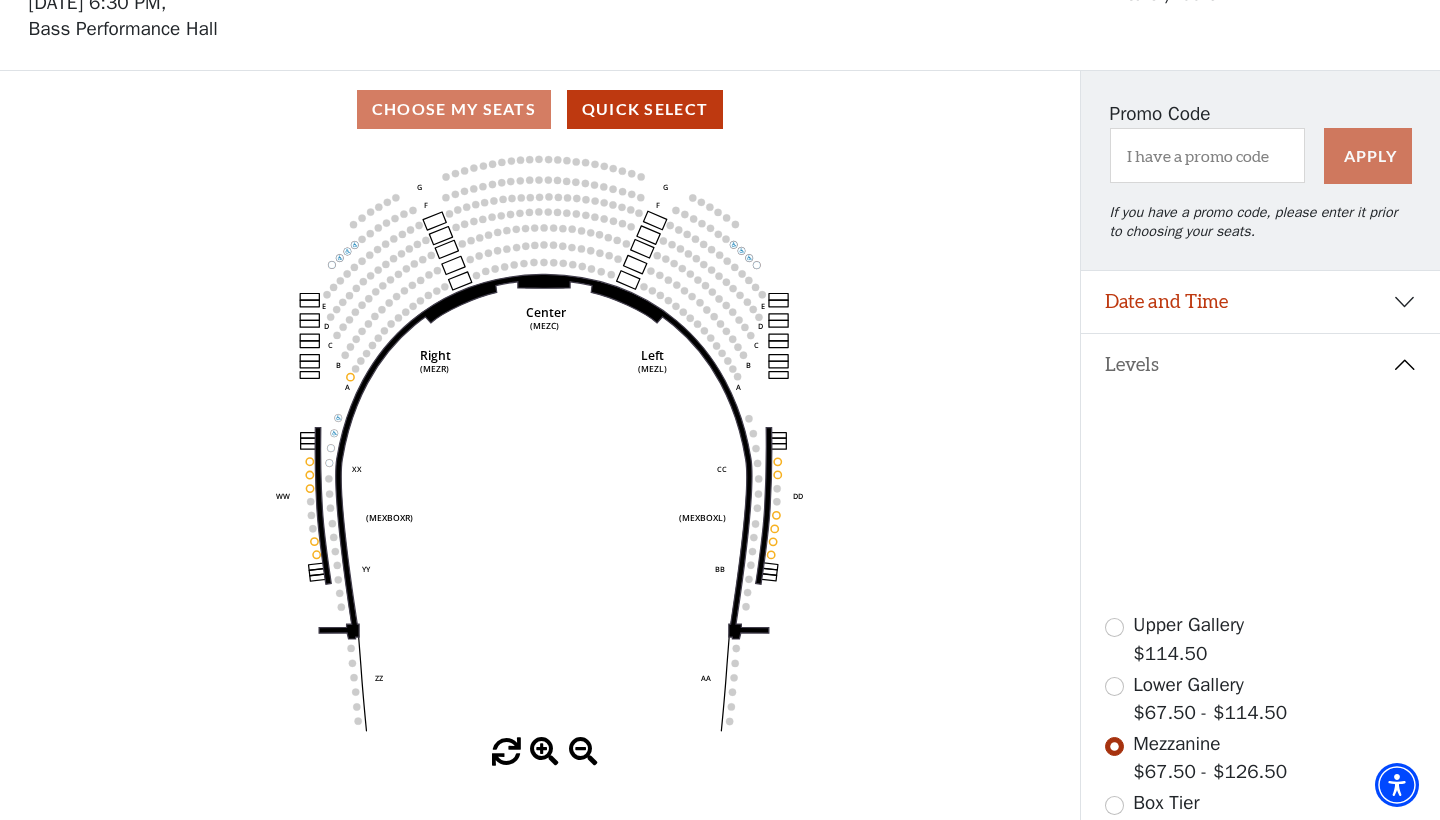 click at bounding box center (1114, 686) 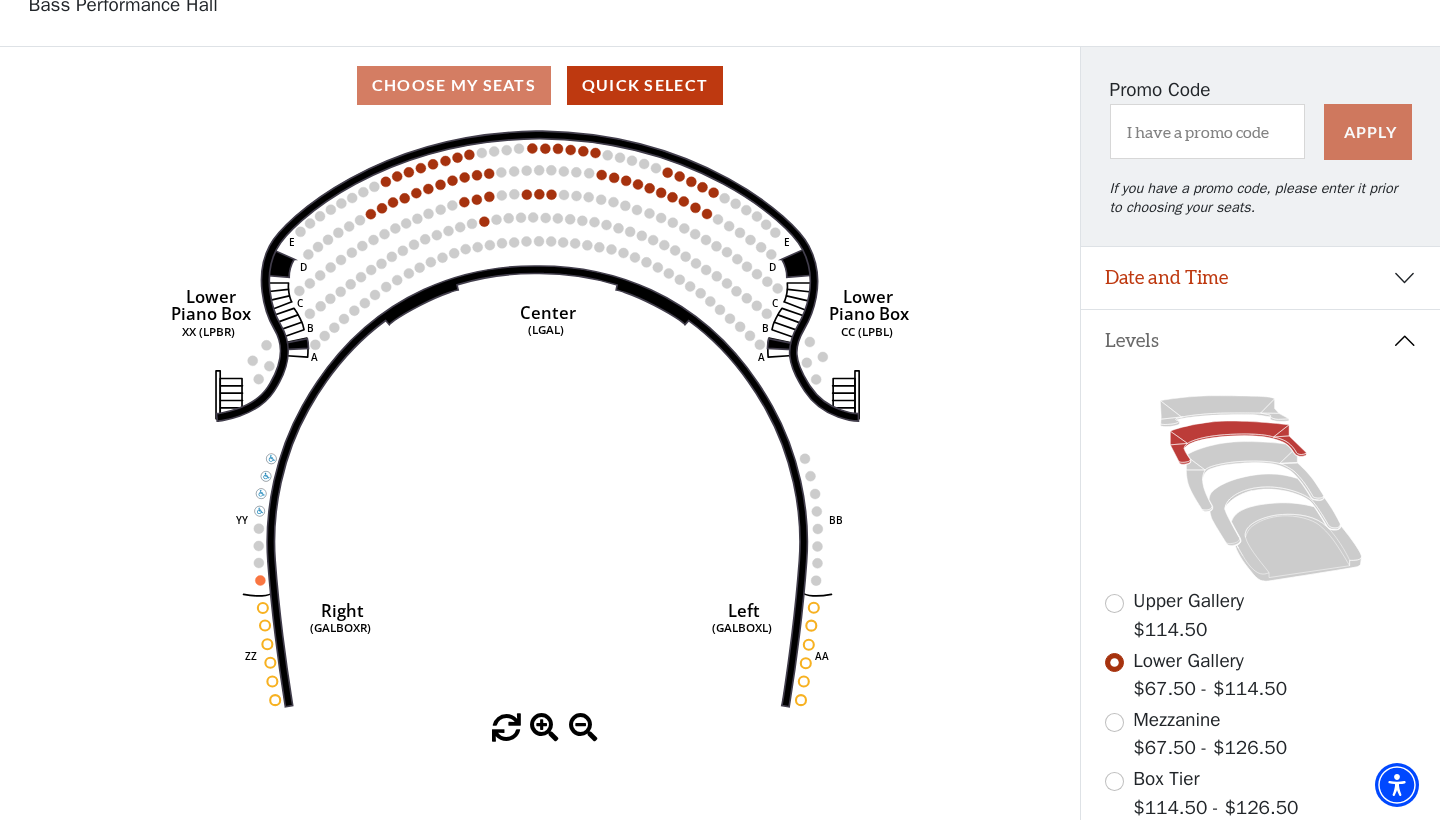 scroll, scrollTop: 124, scrollLeft: 0, axis: vertical 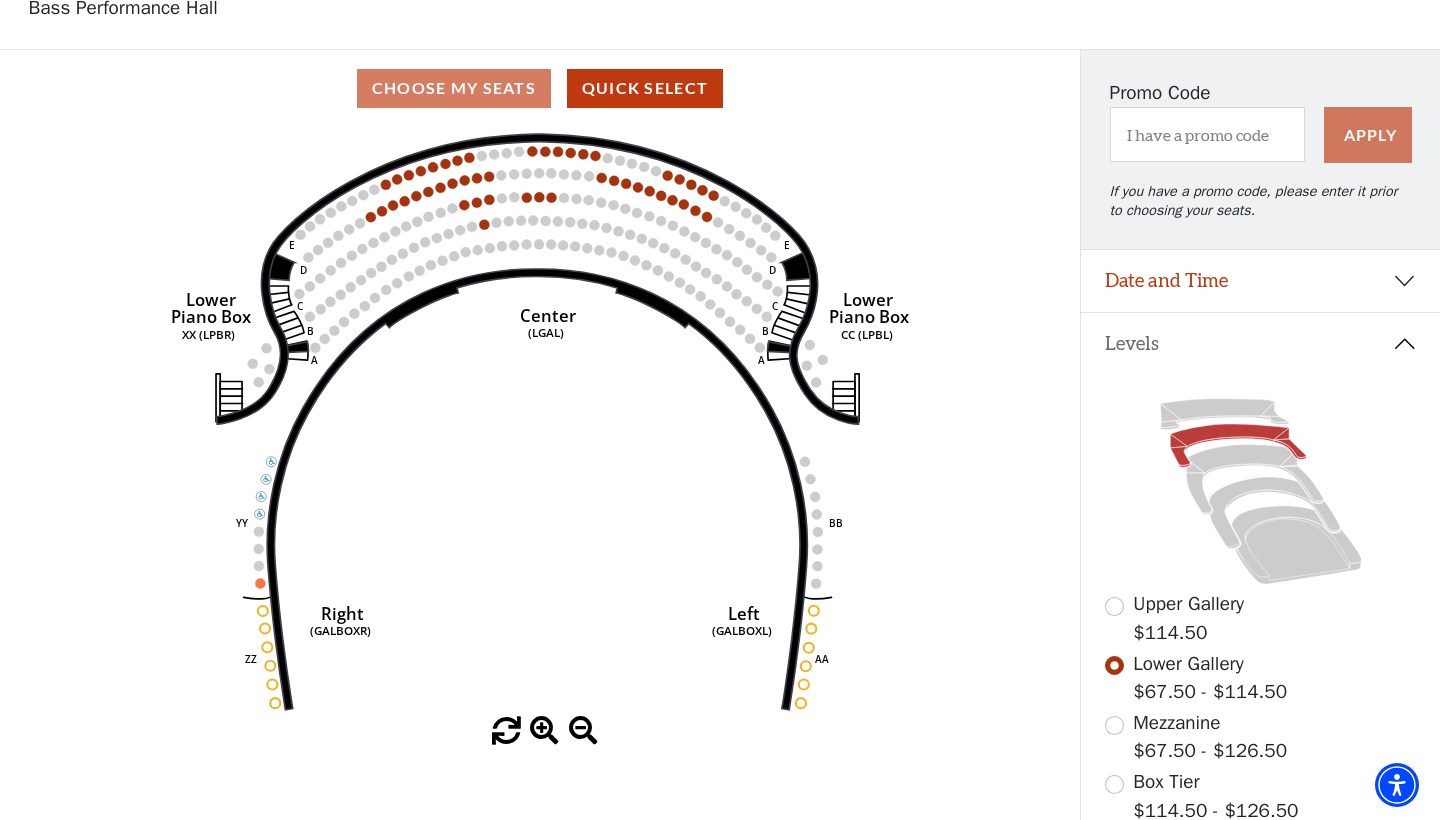 click at bounding box center (1114, 606) 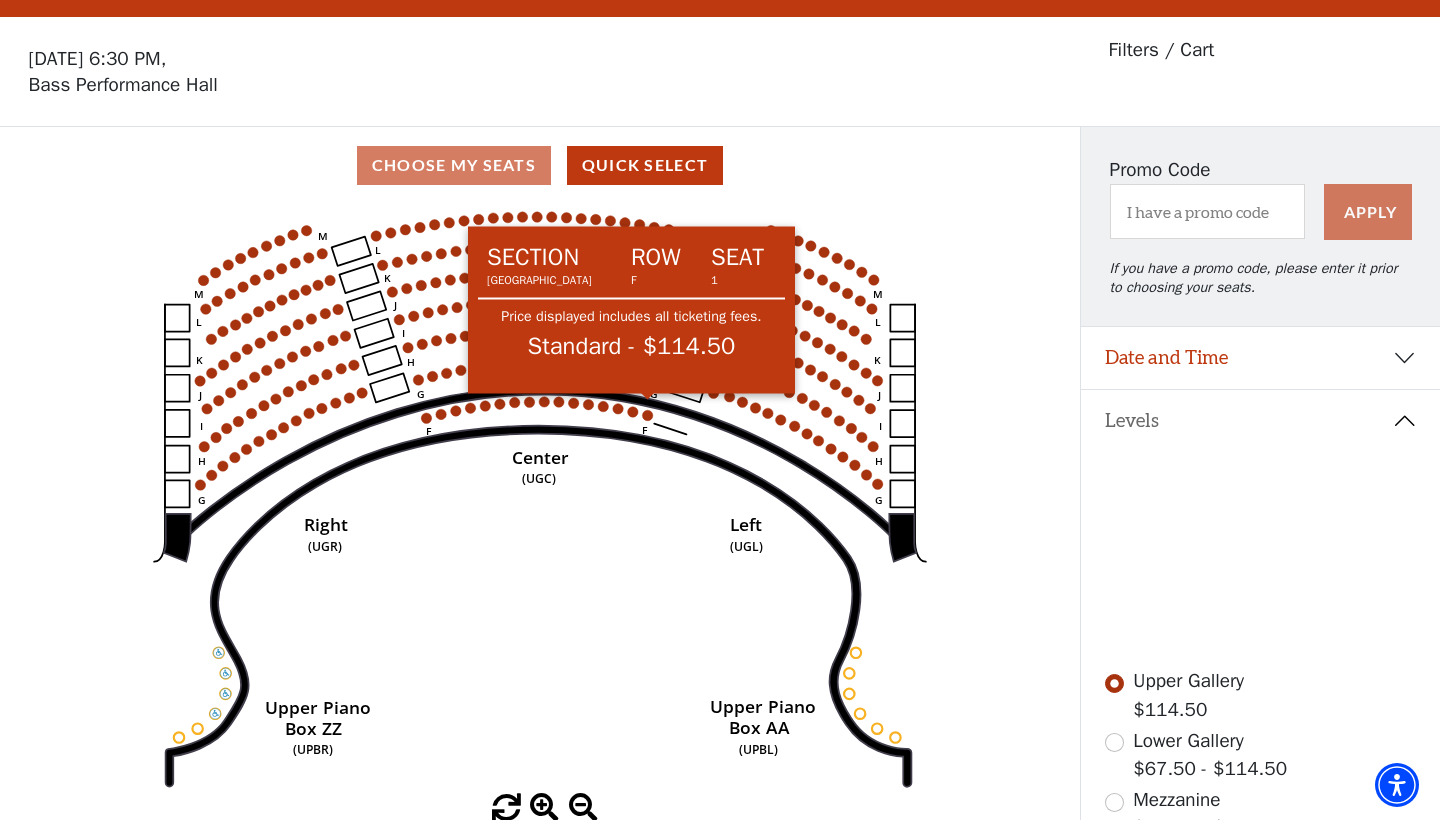 scroll, scrollTop: 41, scrollLeft: 0, axis: vertical 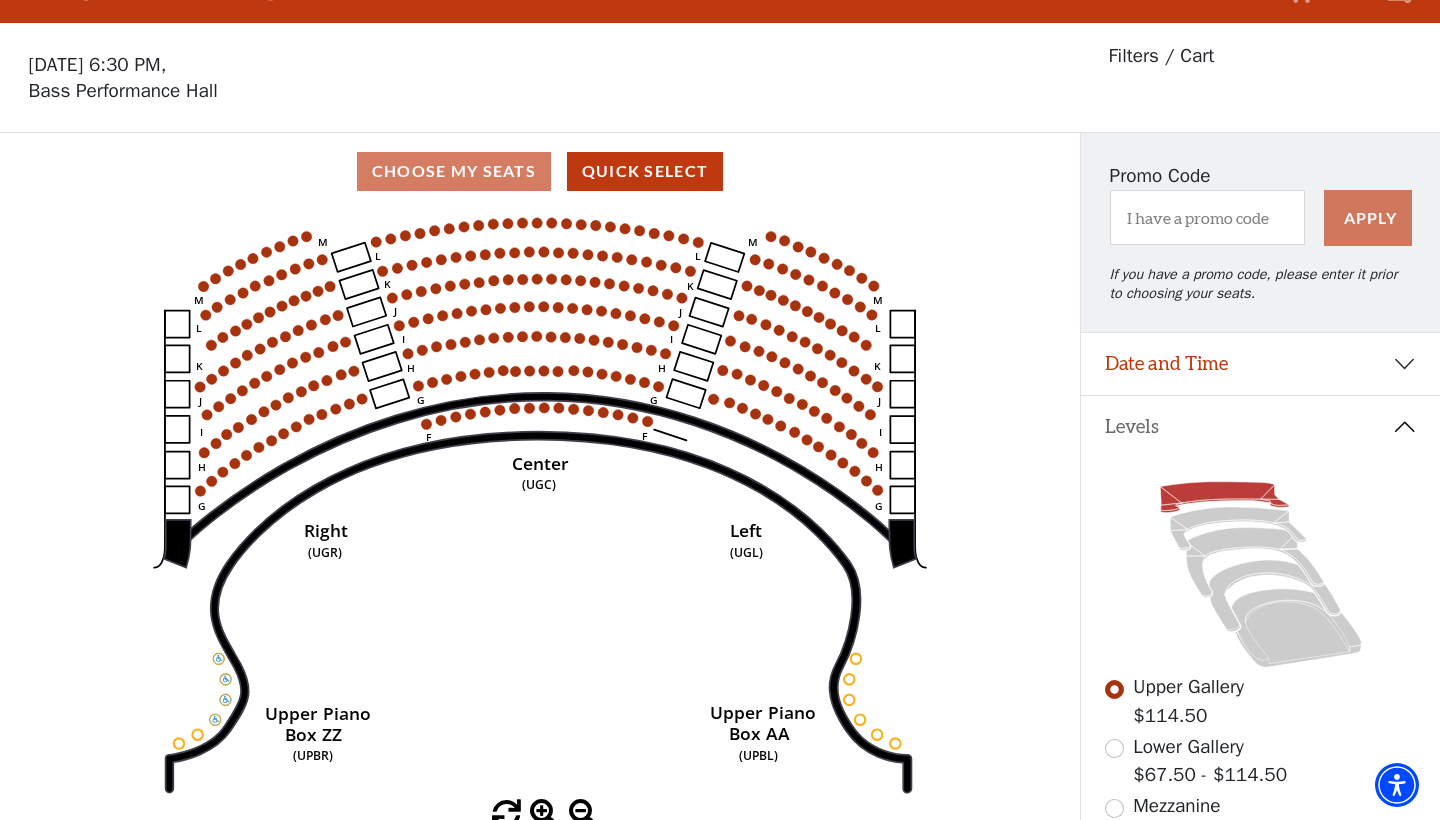 click on "Date and Time" at bounding box center (1260, 364) 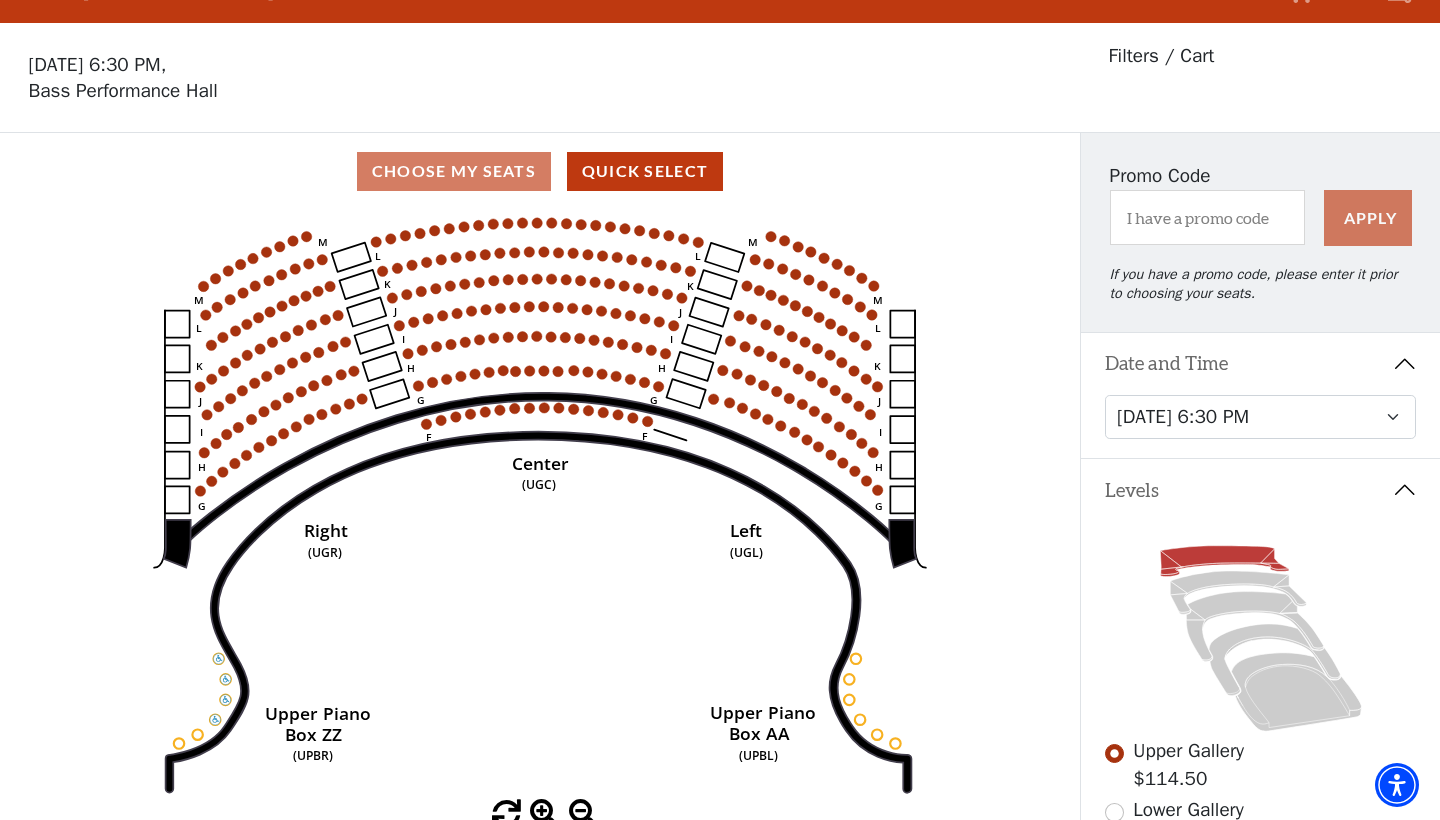 click on "Date and Time" at bounding box center (1260, 364) 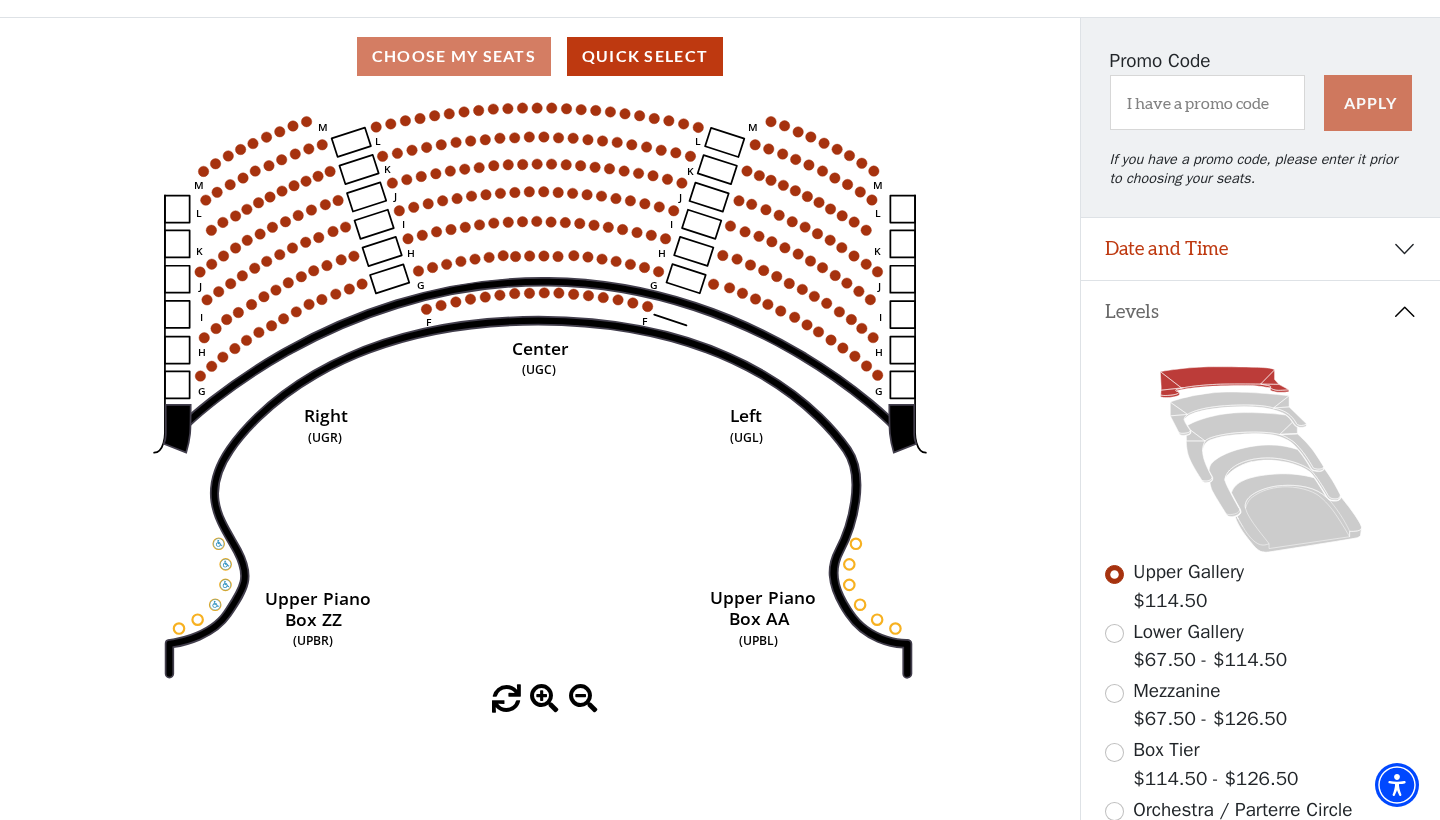 scroll, scrollTop: 180, scrollLeft: 0, axis: vertical 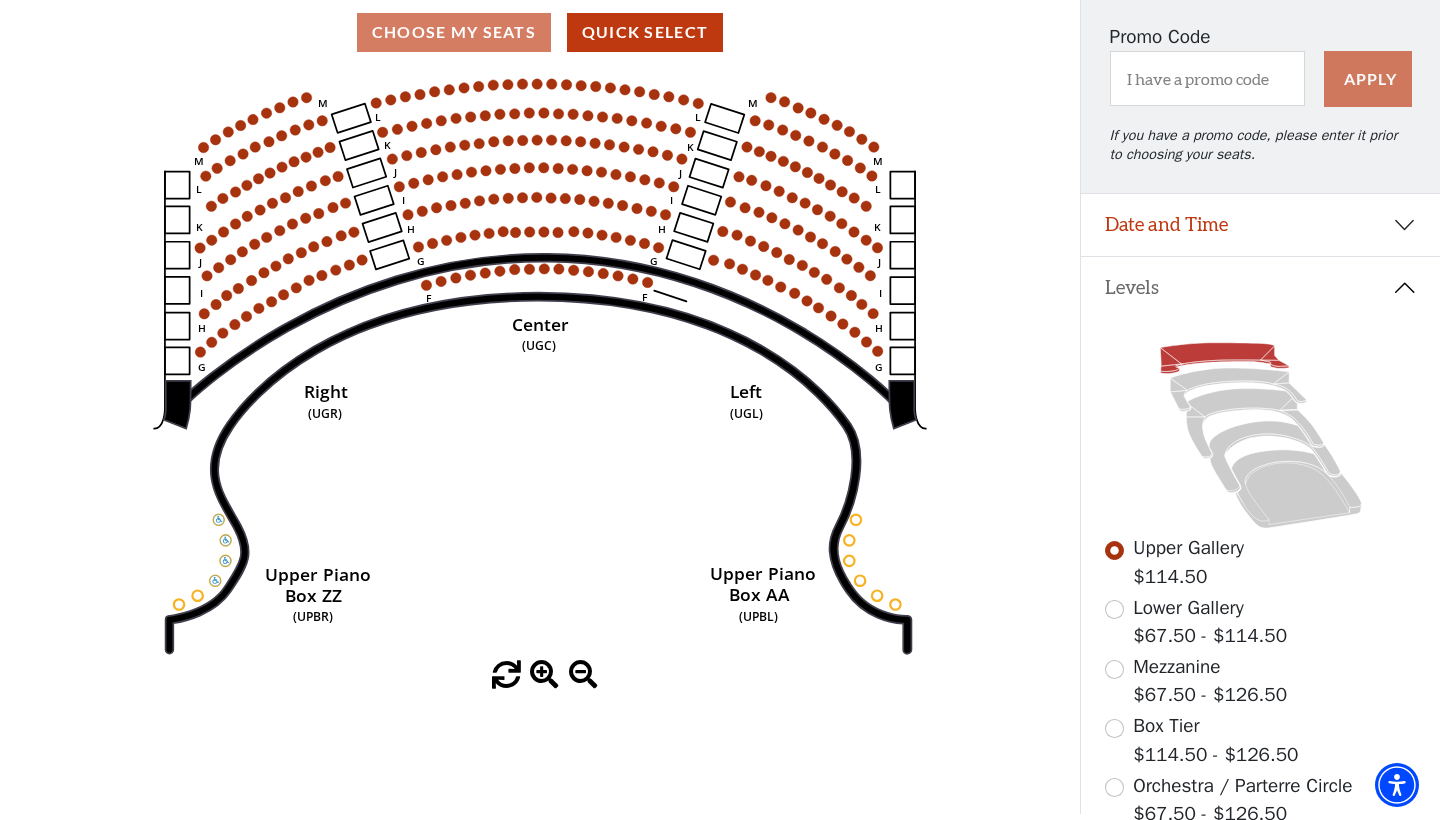 click at bounding box center (1114, 609) 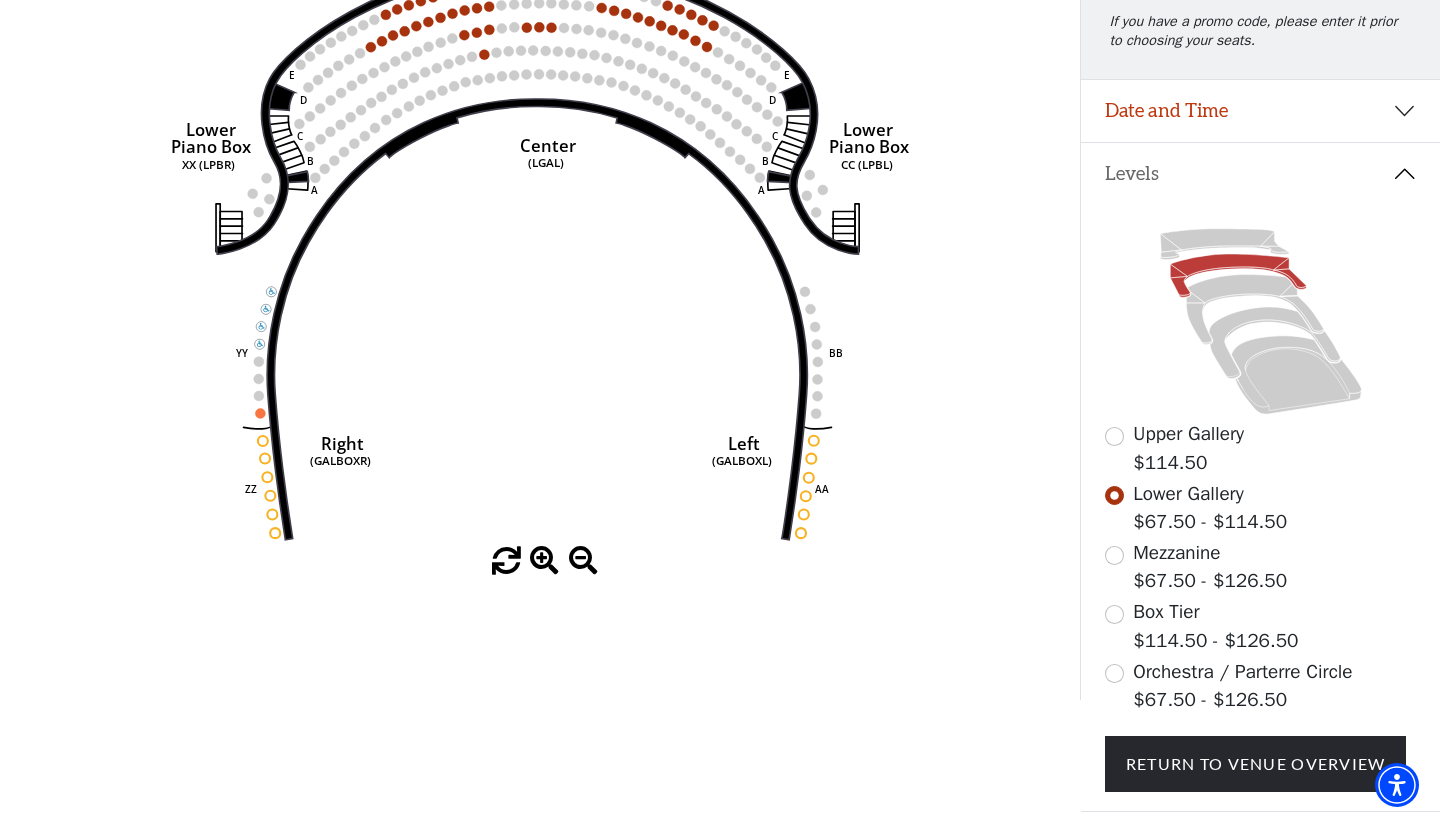 scroll, scrollTop: 307, scrollLeft: 0, axis: vertical 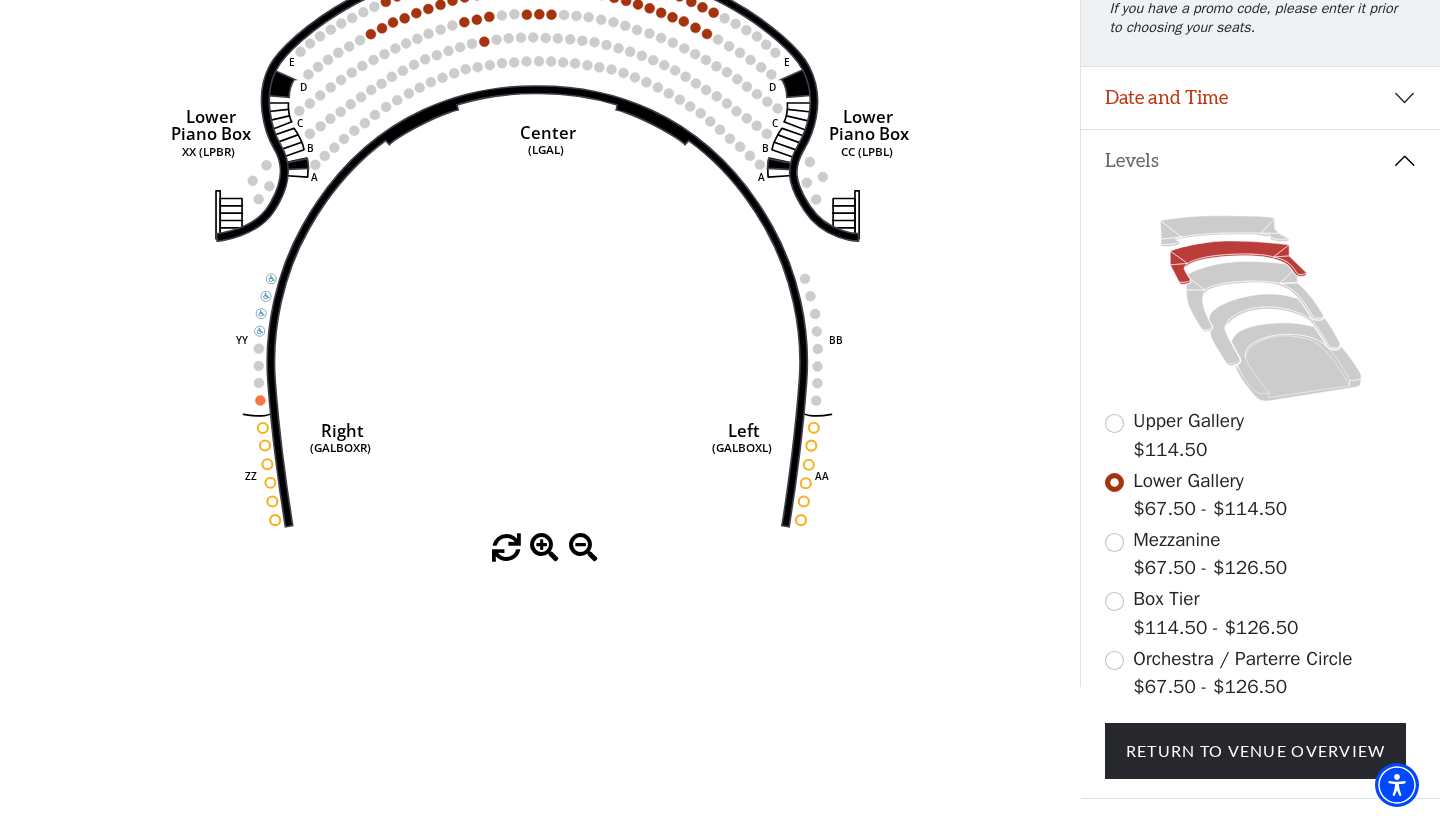 click at bounding box center [1114, 423] 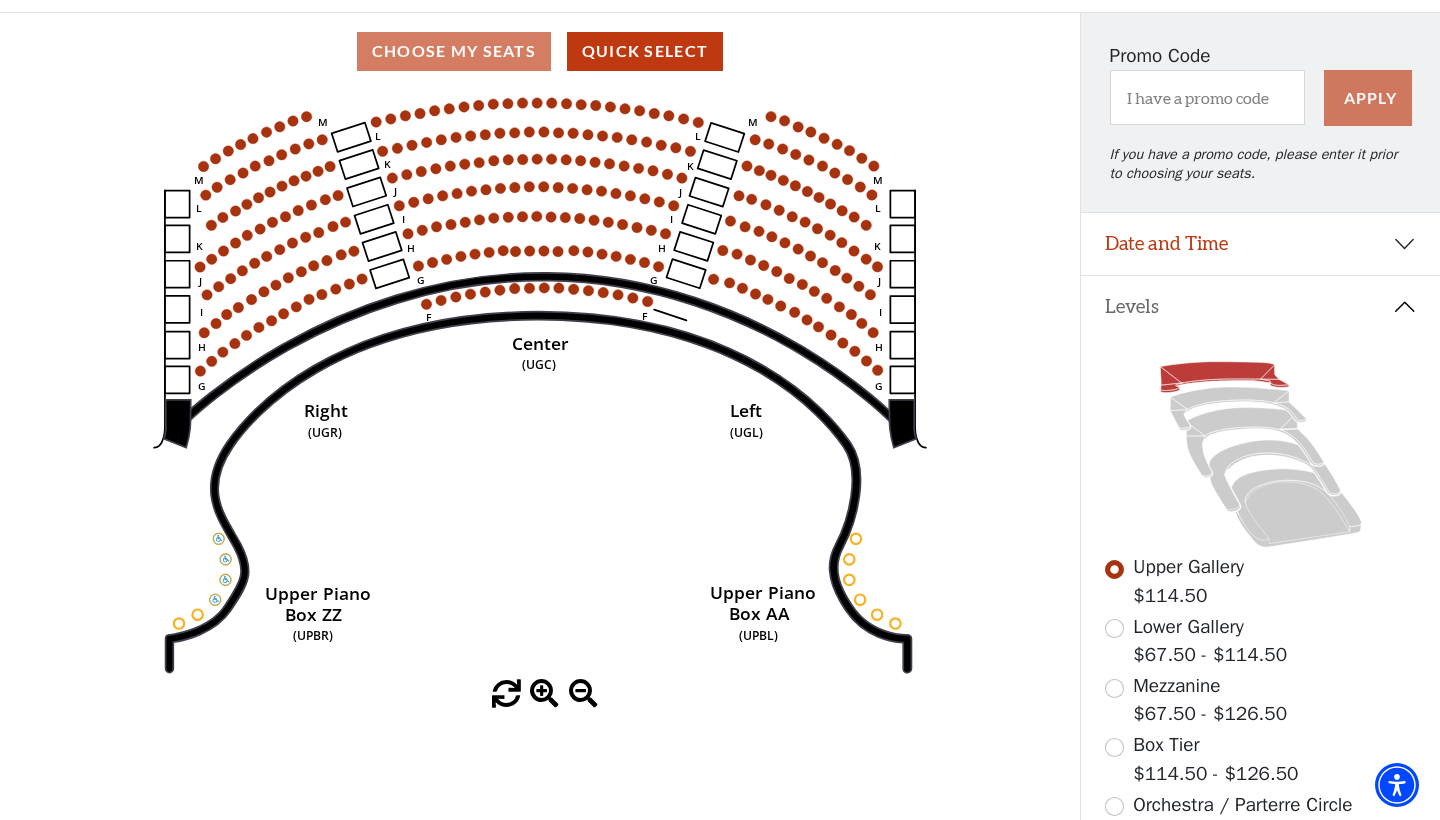 scroll, scrollTop: 159, scrollLeft: 0, axis: vertical 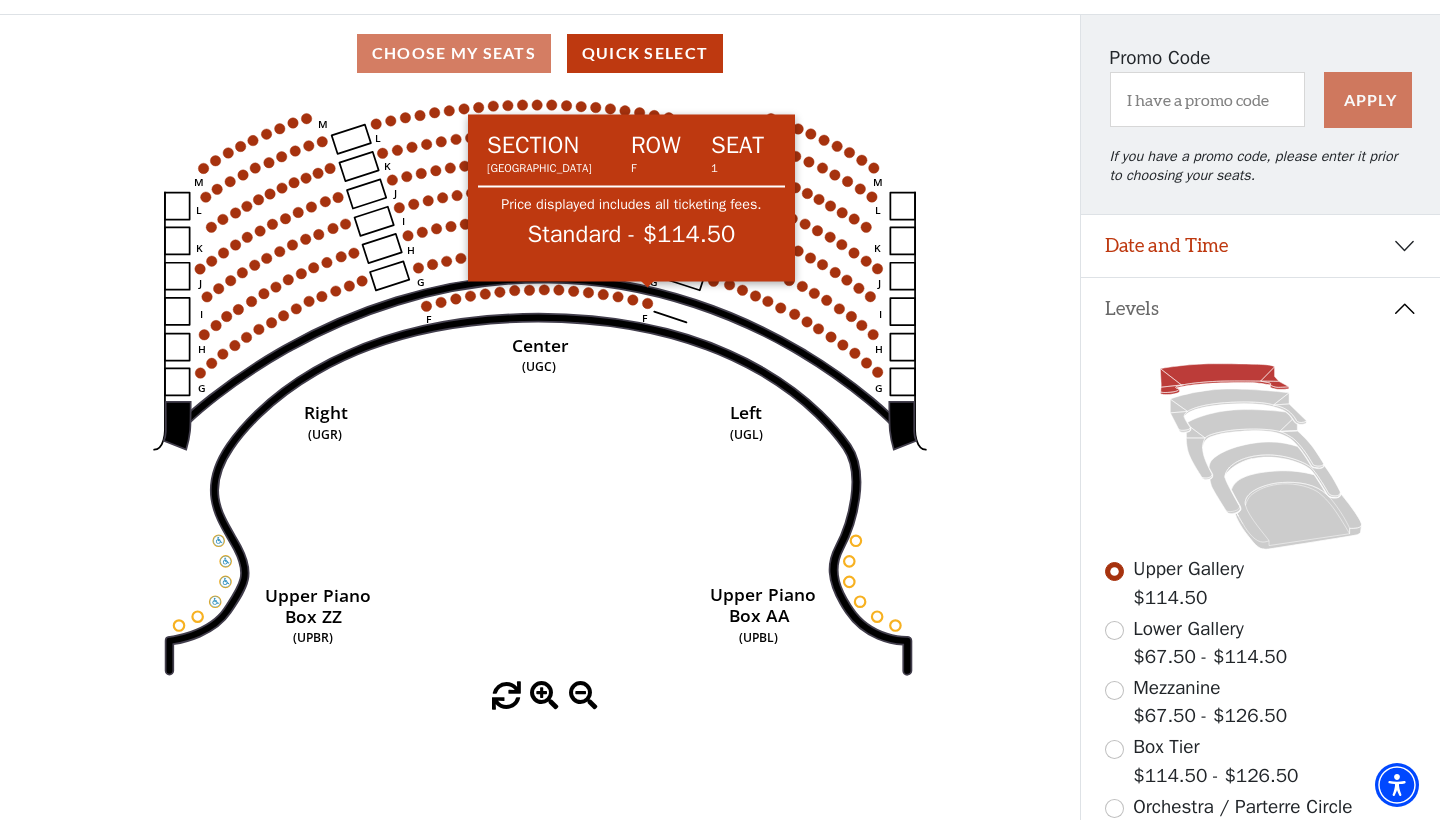 click 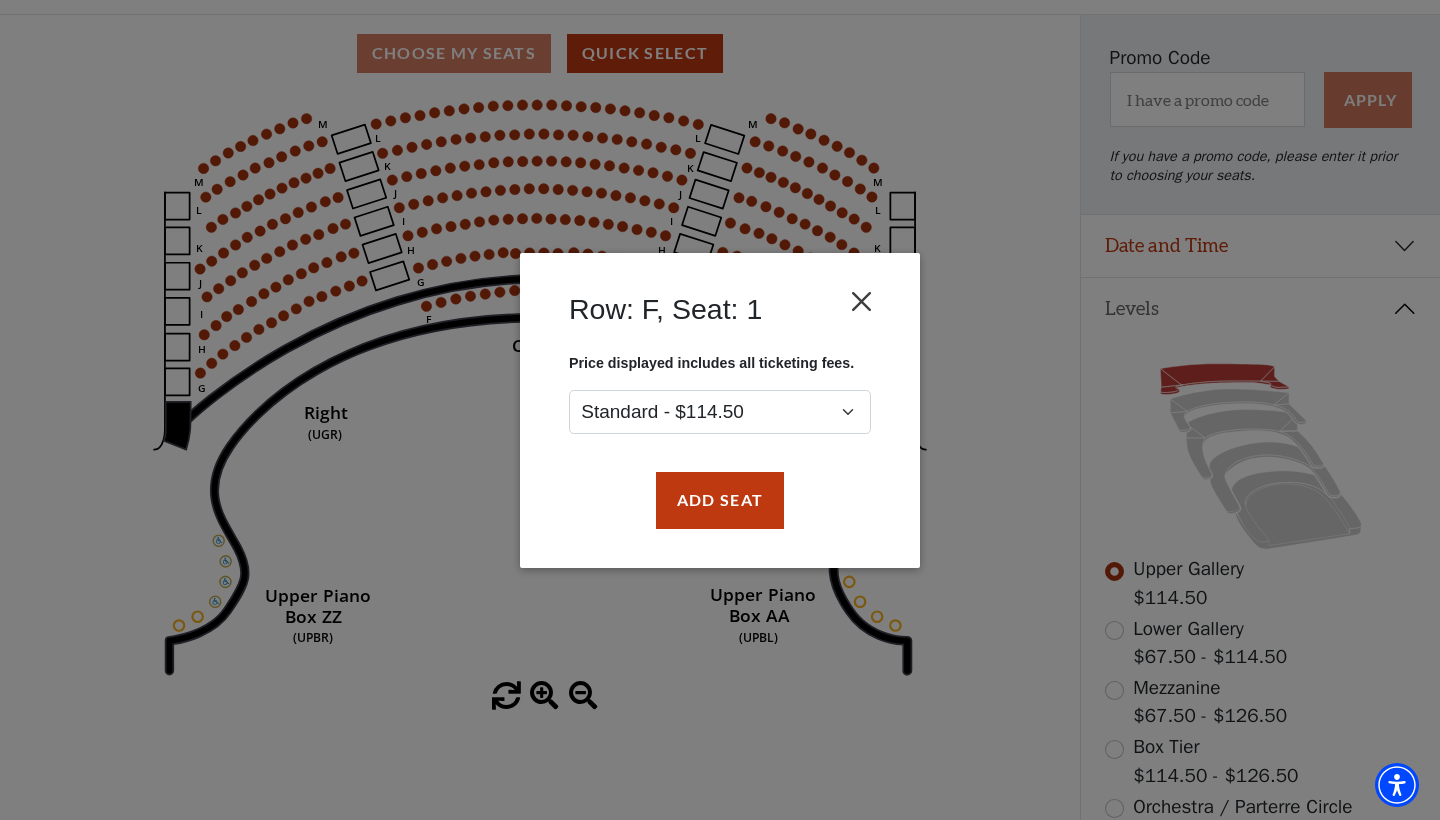 click at bounding box center [862, 301] 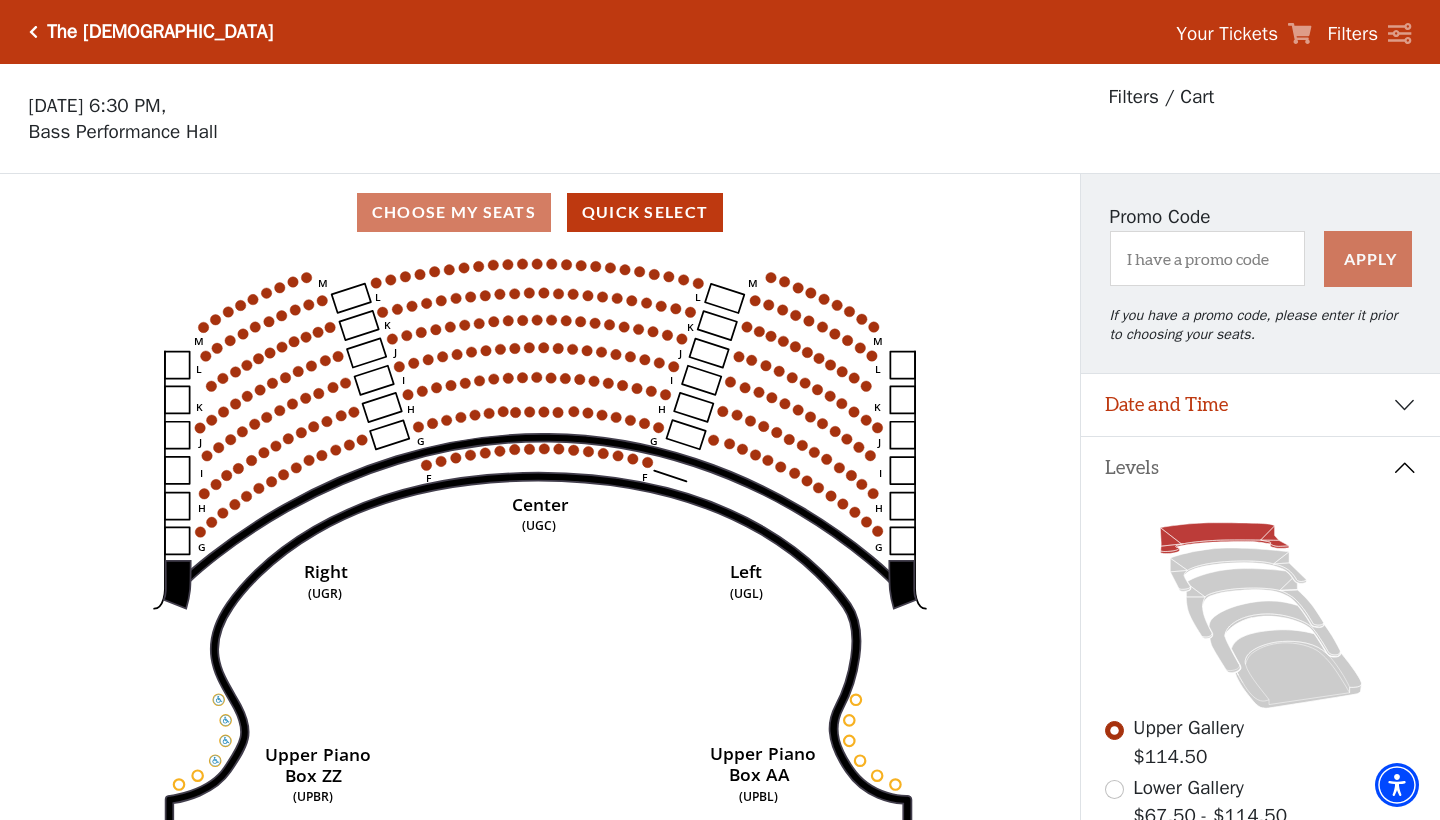 scroll, scrollTop: 0, scrollLeft: 0, axis: both 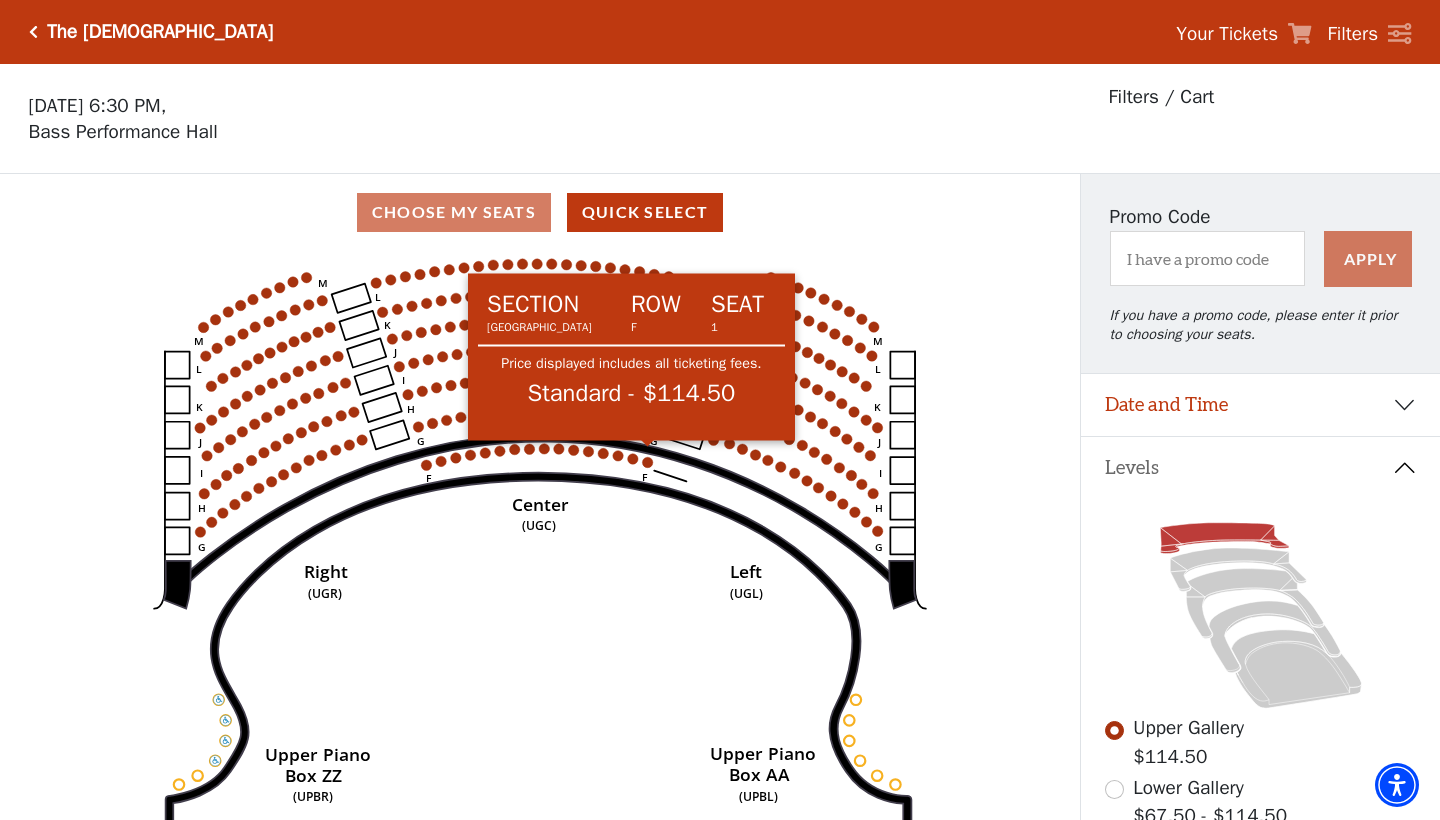 click 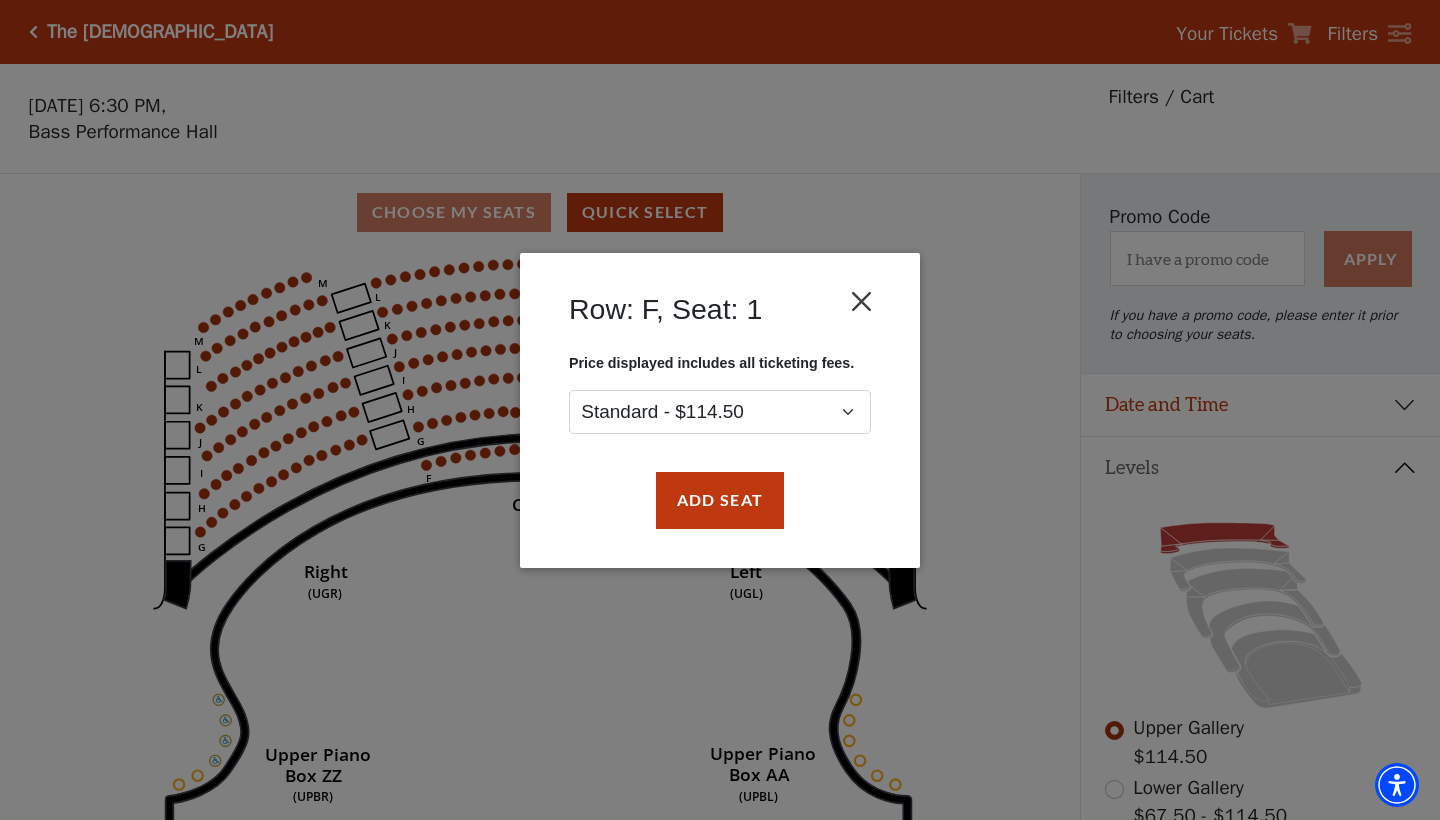 click at bounding box center (862, 301) 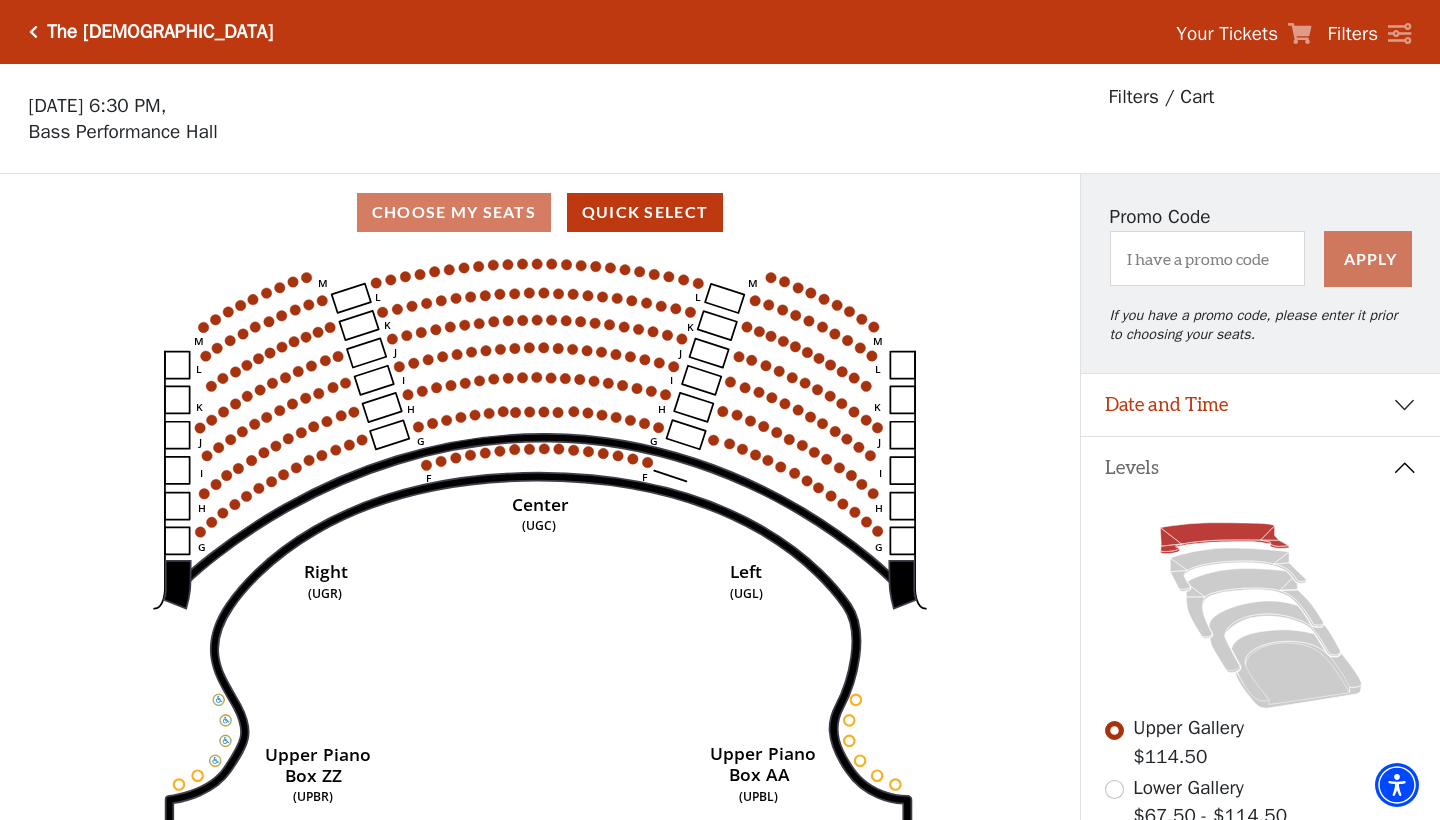 scroll, scrollTop: 0, scrollLeft: 0, axis: both 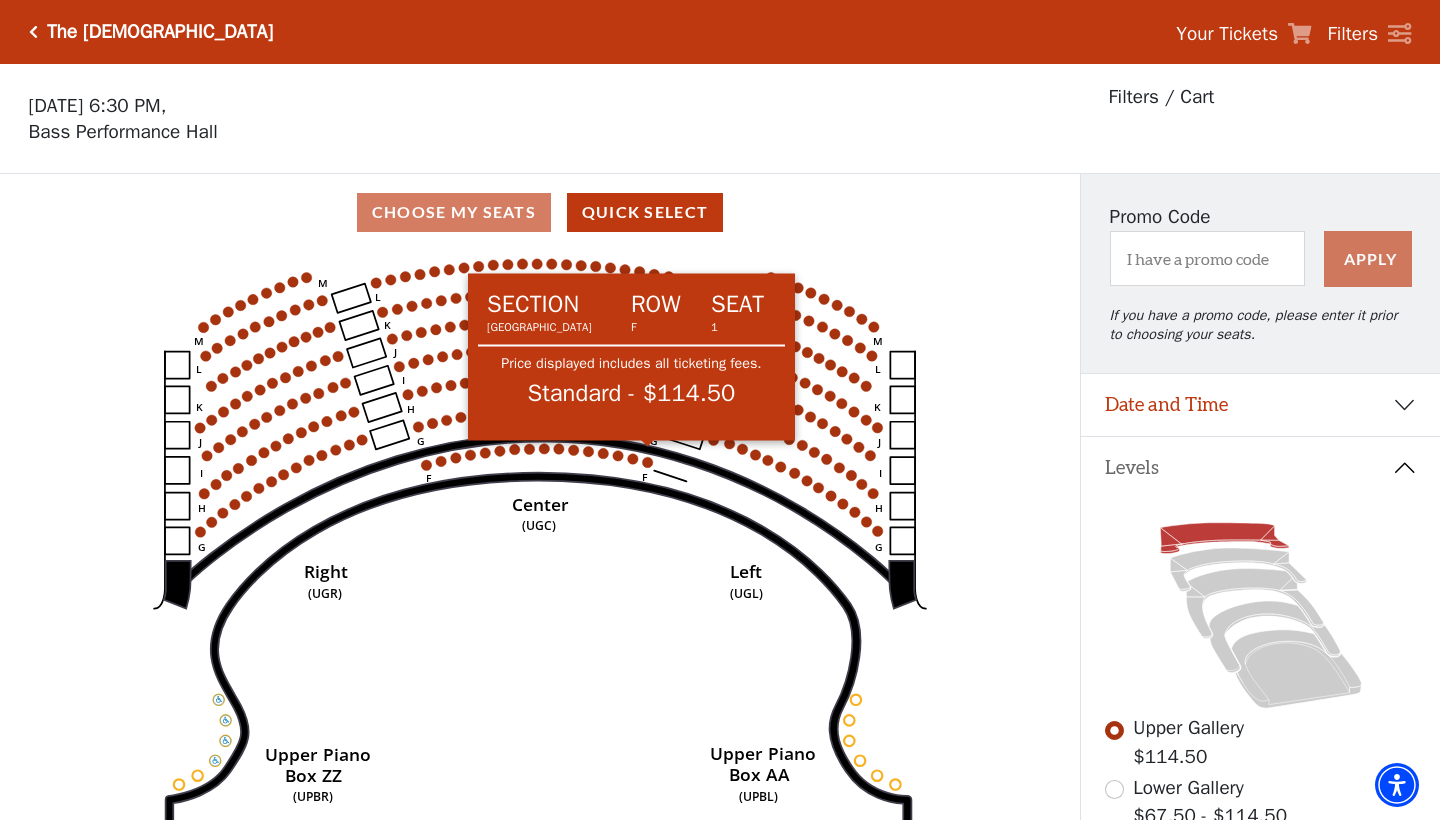 click 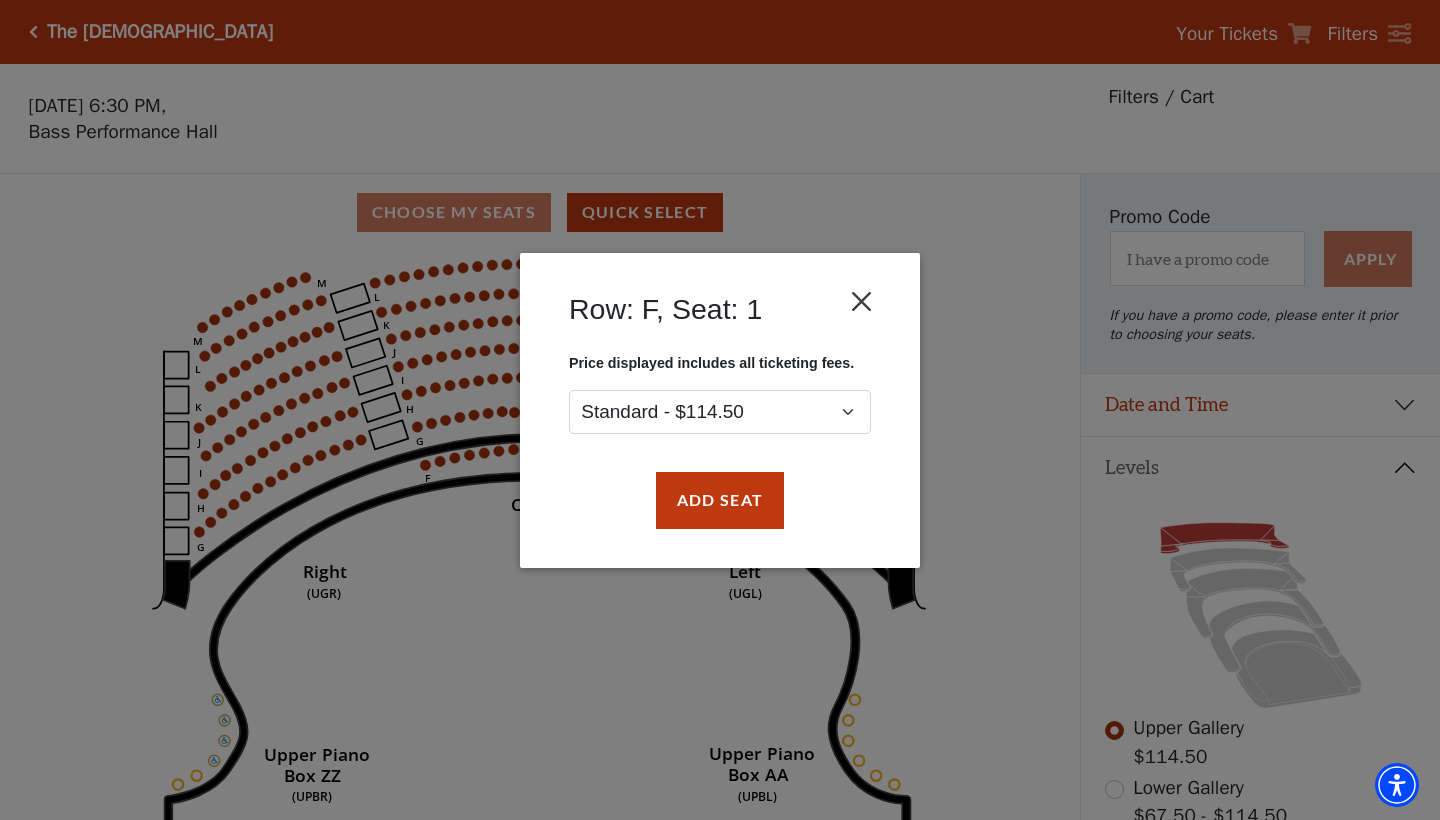 click at bounding box center (862, 301) 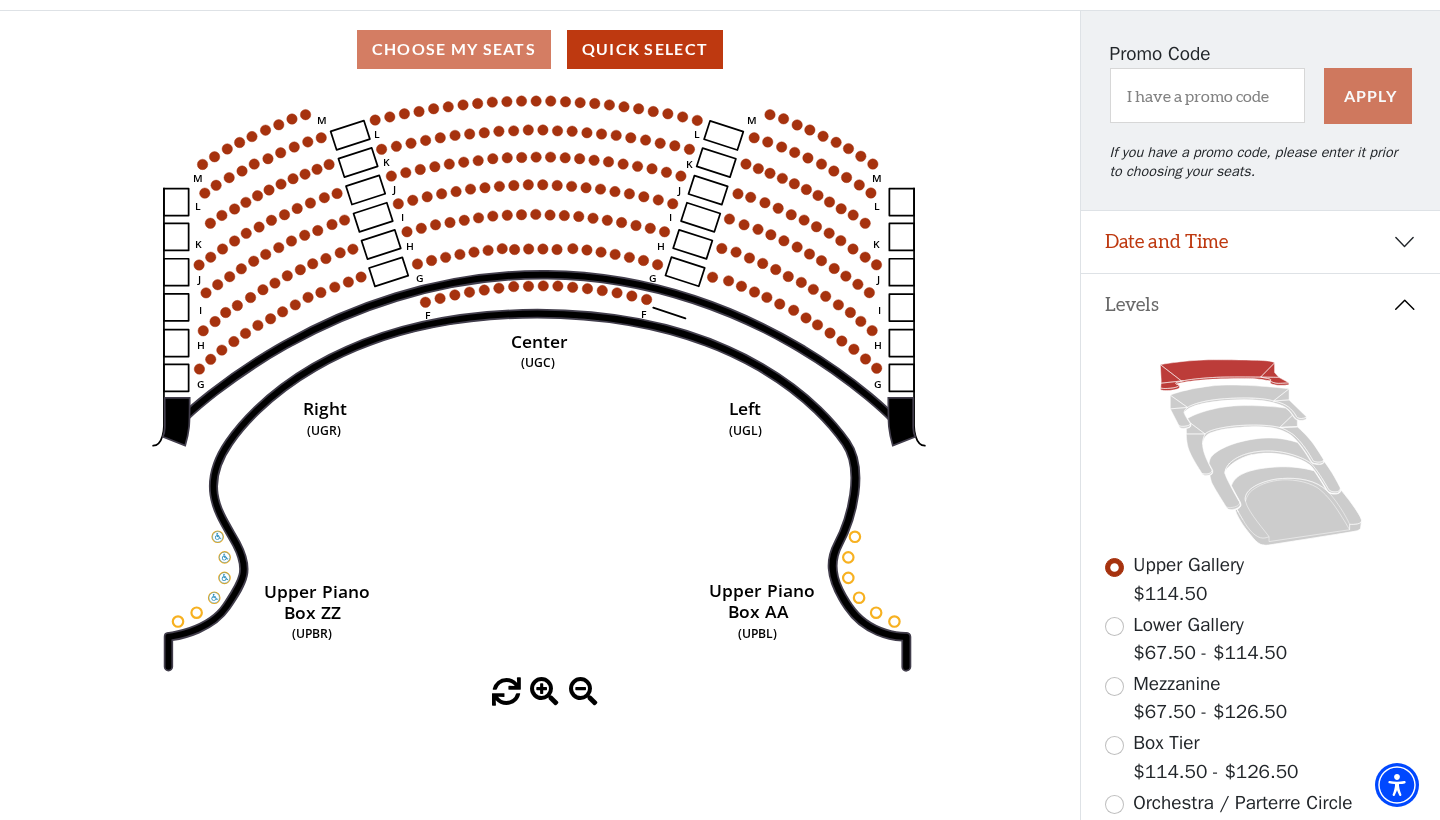 scroll, scrollTop: 177, scrollLeft: 0, axis: vertical 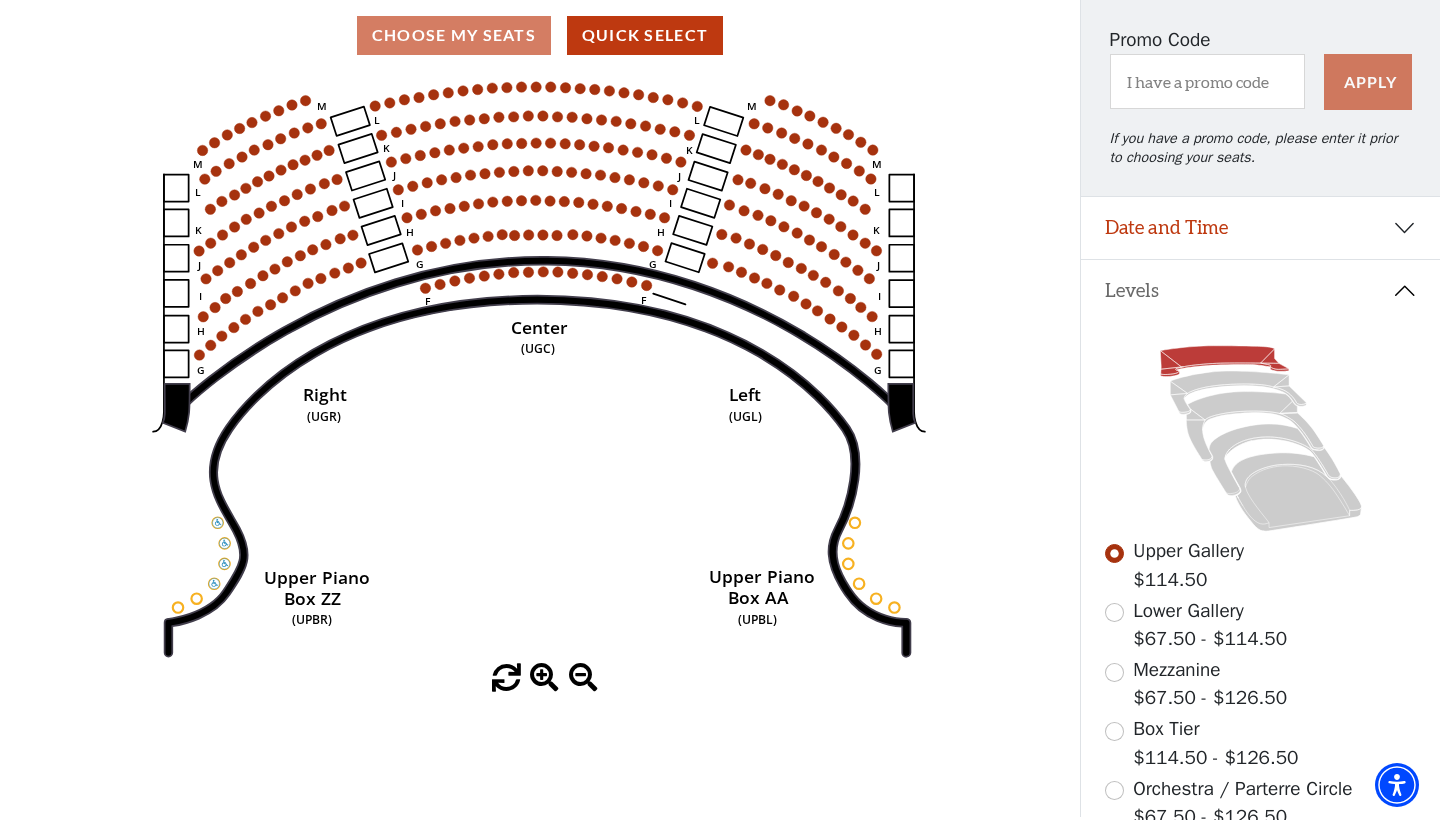 click on "Center   (UGC)   Right   (UGR)   Left   (UGL)   Upper Piano   Box ZZ   (UPBR)   Upper Piano   Box AA   (UPBL)   M   L   K   J   I   H   G   M   L   K   J   I   H   G   M   L   K   J   I   H   G   F   M   L   K   J   I   H   G   F" 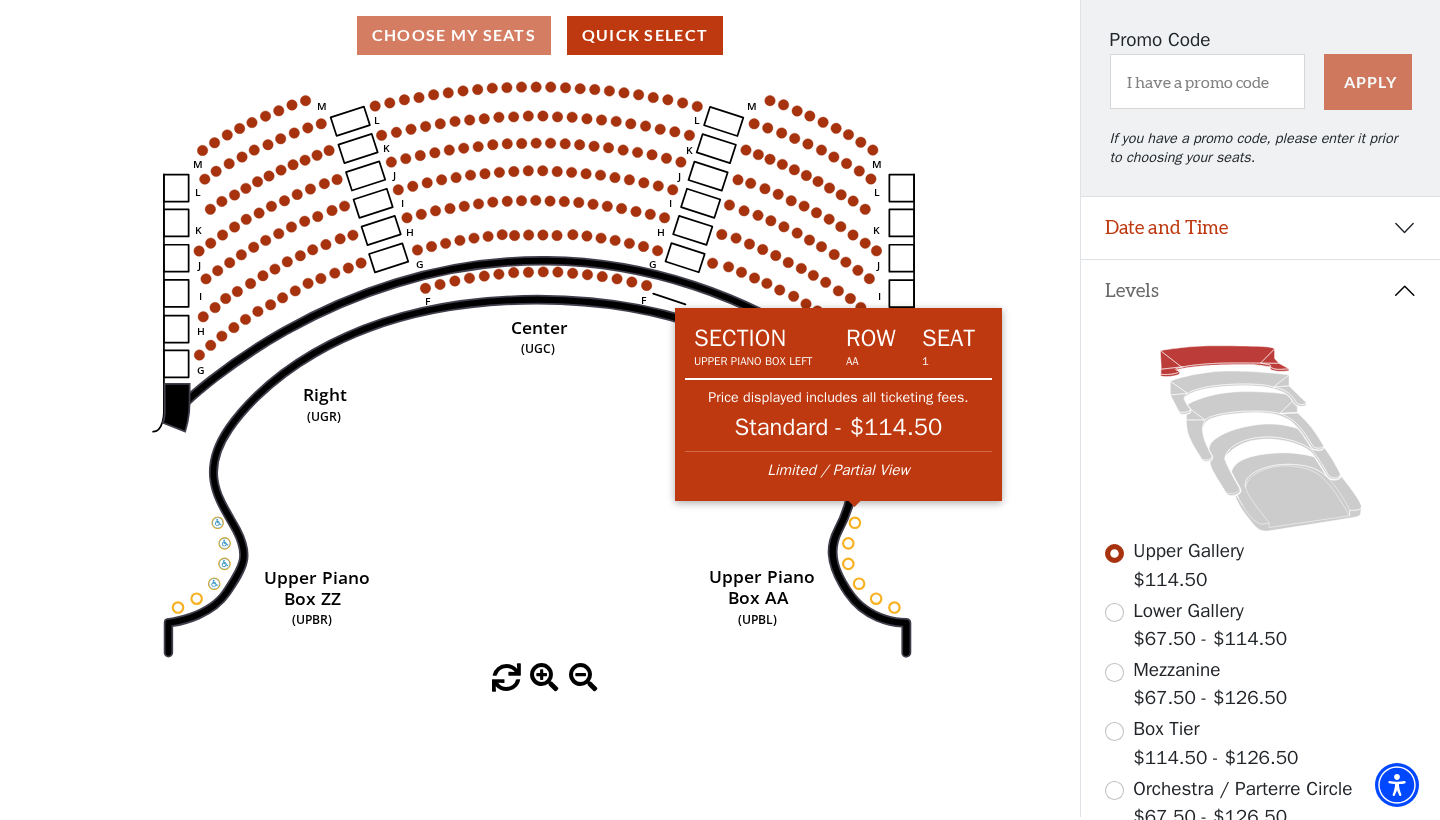 click 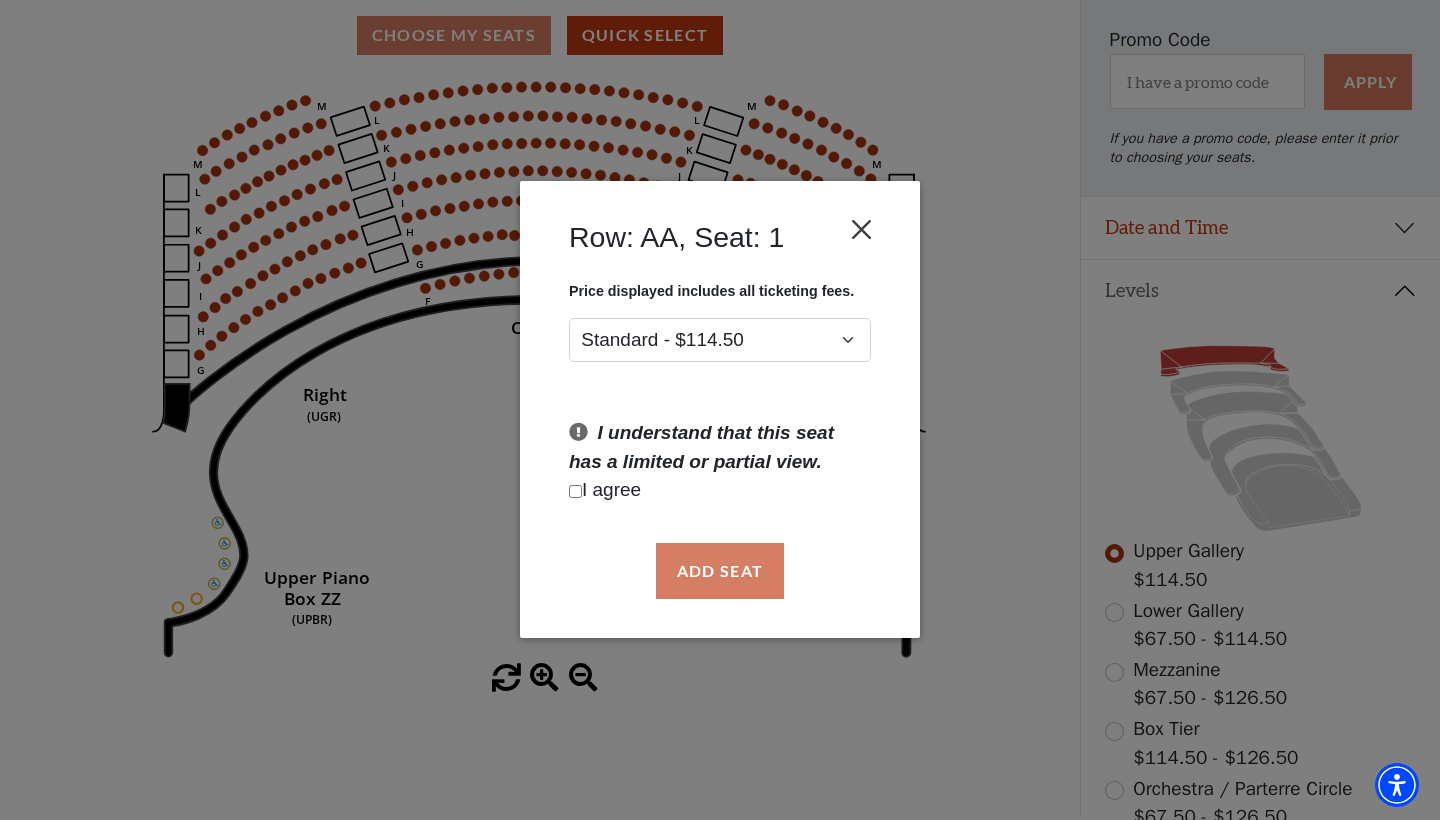 click at bounding box center [862, 230] 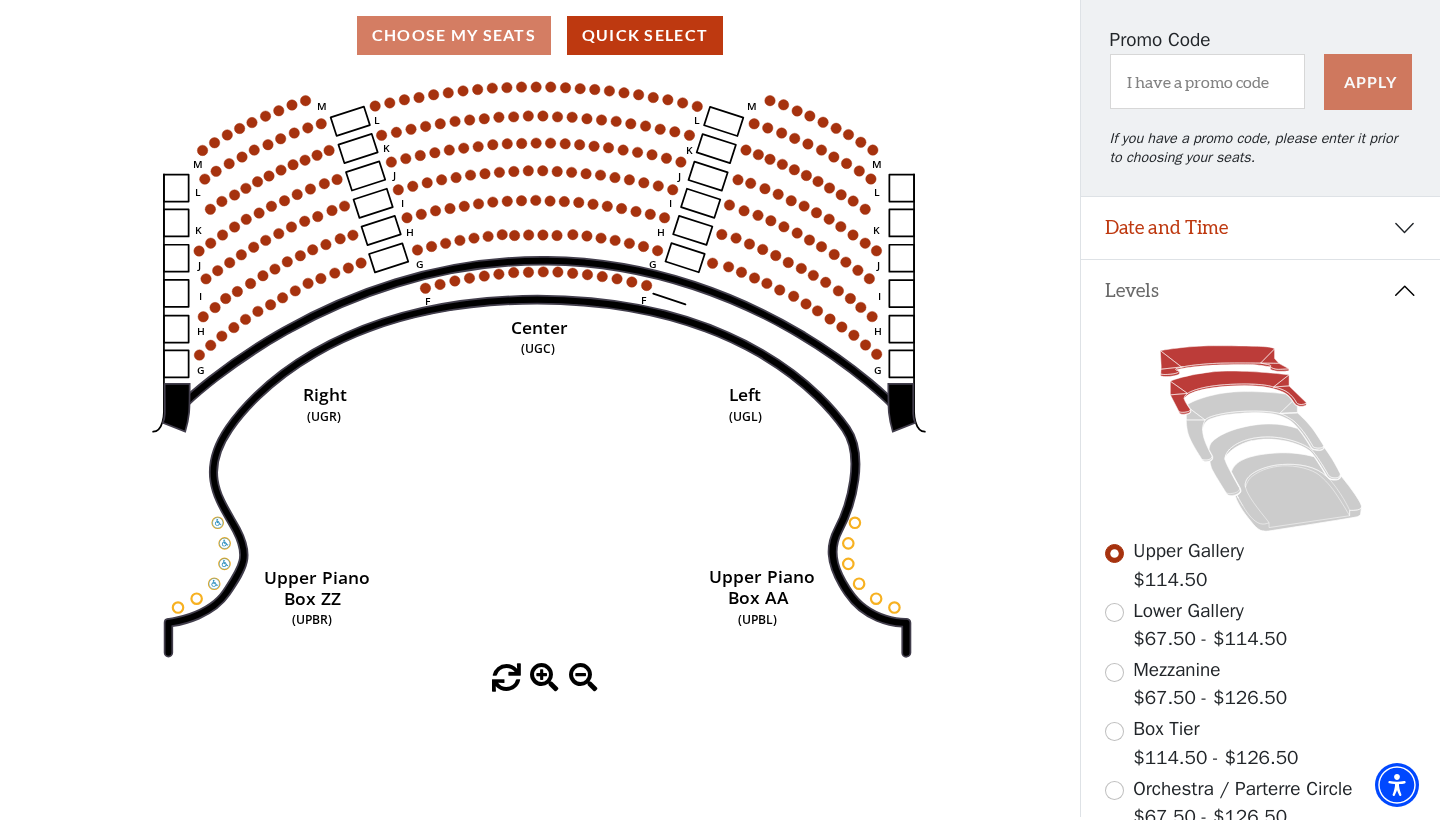 click 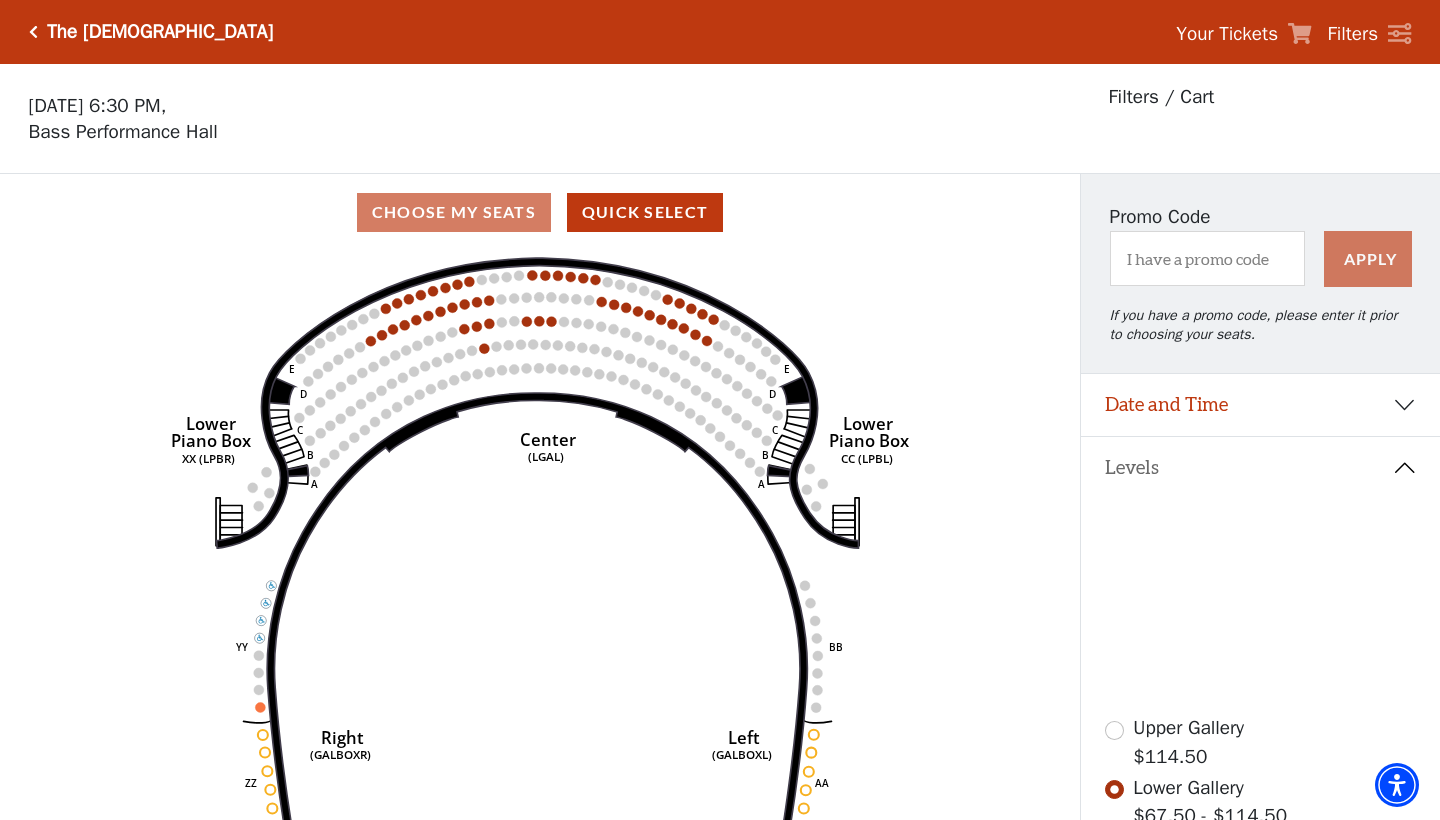 scroll, scrollTop: 93, scrollLeft: 0, axis: vertical 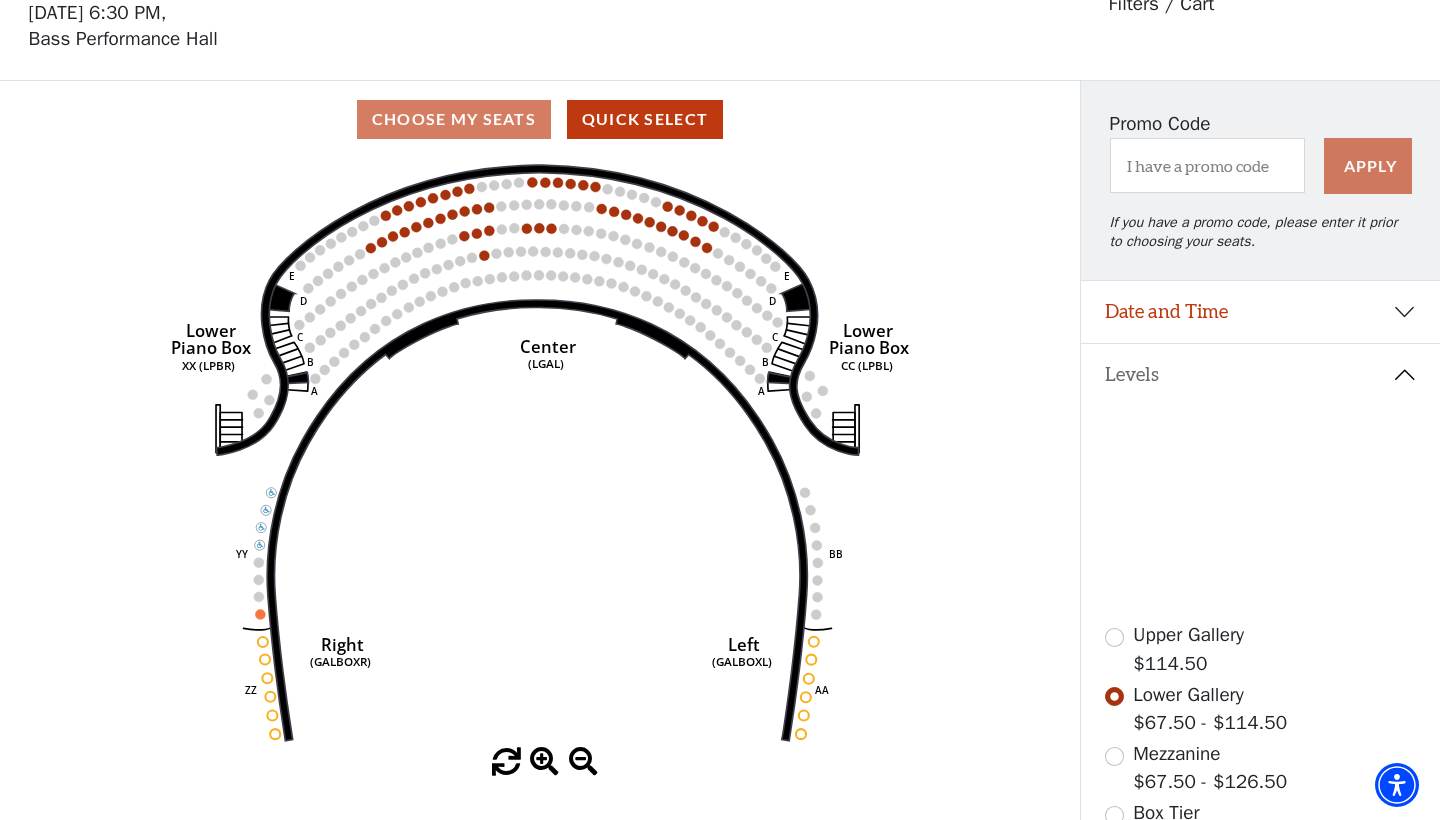click 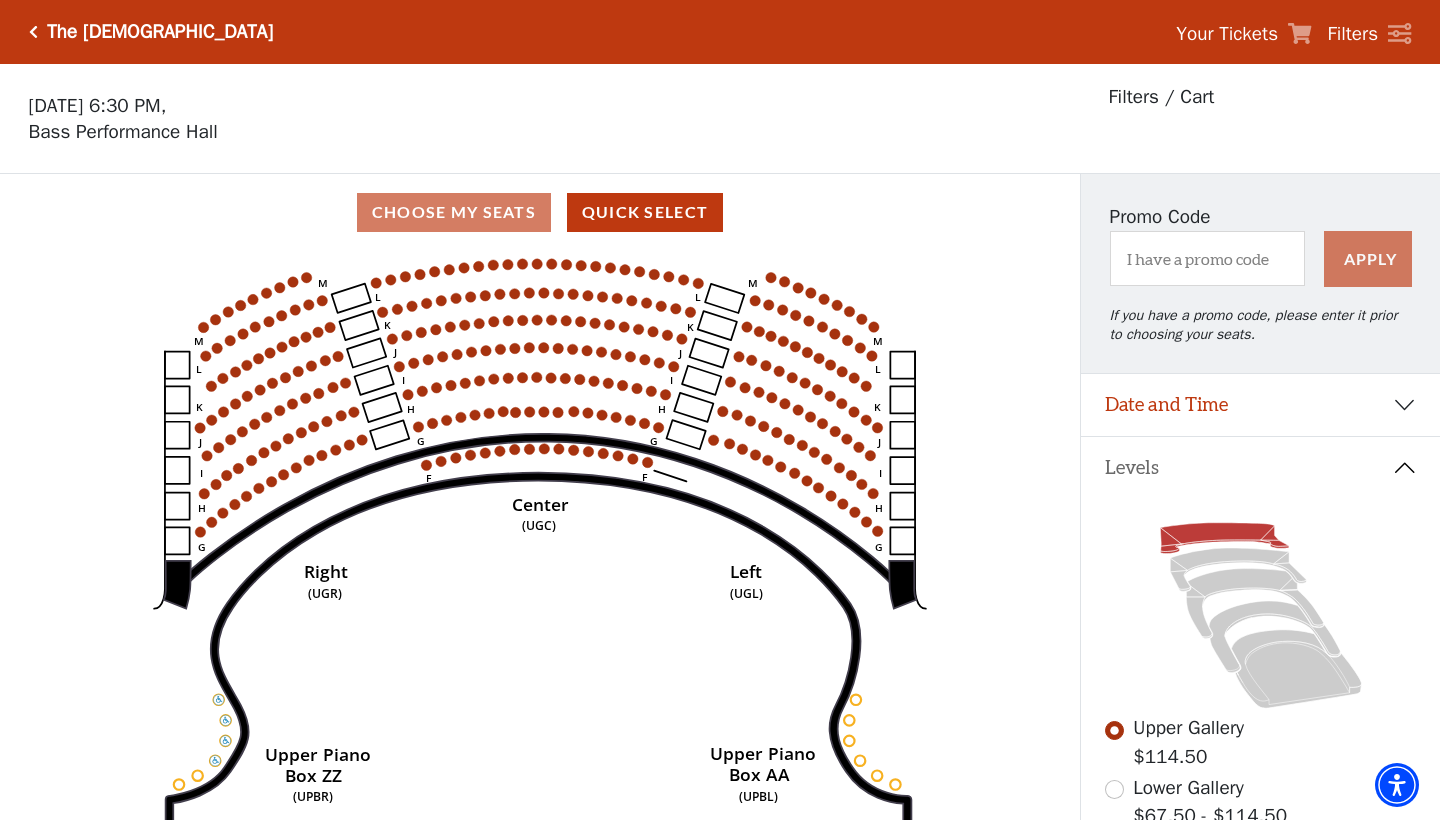 scroll, scrollTop: 93, scrollLeft: 0, axis: vertical 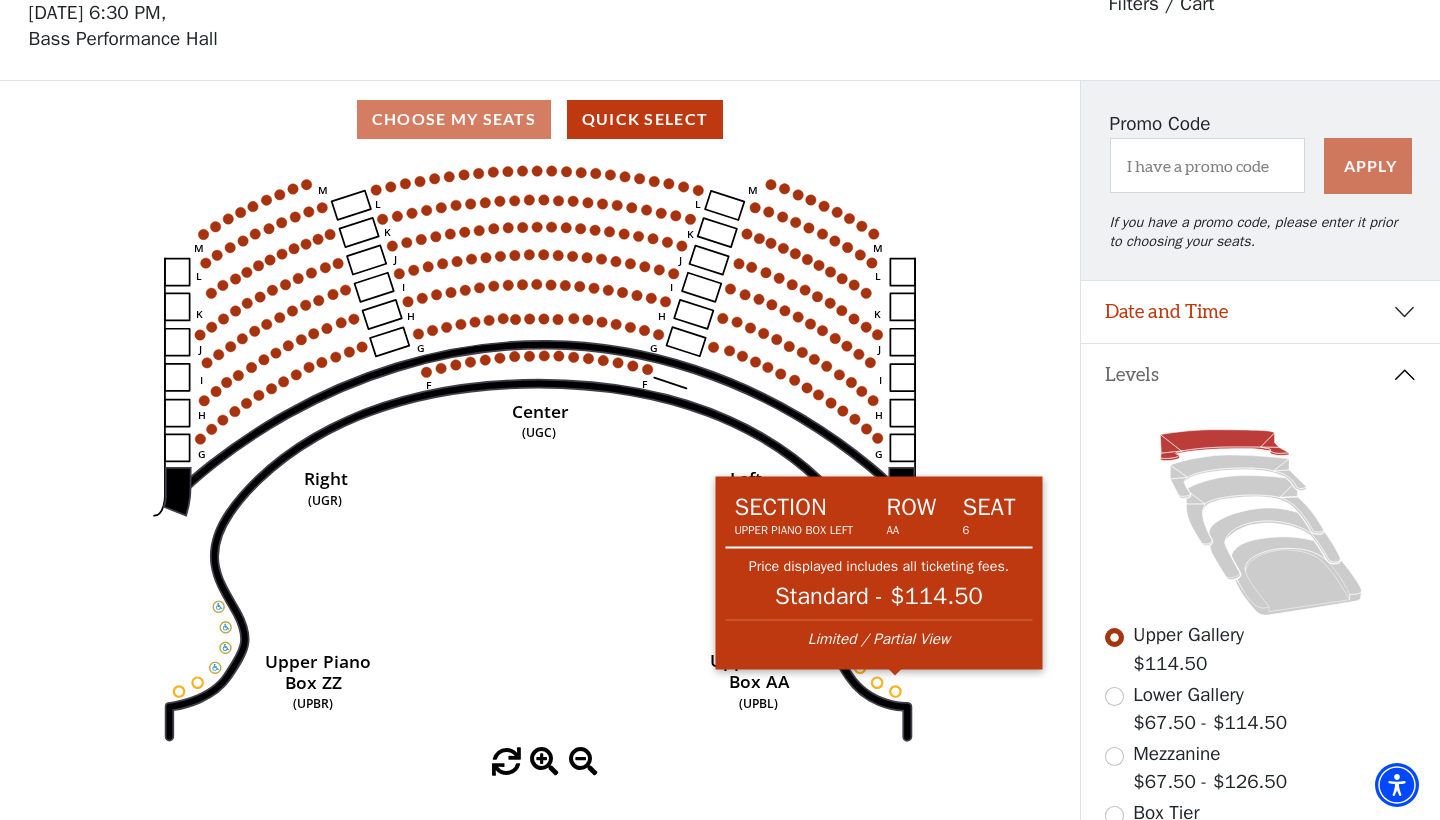 click 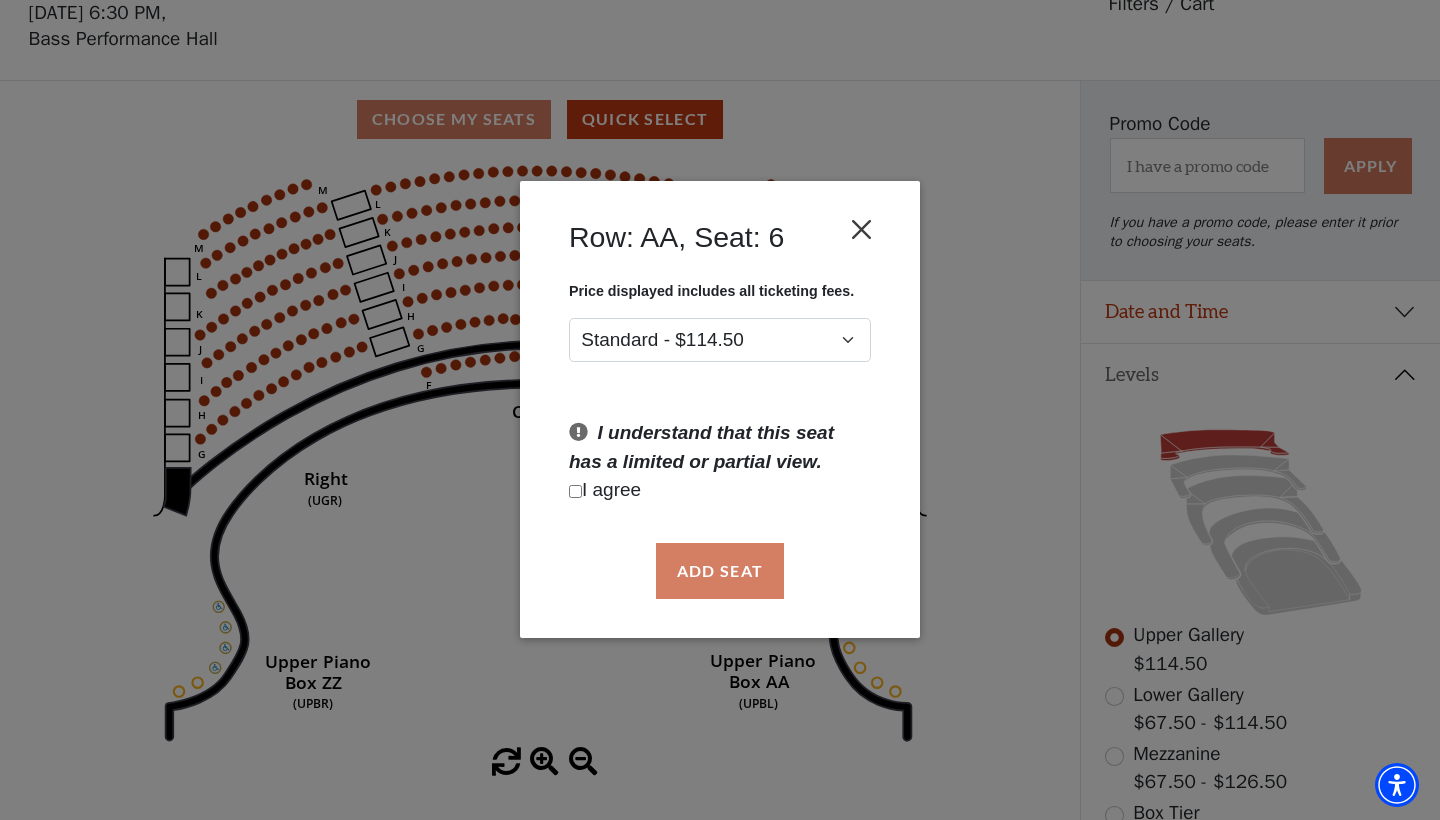 click at bounding box center [862, 230] 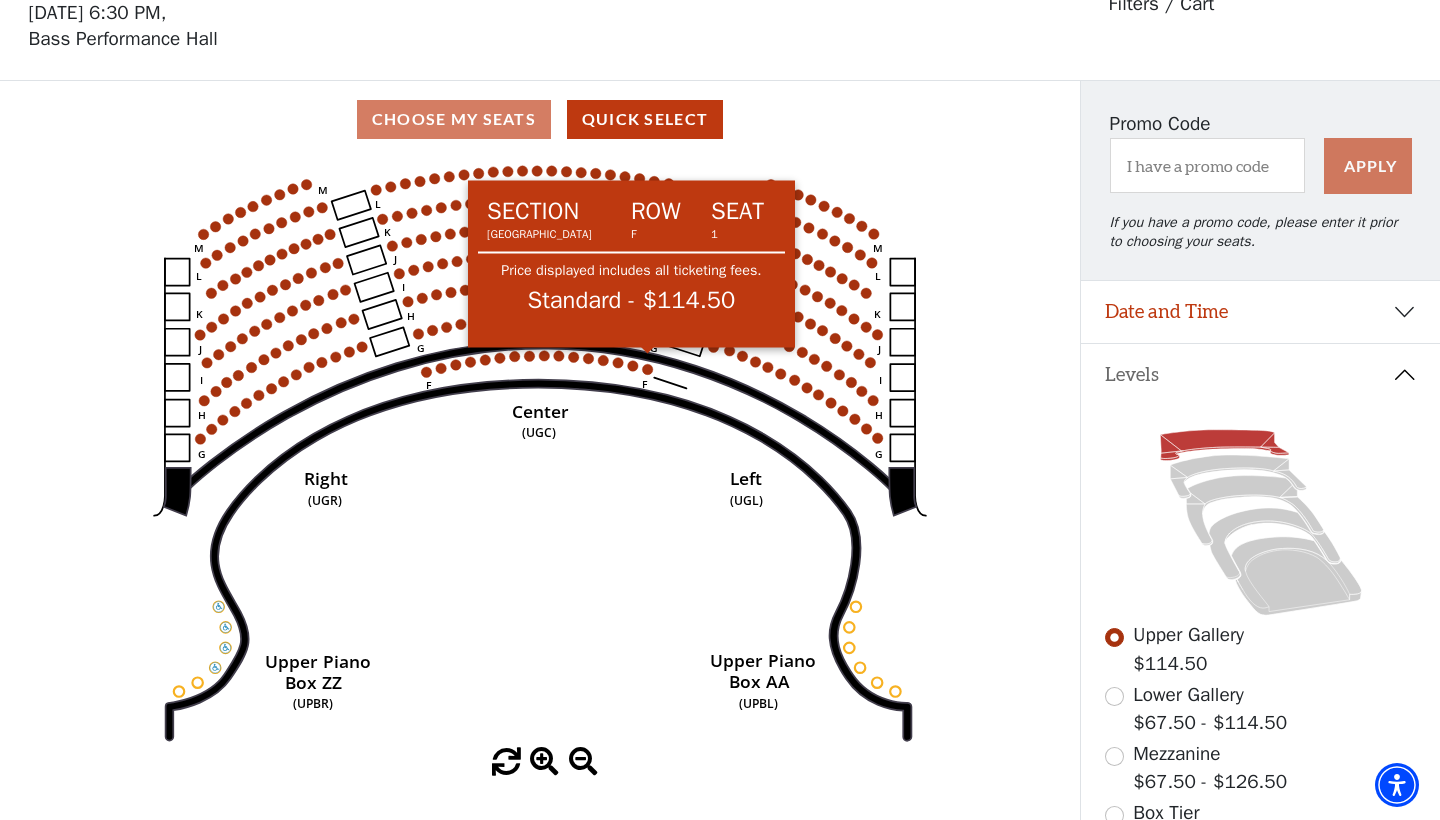 click 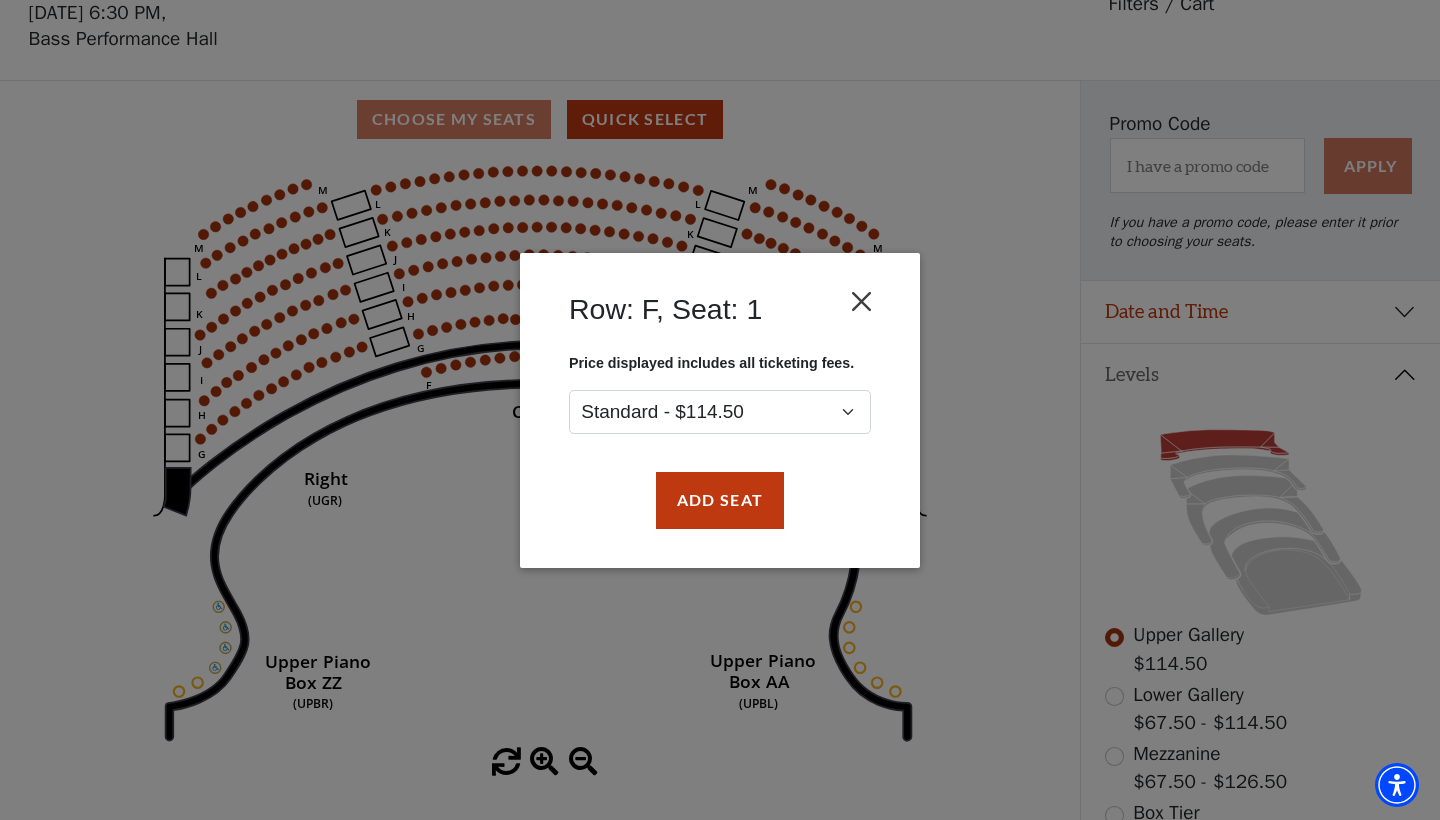 click at bounding box center (862, 301) 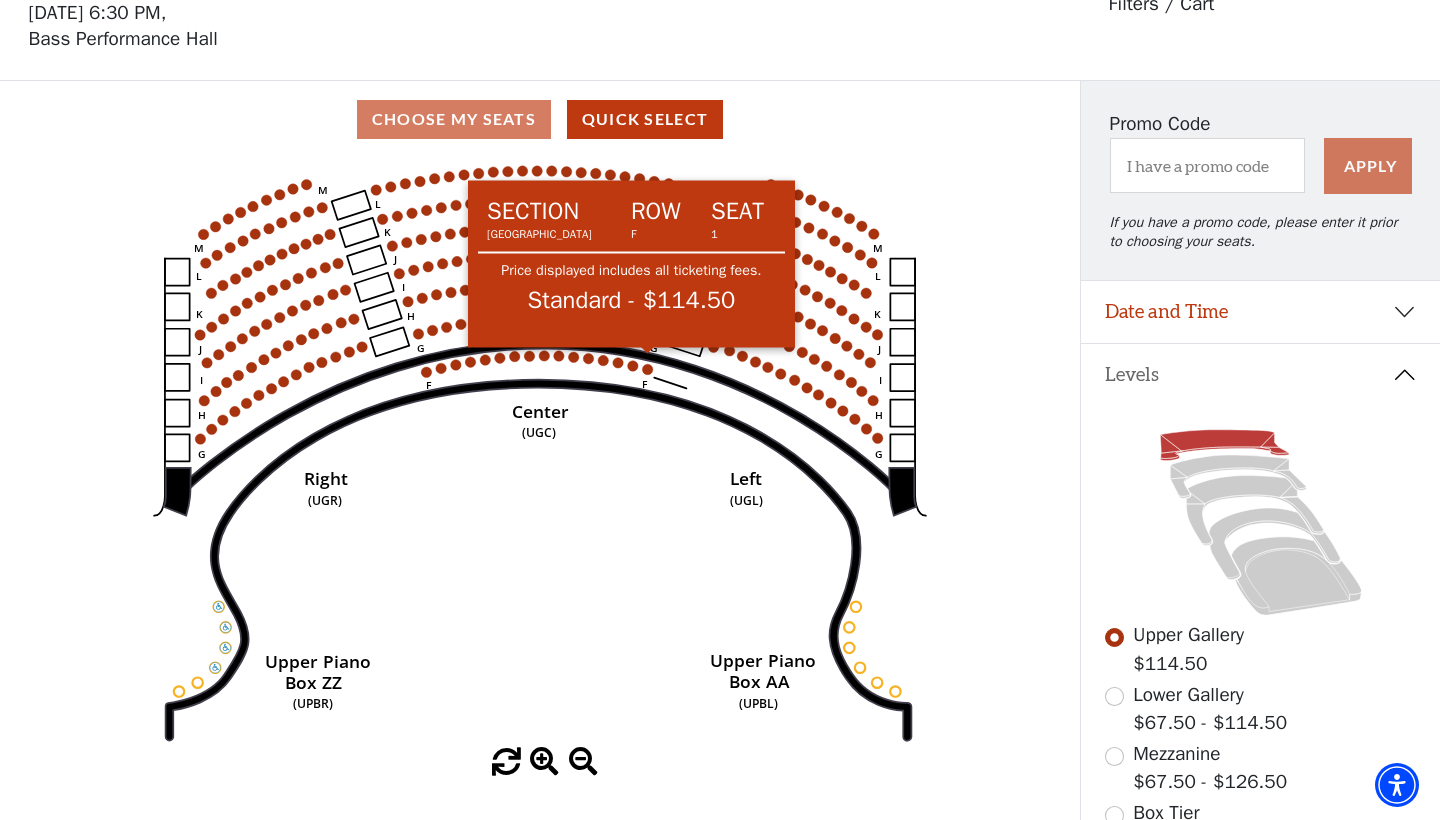 click 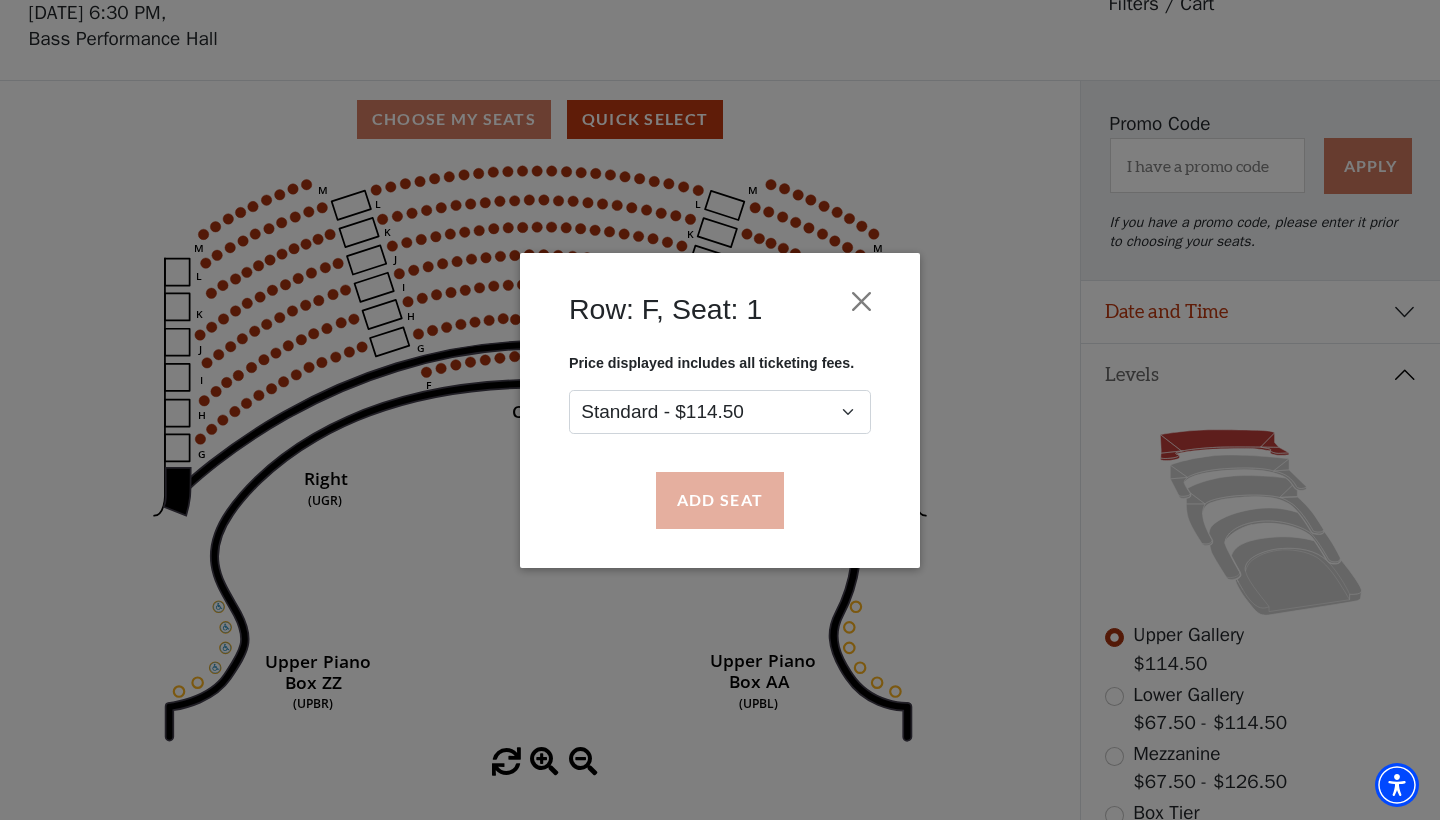 click on "Add Seat" at bounding box center (720, 500) 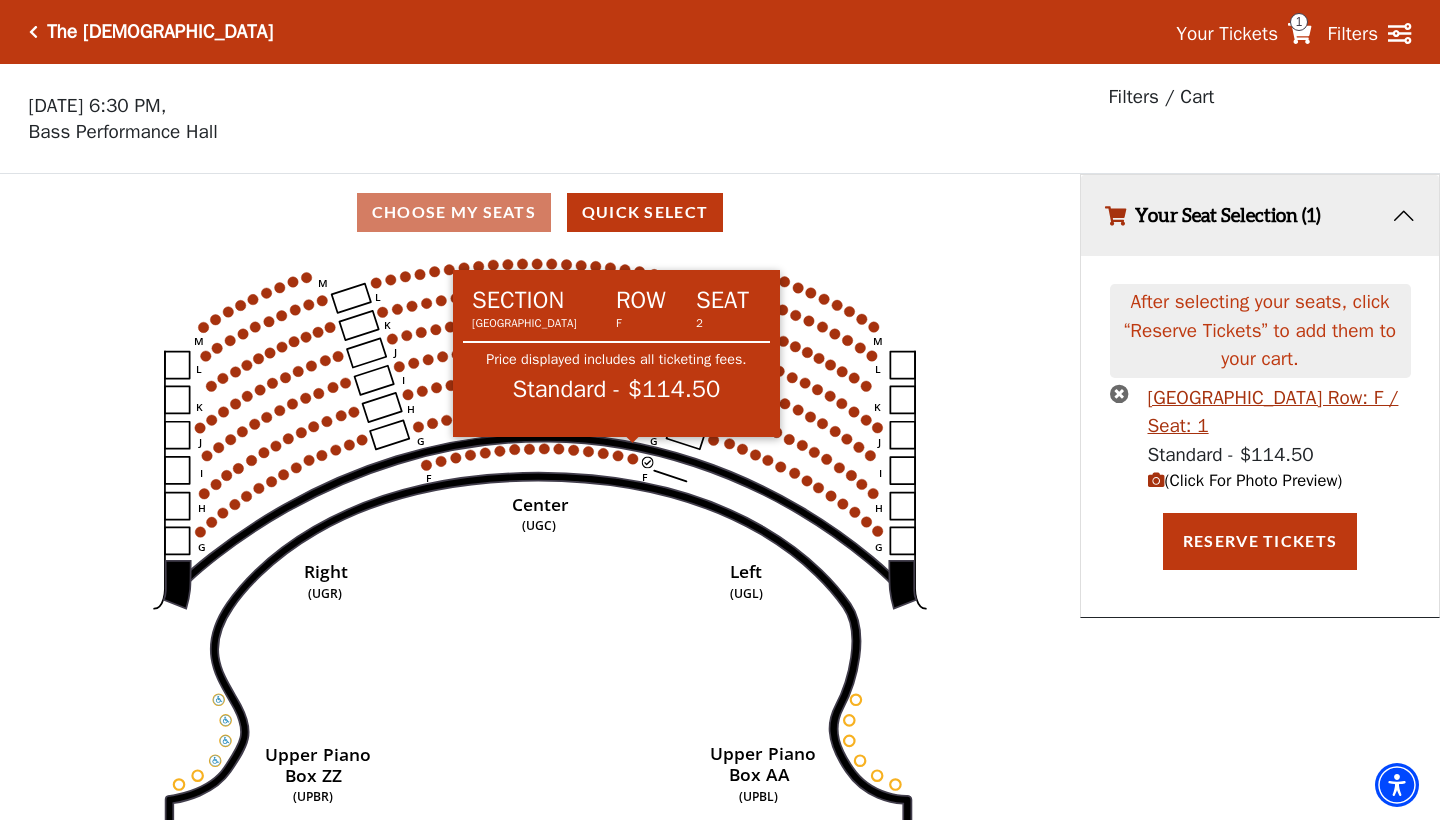 click 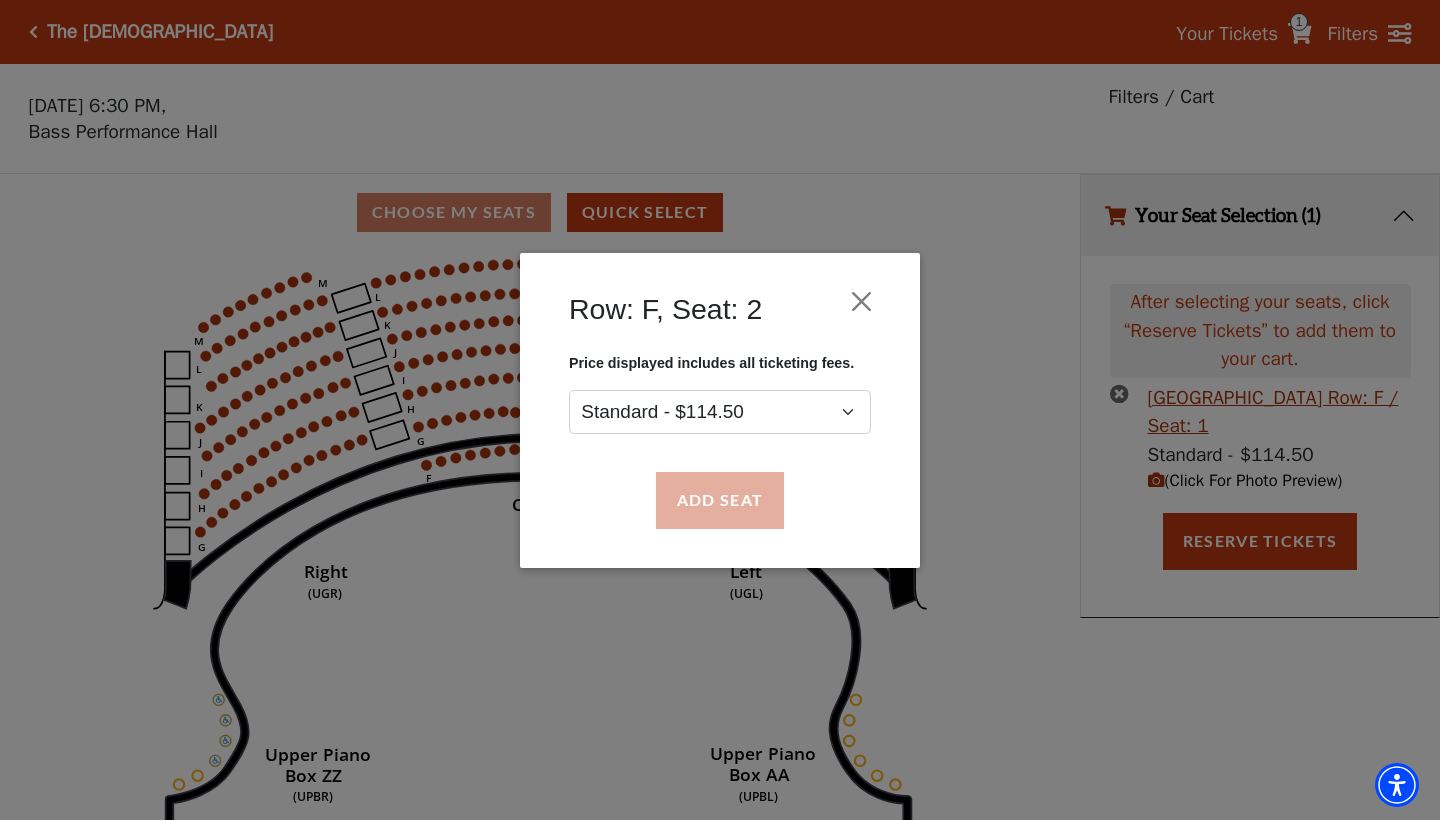 click on "Add Seat" at bounding box center [720, 500] 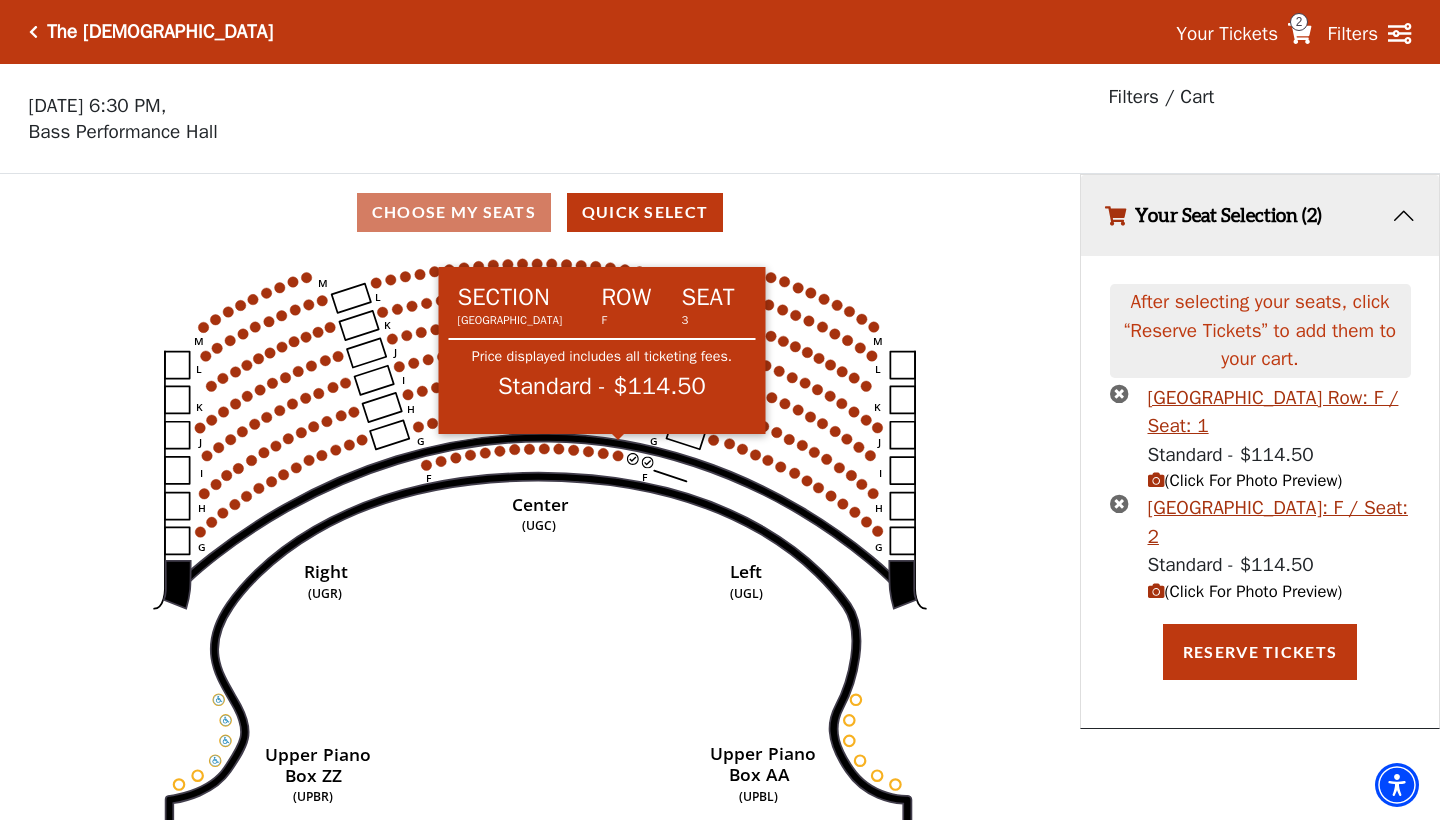 click 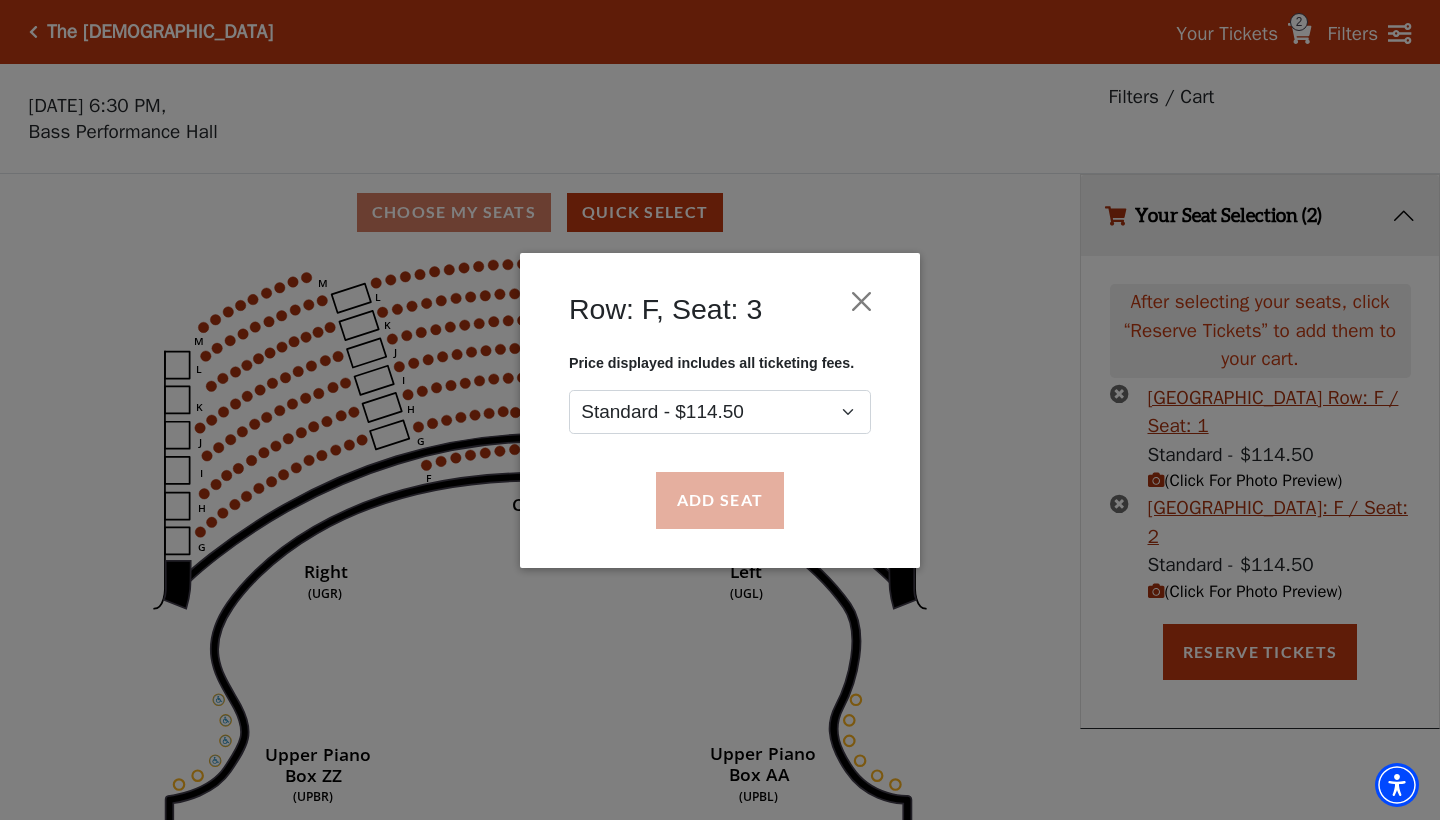 click on "Add Seat" at bounding box center (720, 500) 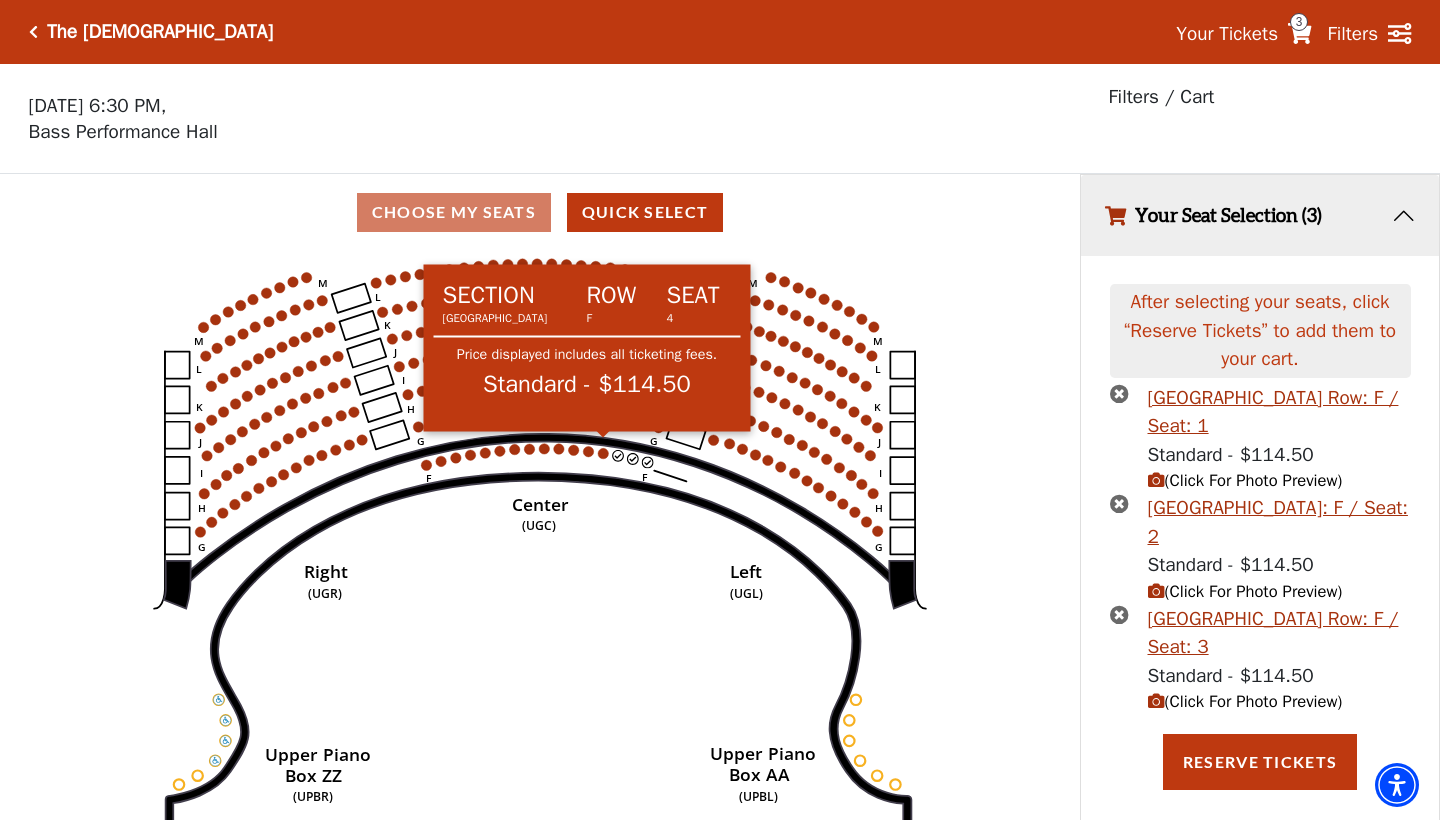 click 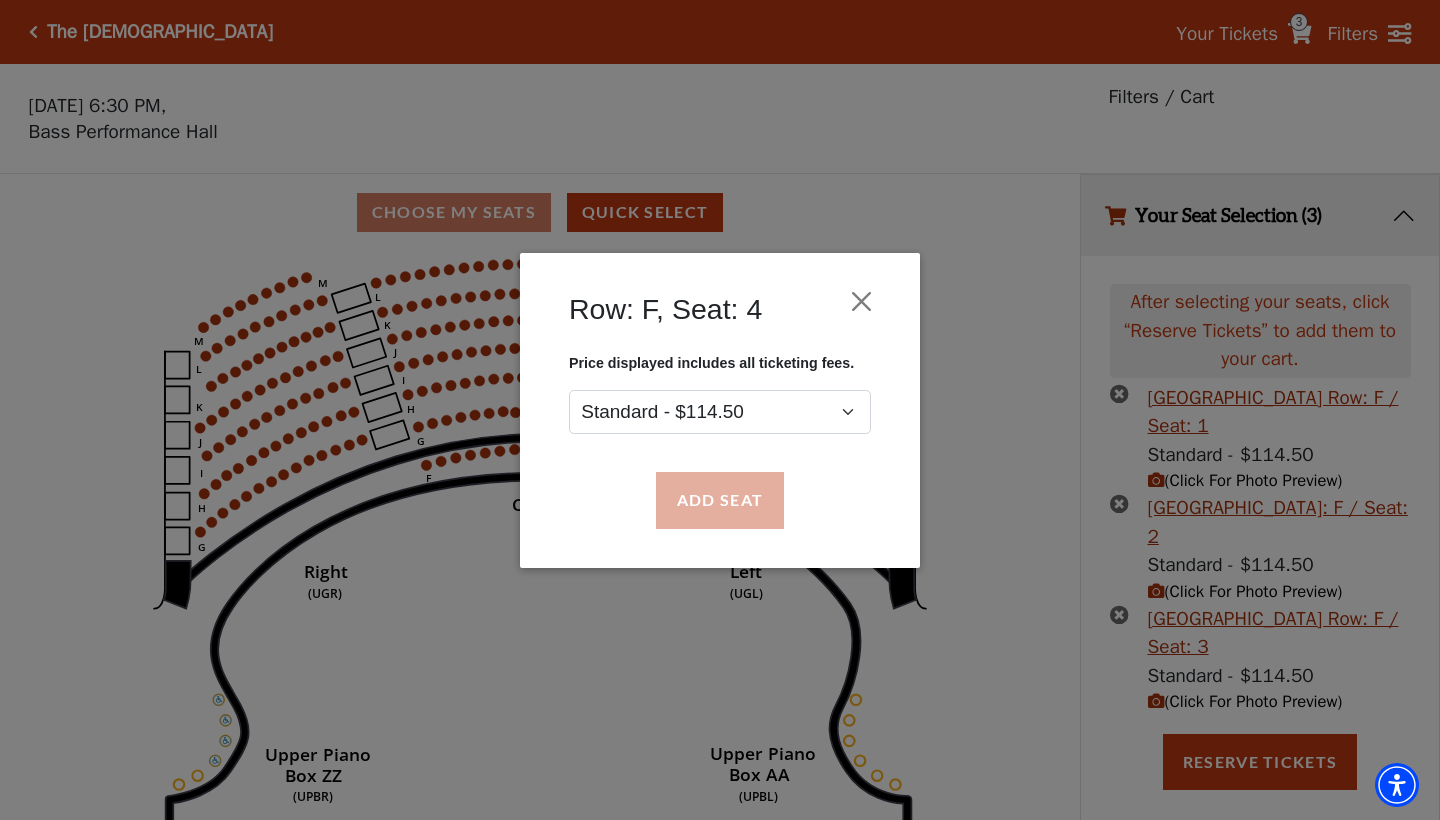 click on "Add Seat" at bounding box center [720, 500] 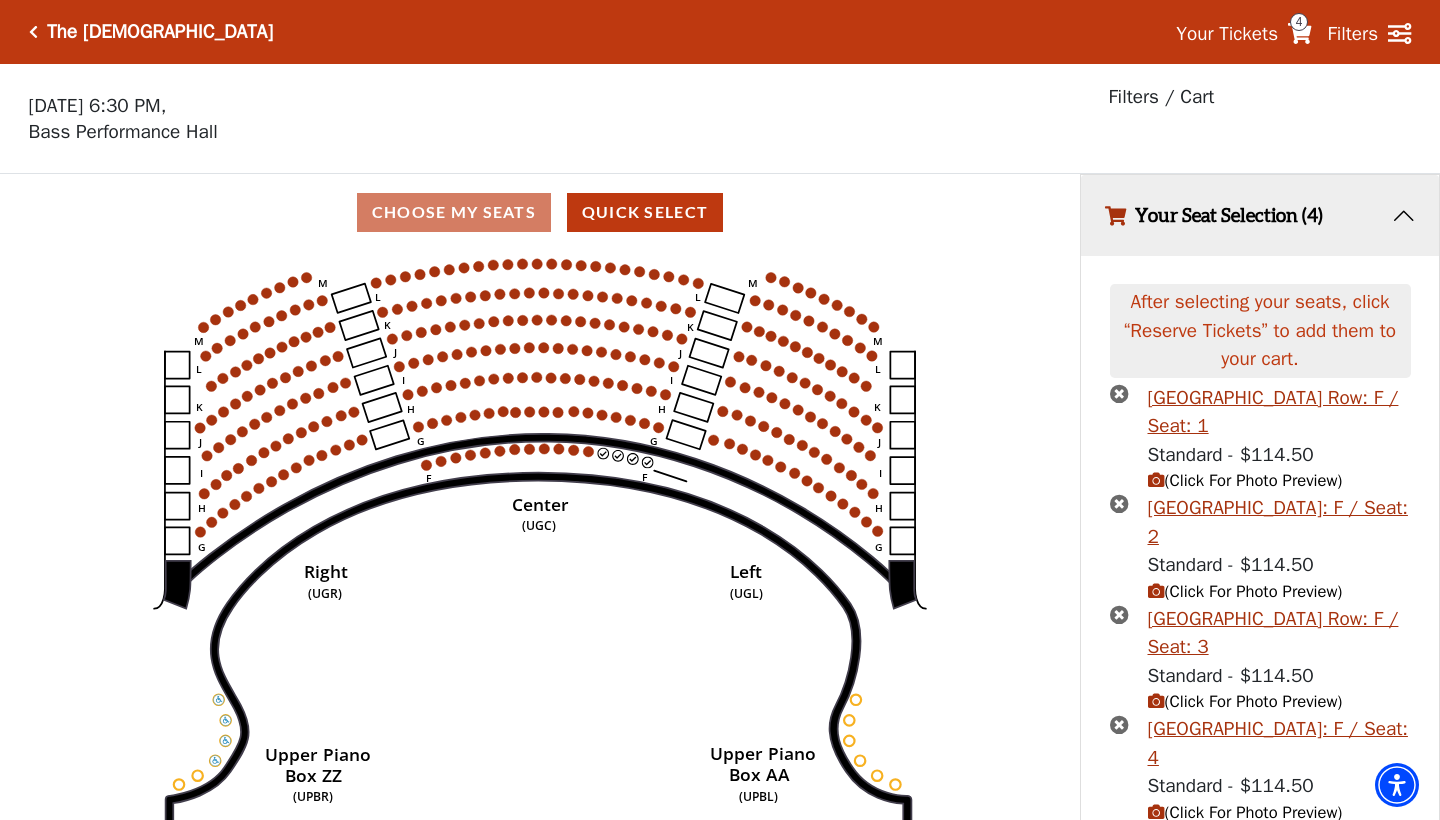 scroll, scrollTop: 61, scrollLeft: 0, axis: vertical 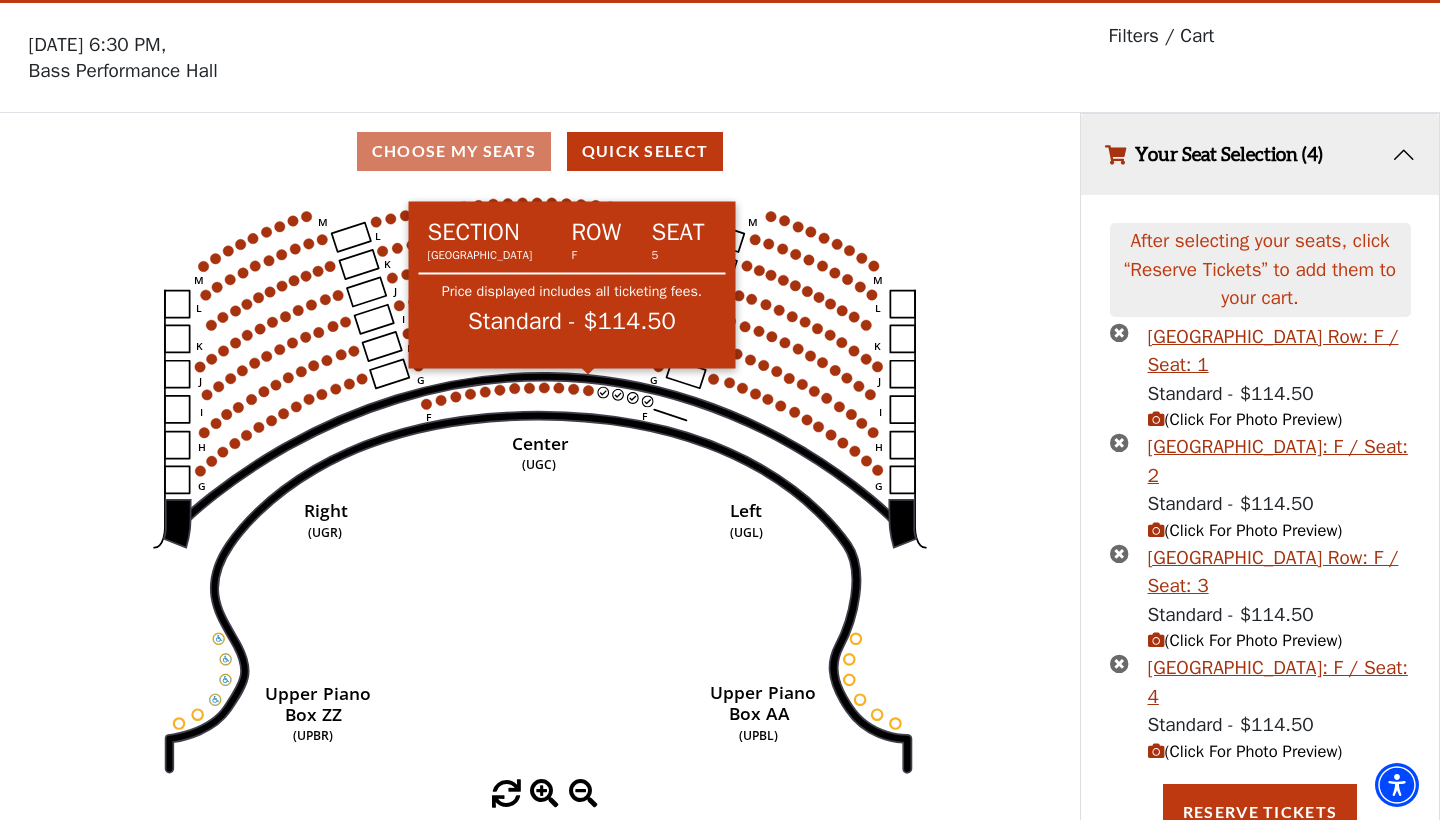 click 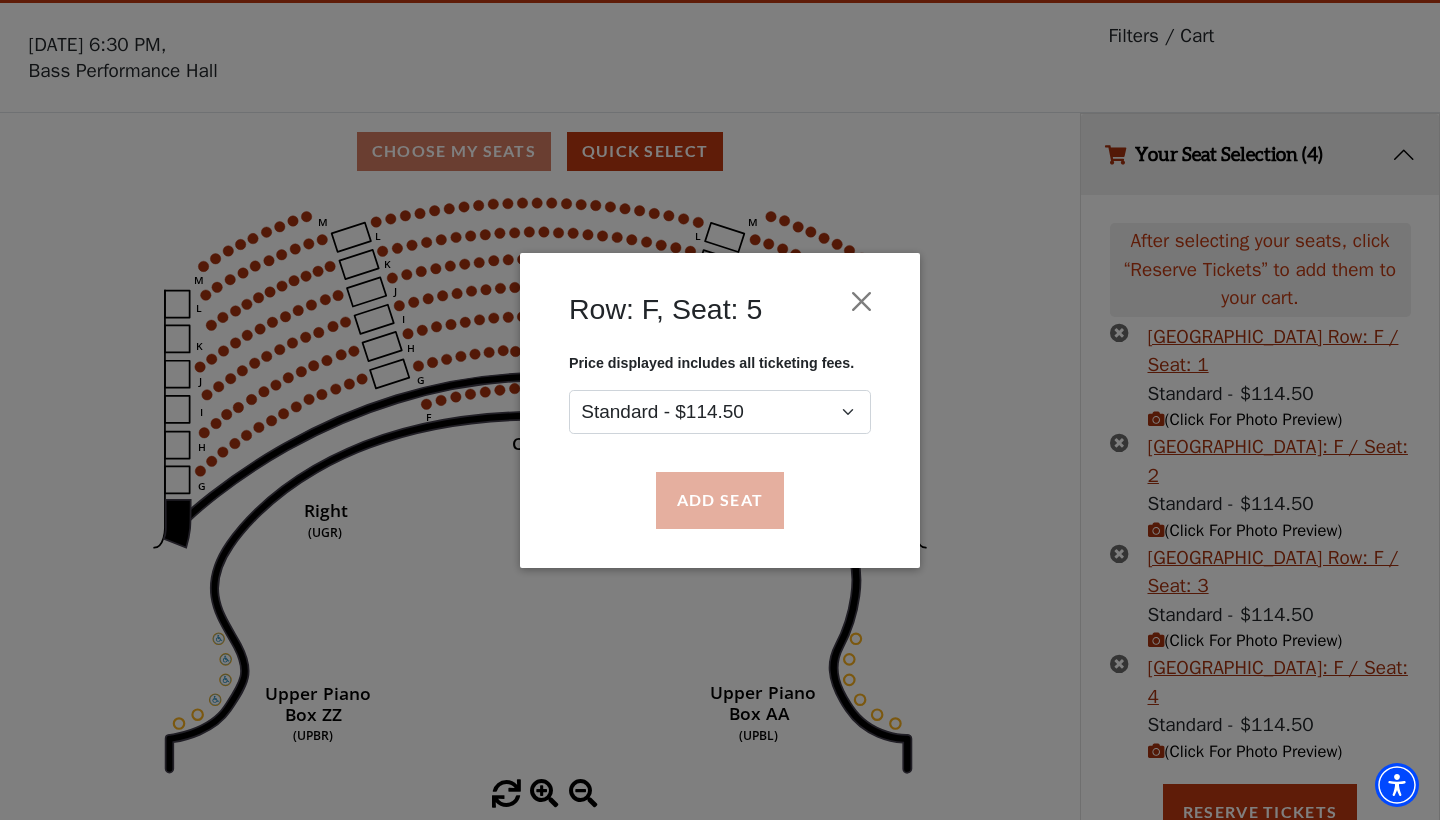 click on "Add Seat" at bounding box center (720, 500) 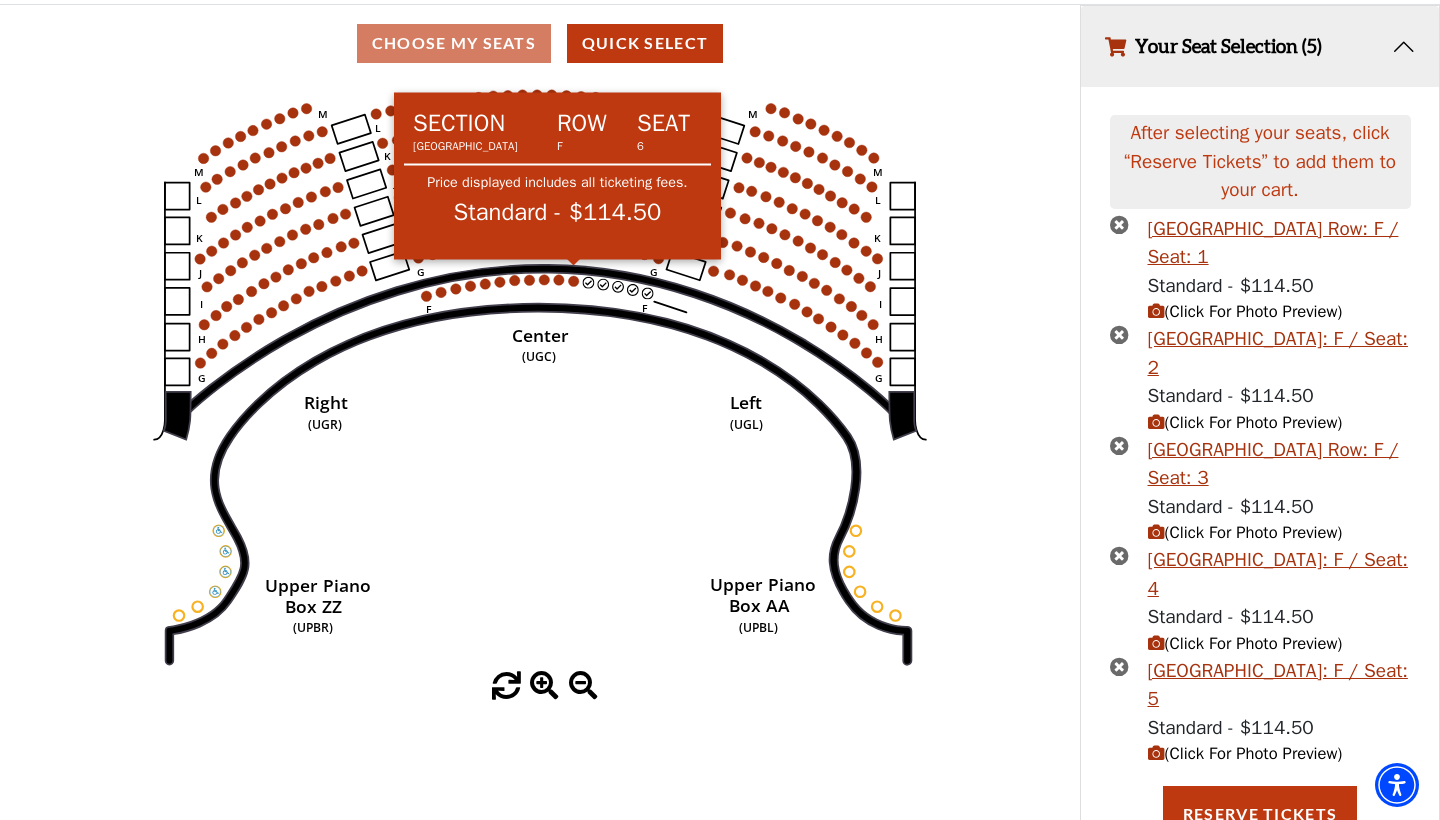 click 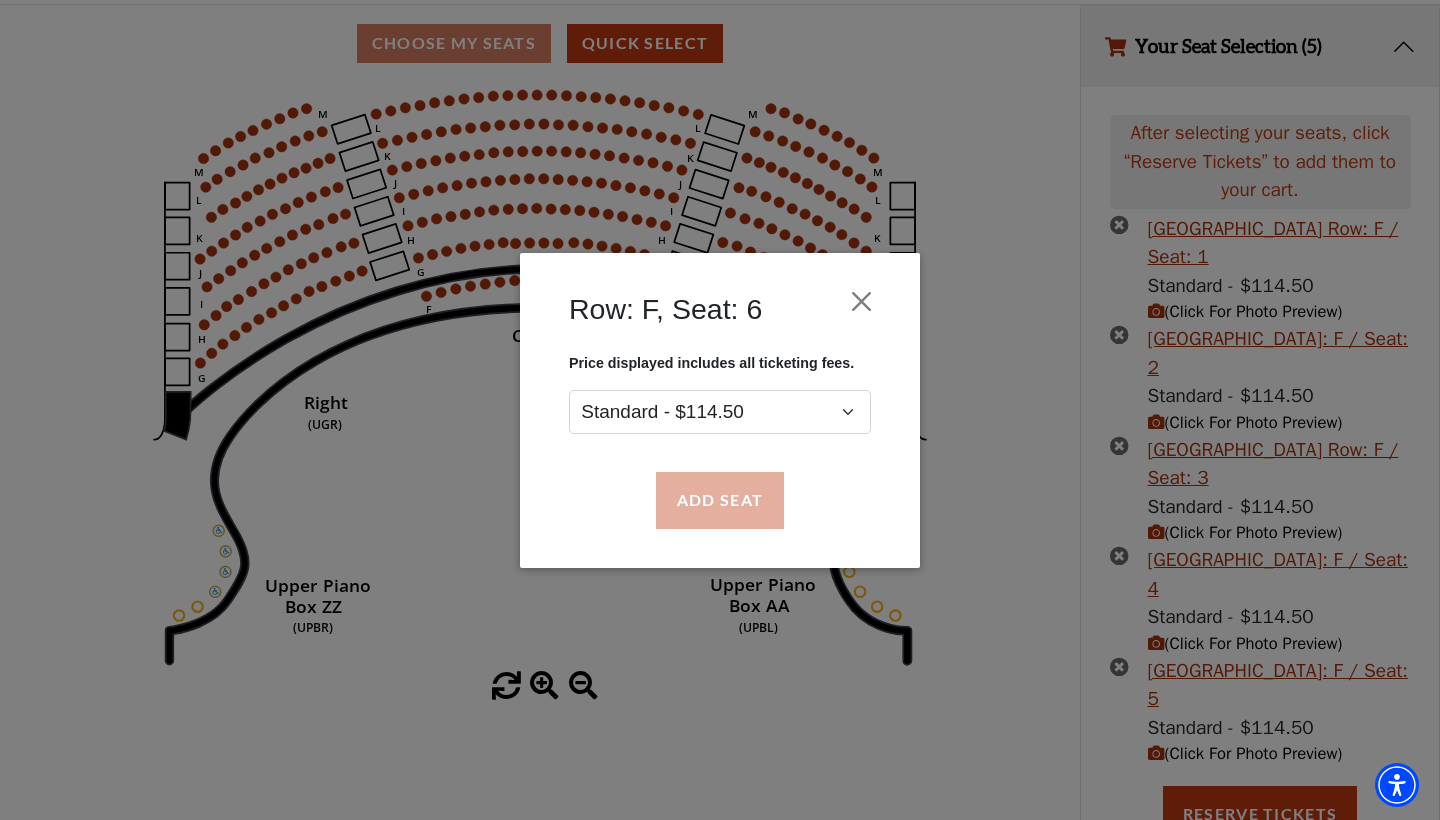 click on "Add Seat" at bounding box center [720, 500] 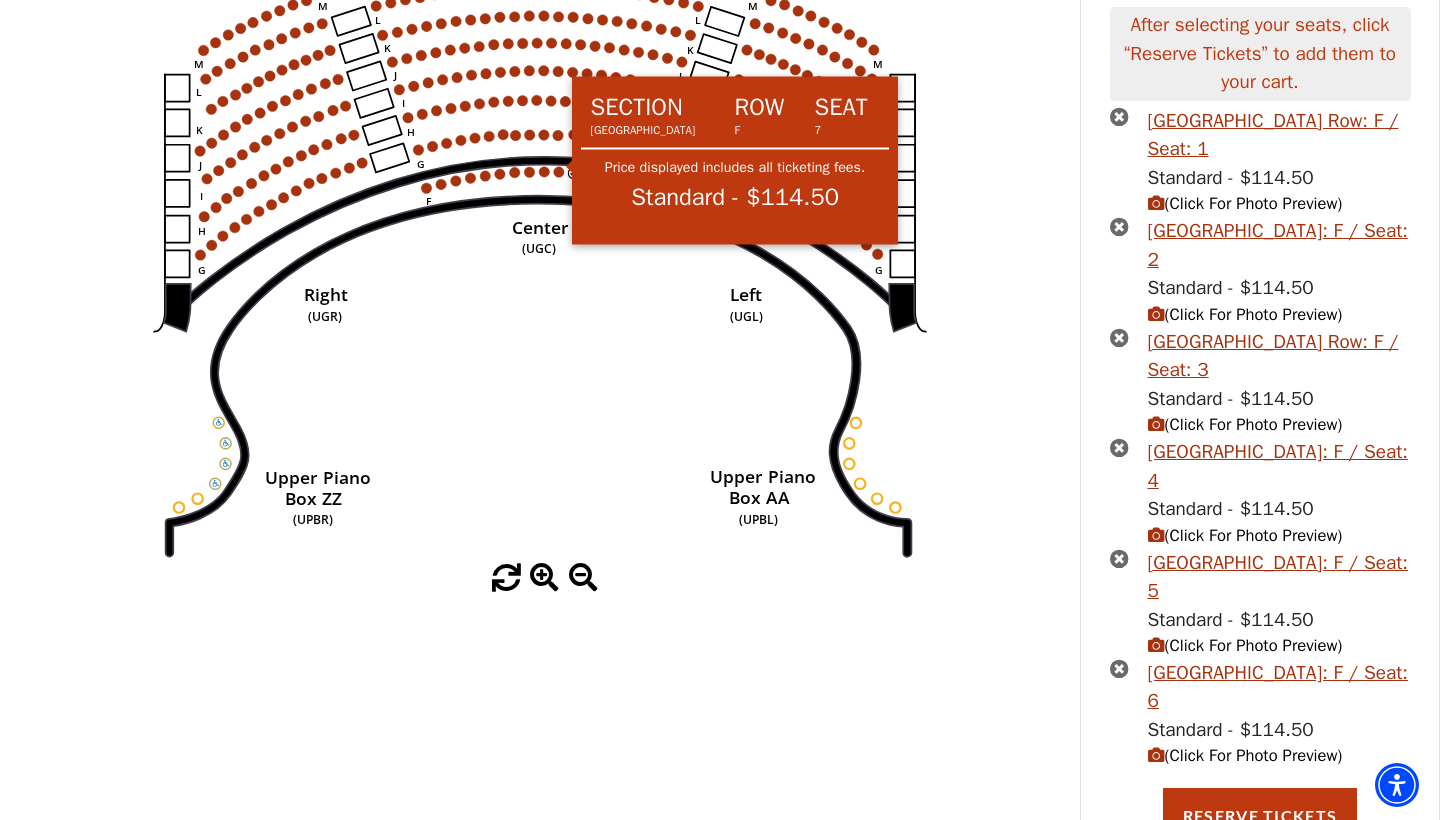 click 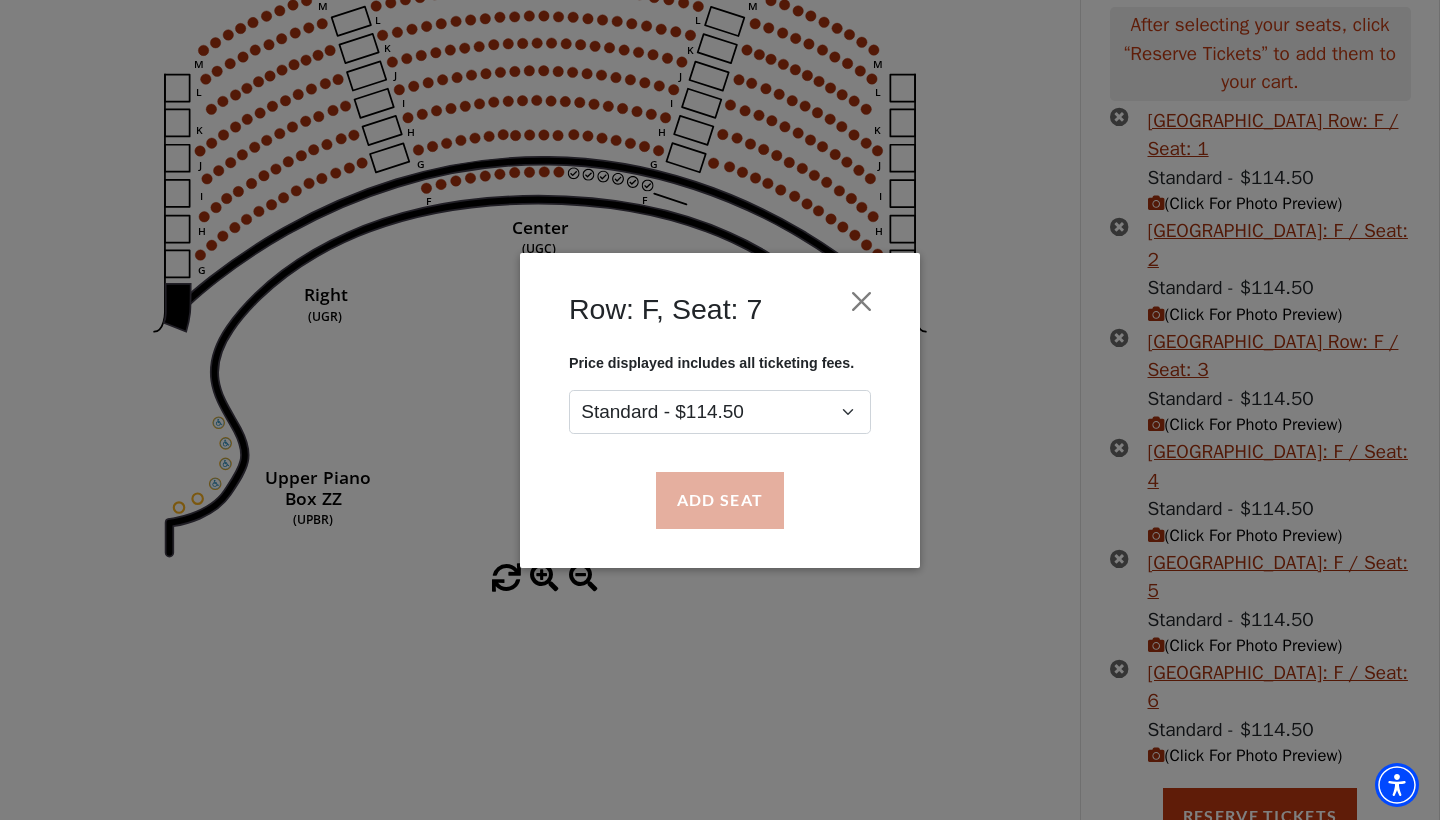 click on "Add Seat" at bounding box center [720, 500] 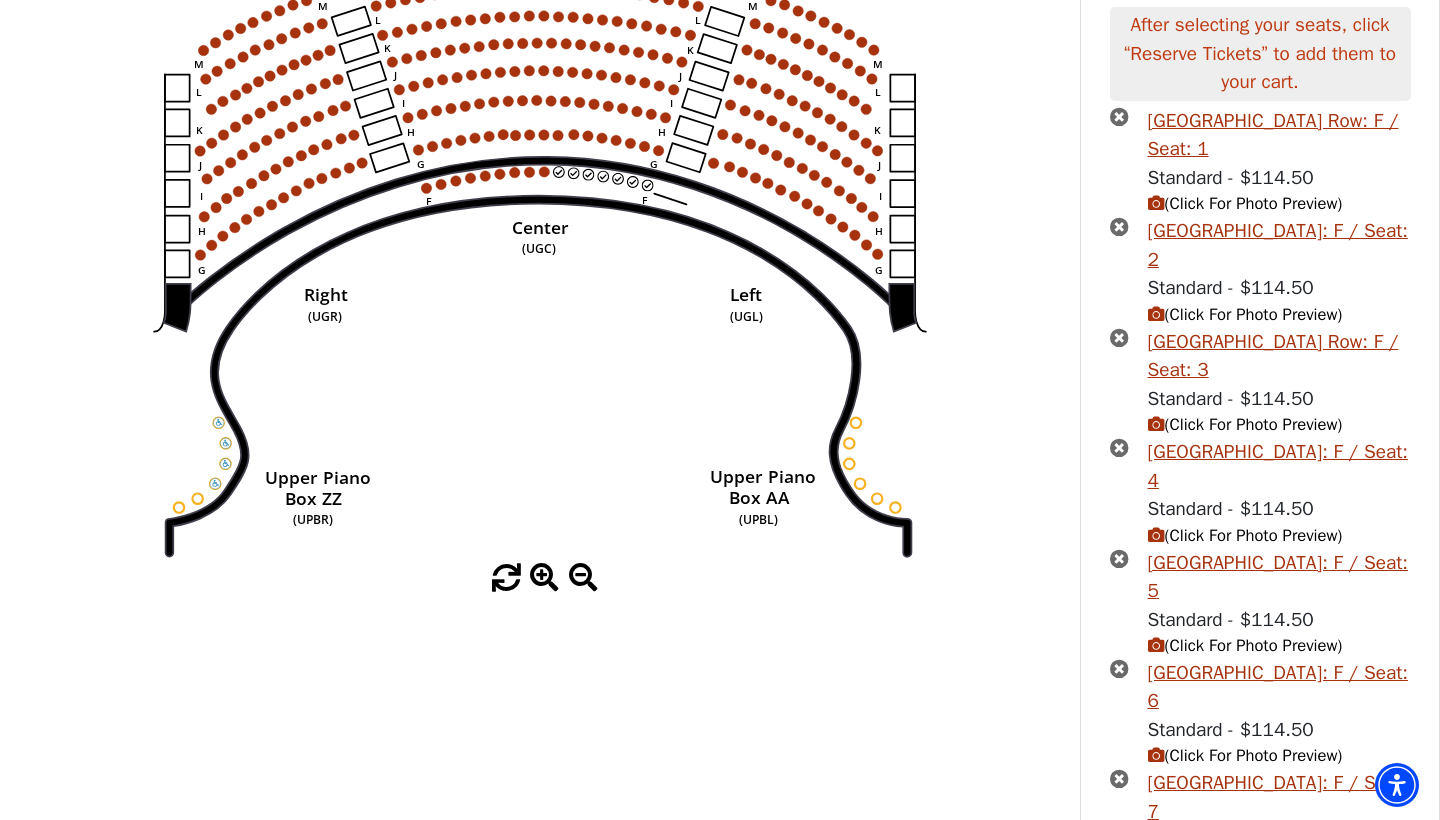scroll, scrollTop: 385, scrollLeft: 0, axis: vertical 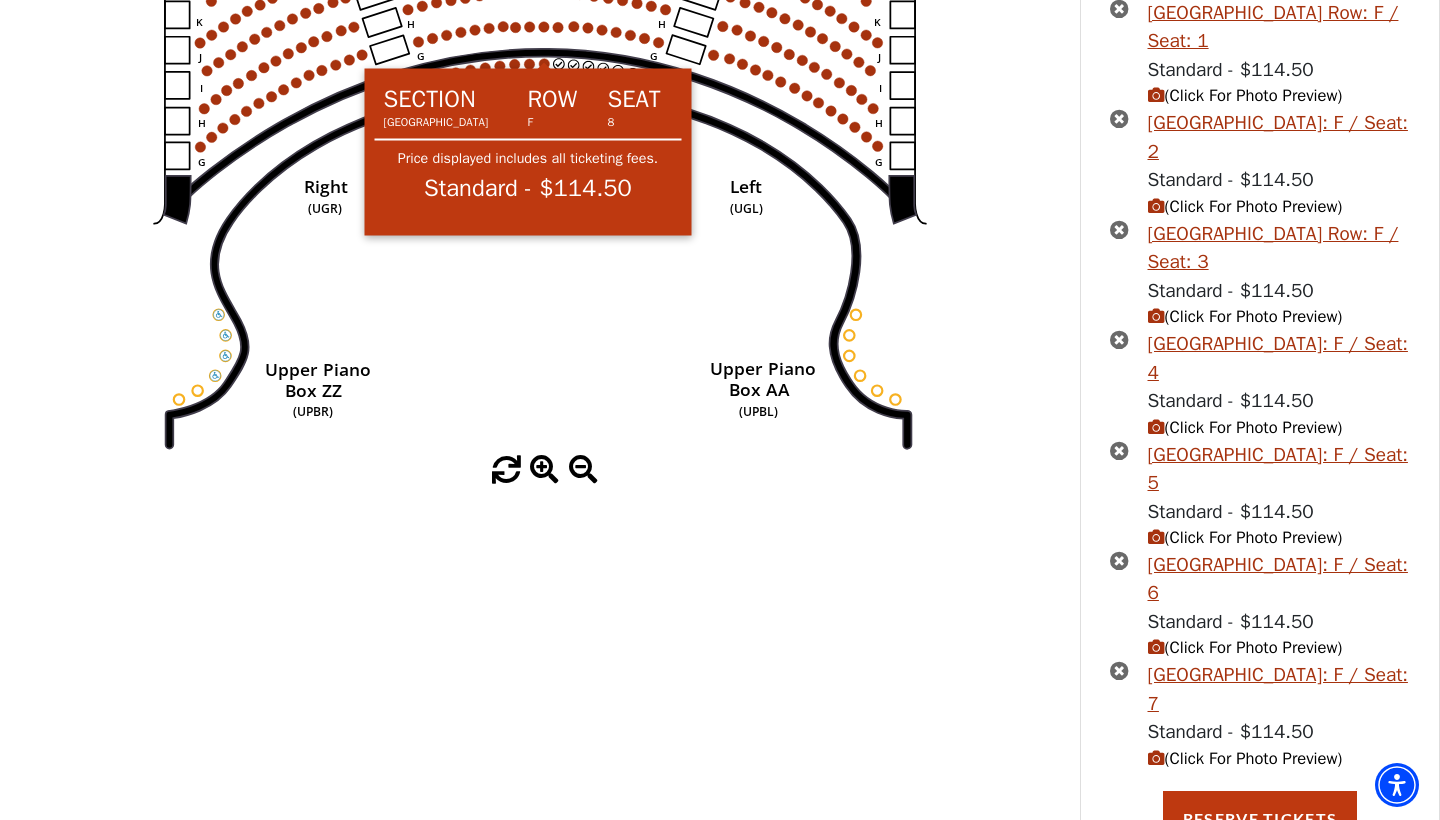 click 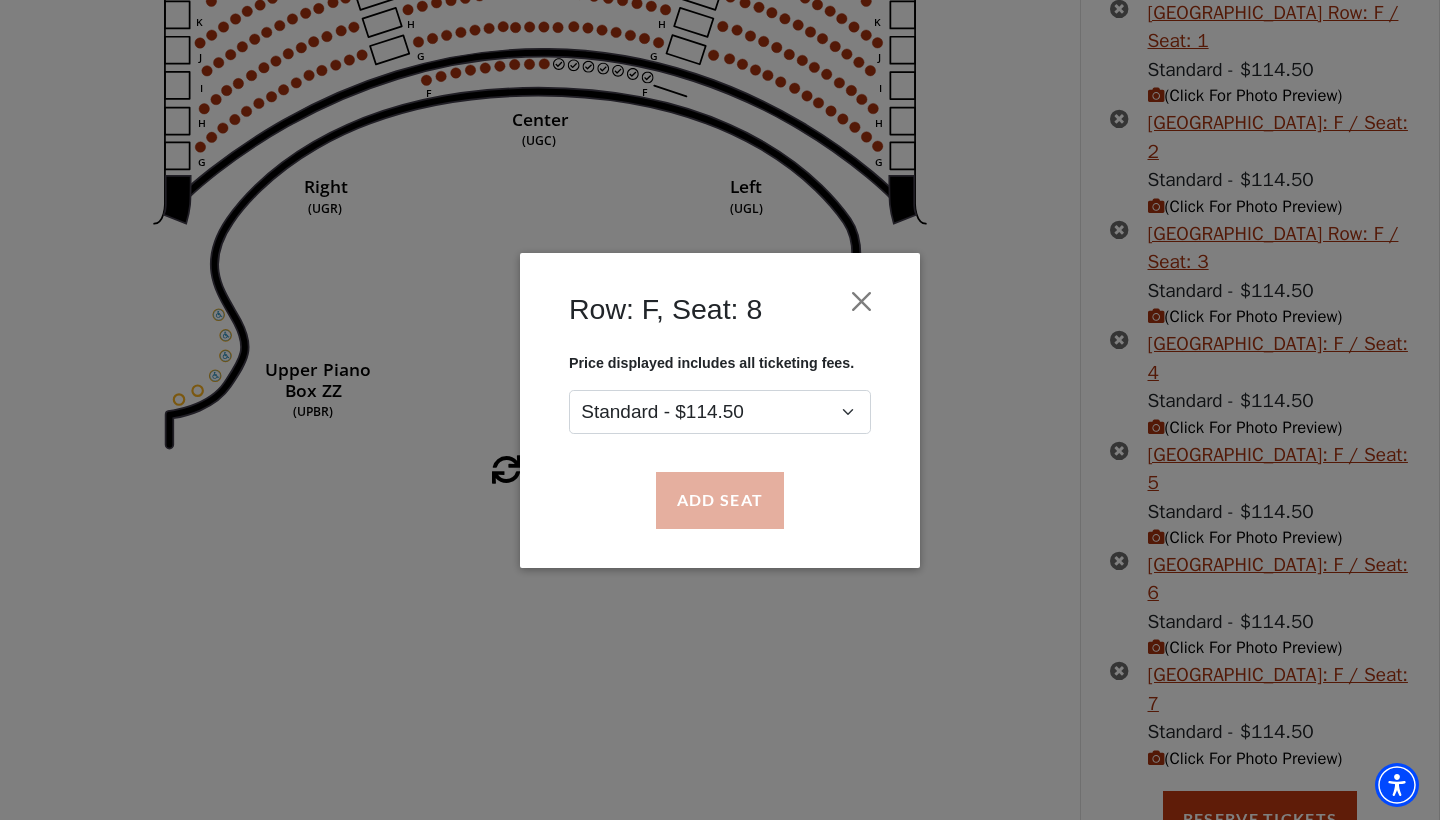 click on "Add Seat" at bounding box center [720, 500] 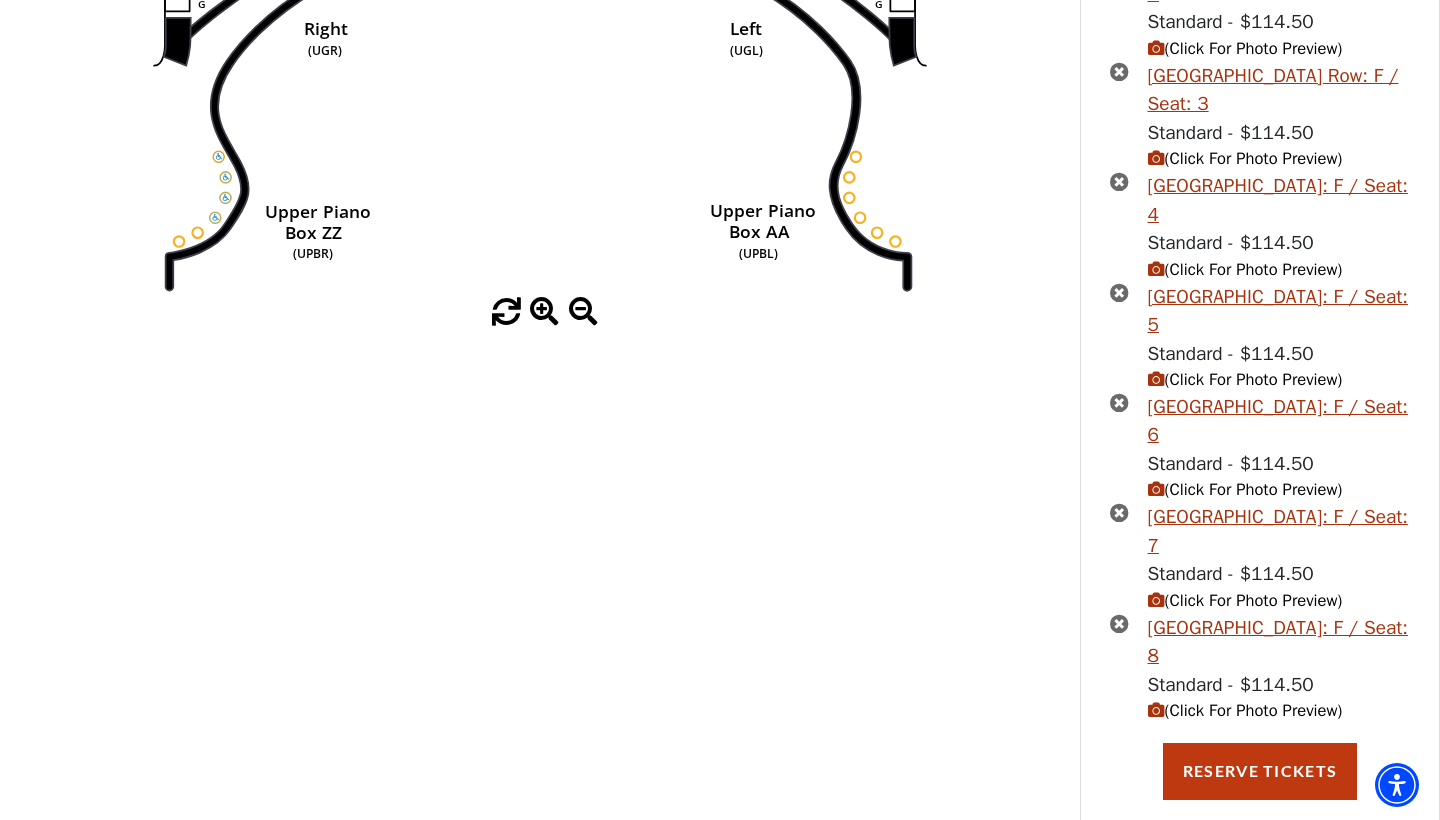 scroll, scrollTop: 542, scrollLeft: 0, axis: vertical 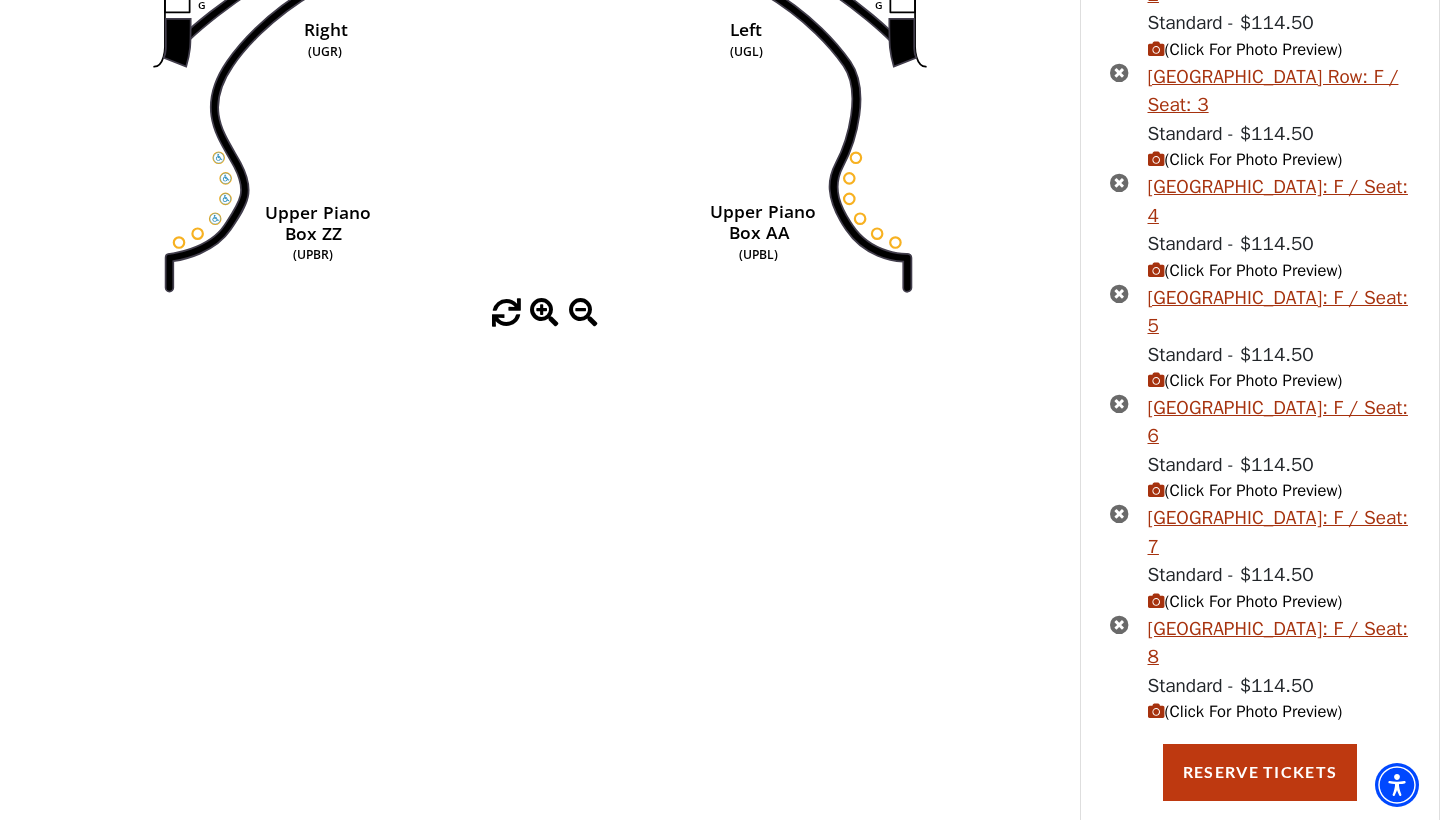 click at bounding box center (1156, 711) 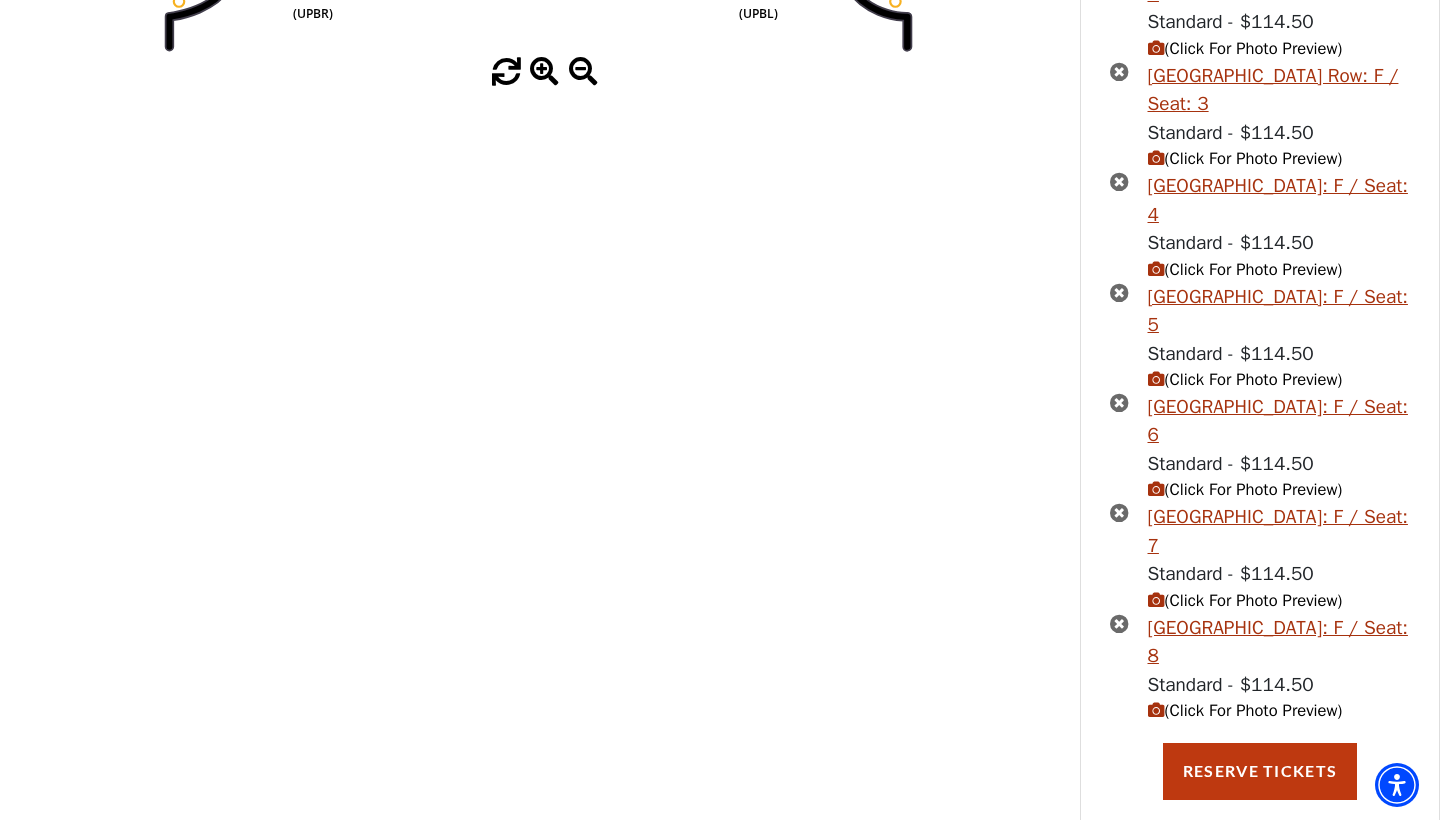 scroll, scrollTop: 782, scrollLeft: 0, axis: vertical 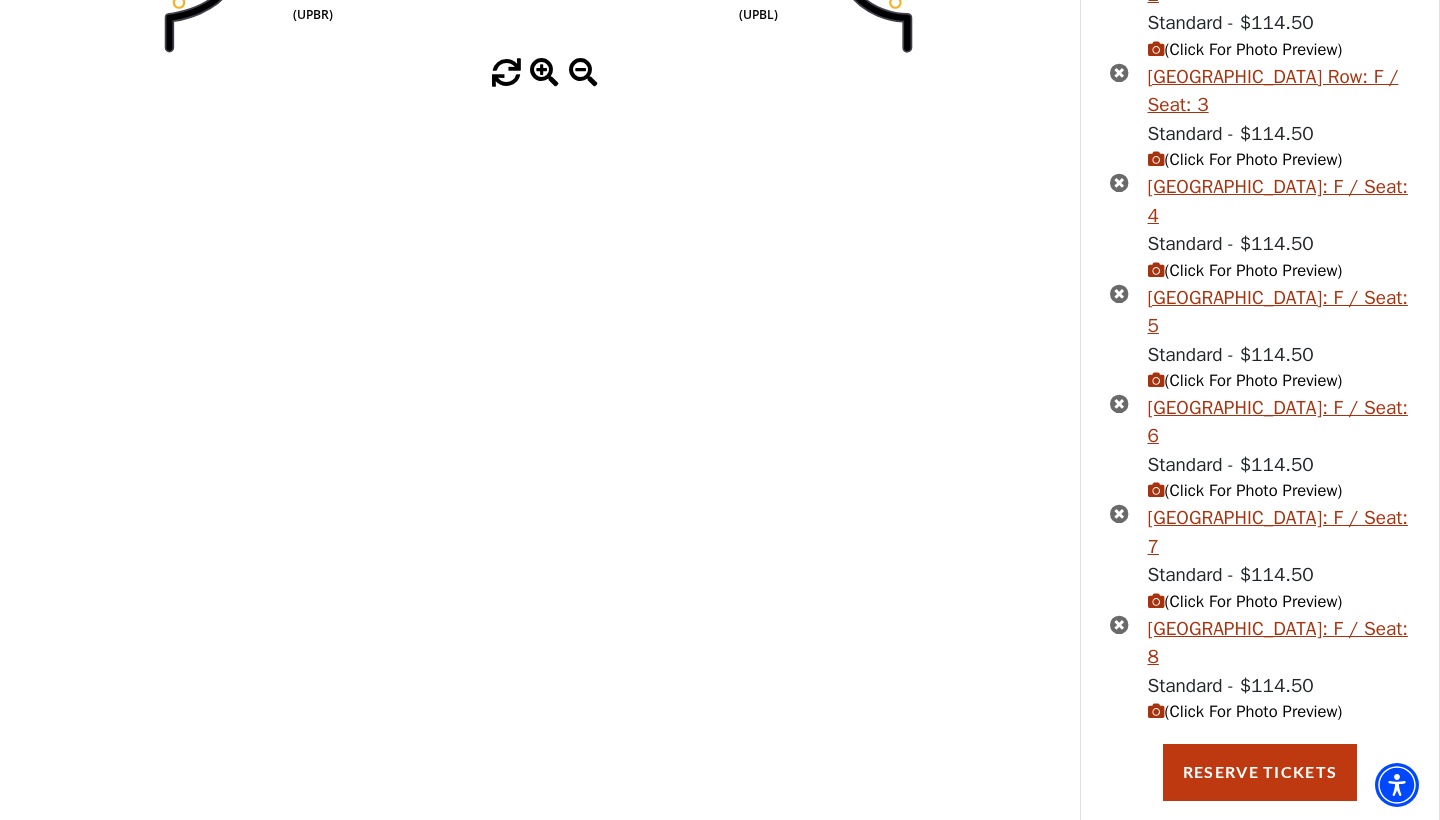 click at bounding box center [1156, 711] 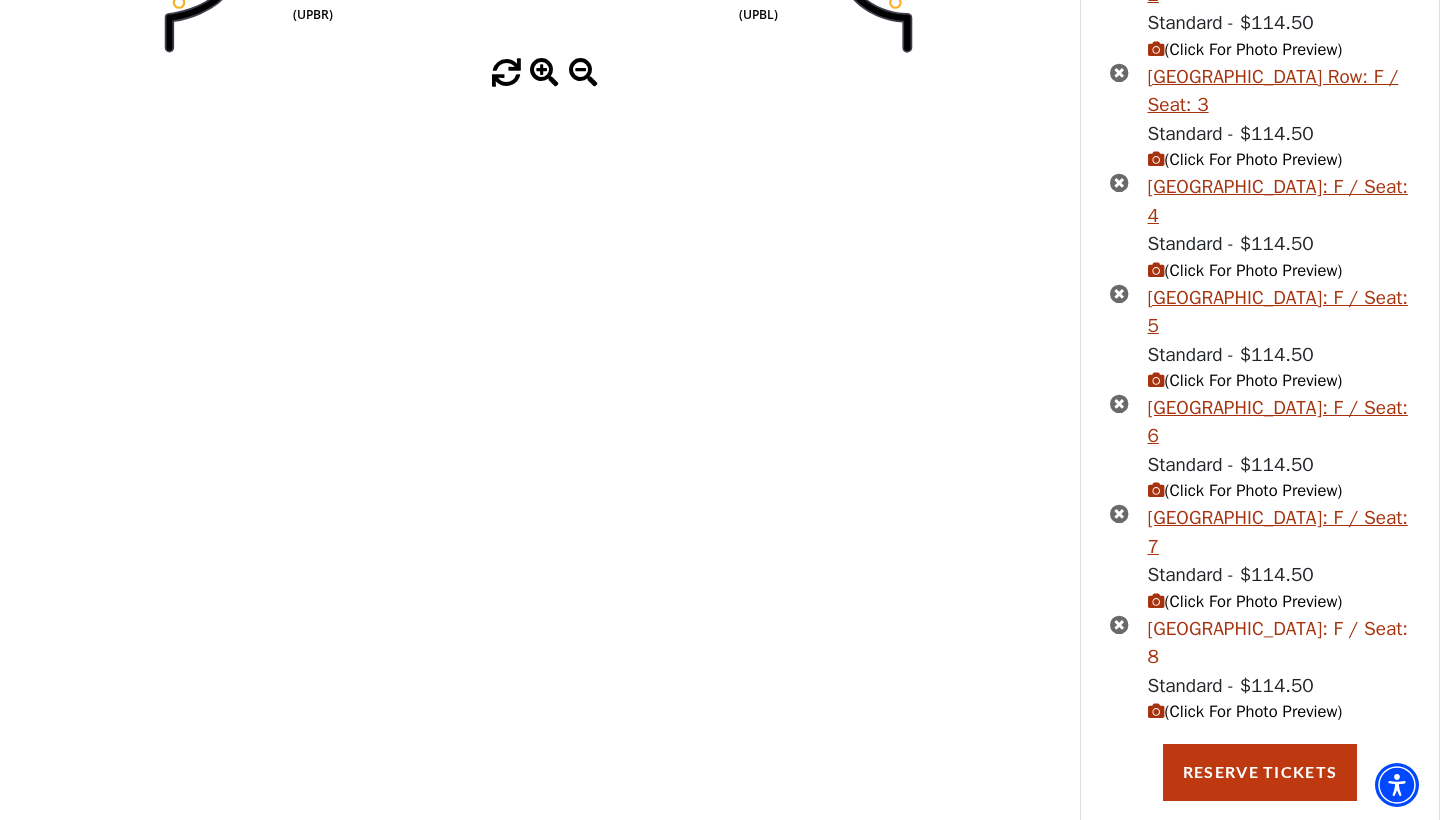click on "Upper Gallery Center Row: F / Seat: 8" at bounding box center [1279, 643] 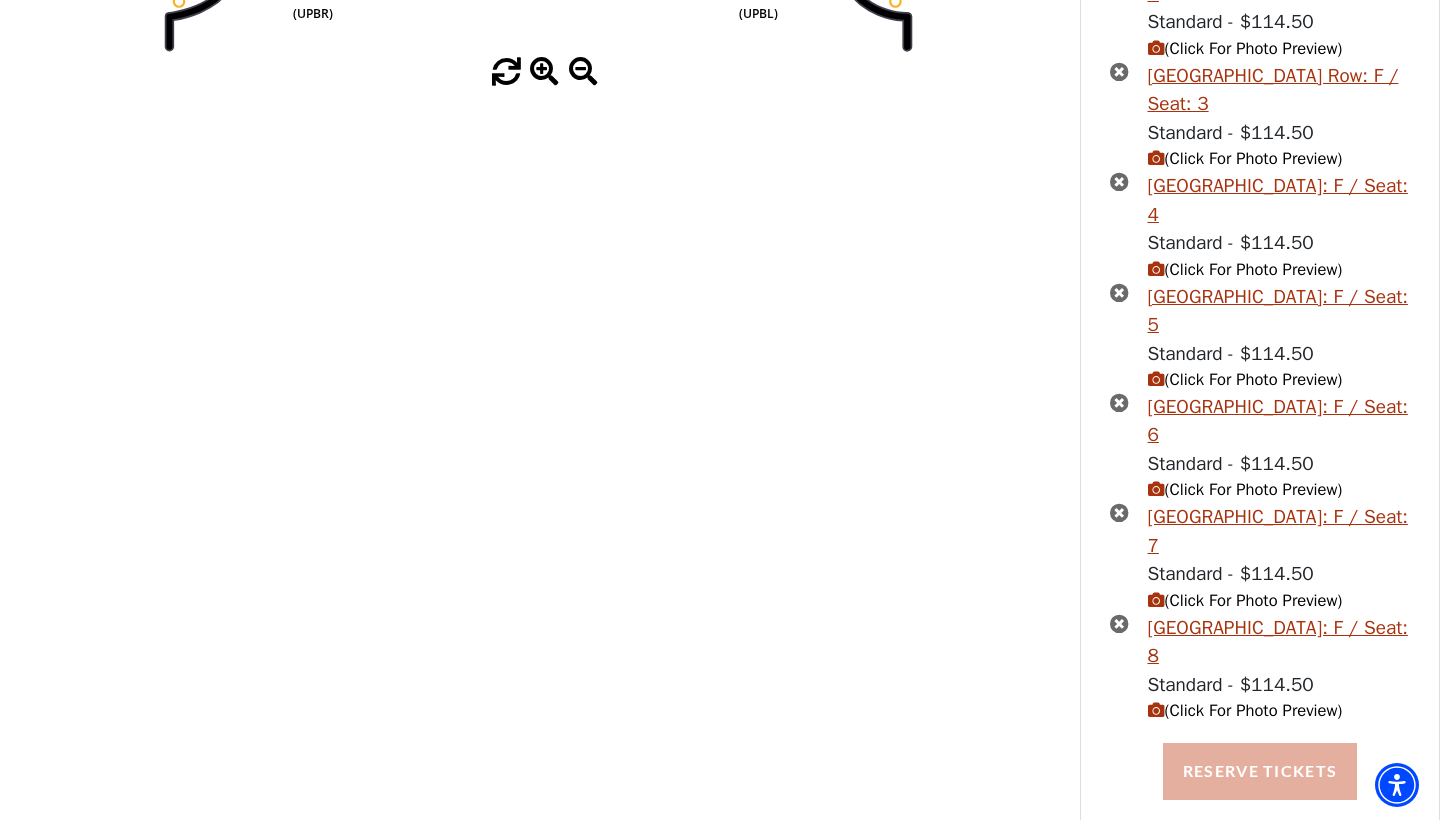 scroll, scrollTop: 782, scrollLeft: 0, axis: vertical 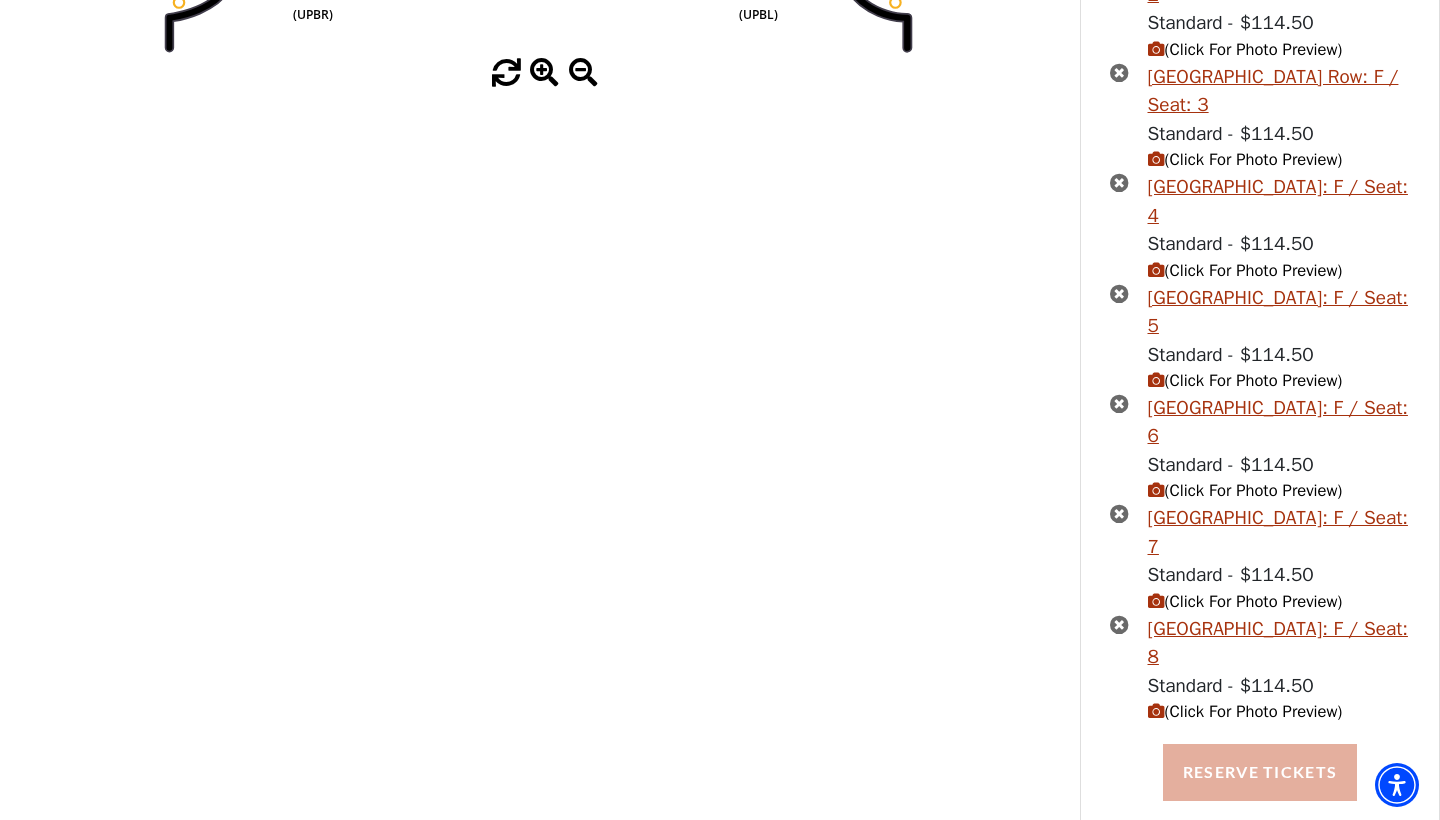 click on "Reserve Tickets" at bounding box center (1260, 772) 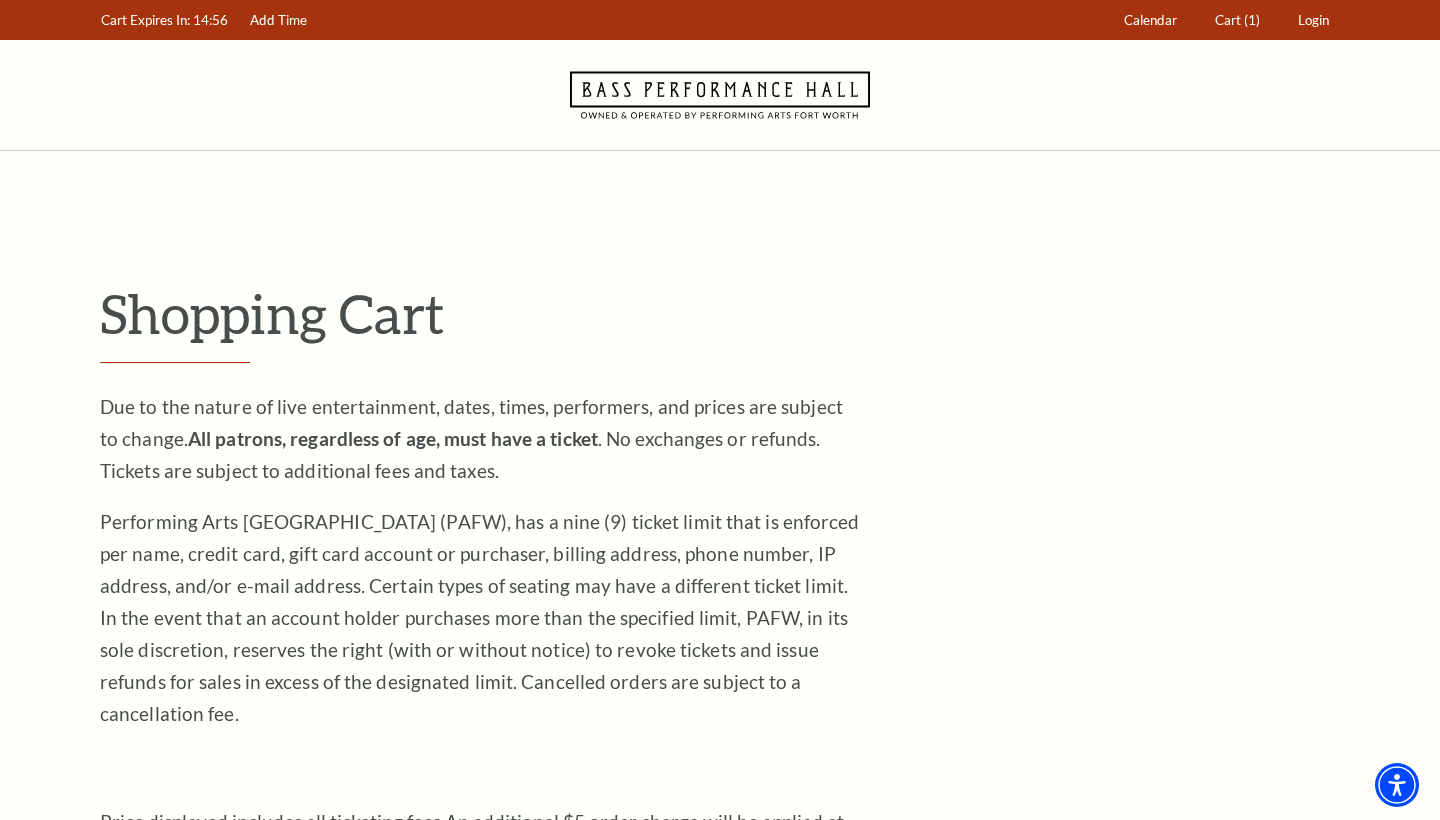 scroll, scrollTop: 0, scrollLeft: 0, axis: both 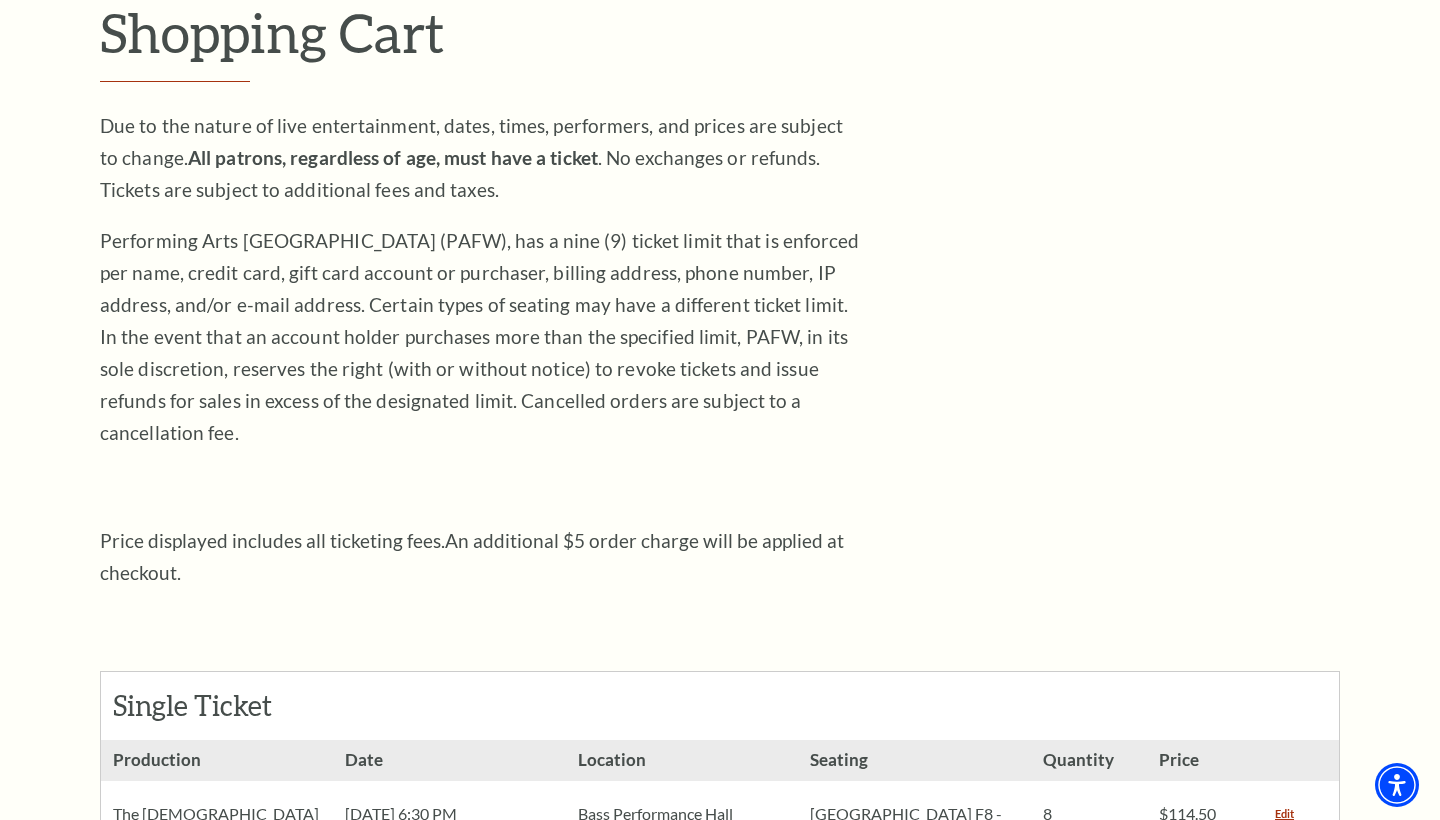 click on "Shopping Cart
Due to the nature of live entertainment, dates, times, performers, and prices are subject to change.  All patrons, regardless of age, must have a ticket . No exchanges or refunds. Tickets are subject to additional fees and taxes.
Performing Arts Fort Worth (PAFW), has a nine (9) ticket limit that is enforced per name, credit card, gift card account or purchaser, billing address, phone number, IP address, and/or e-mail address. Certain types of seating may have a different ticket limit. In the event that an account holder purchases more than the specified limit, PAFW, in its sole discretion, reserves the right (with or without notice) to revoke tickets and issue refunds for sales in excess of the designated limit. Cancelled orders are subject to a cancellation fee." at bounding box center [720, 1308] 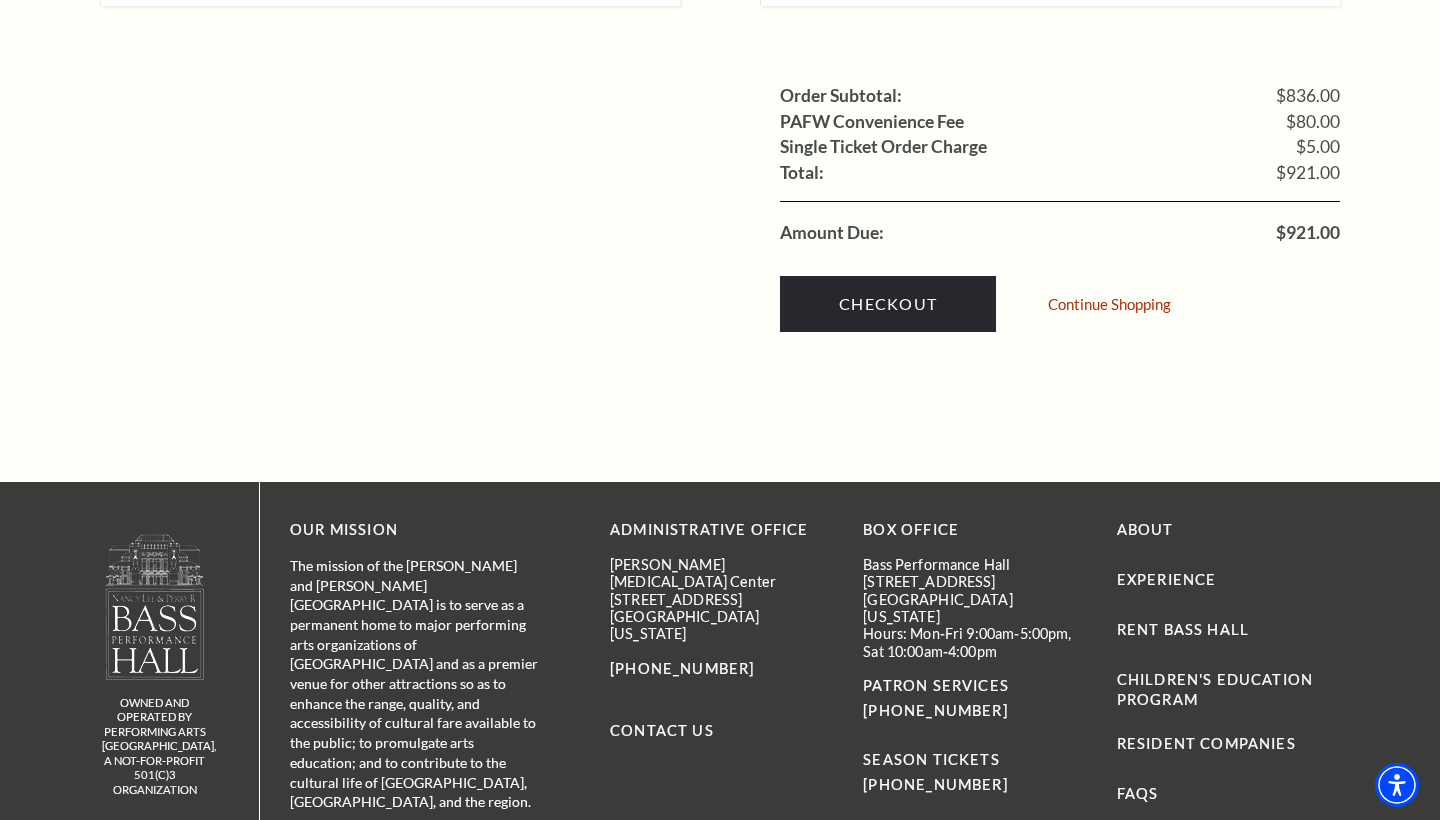 scroll, scrollTop: 2553, scrollLeft: 0, axis: vertical 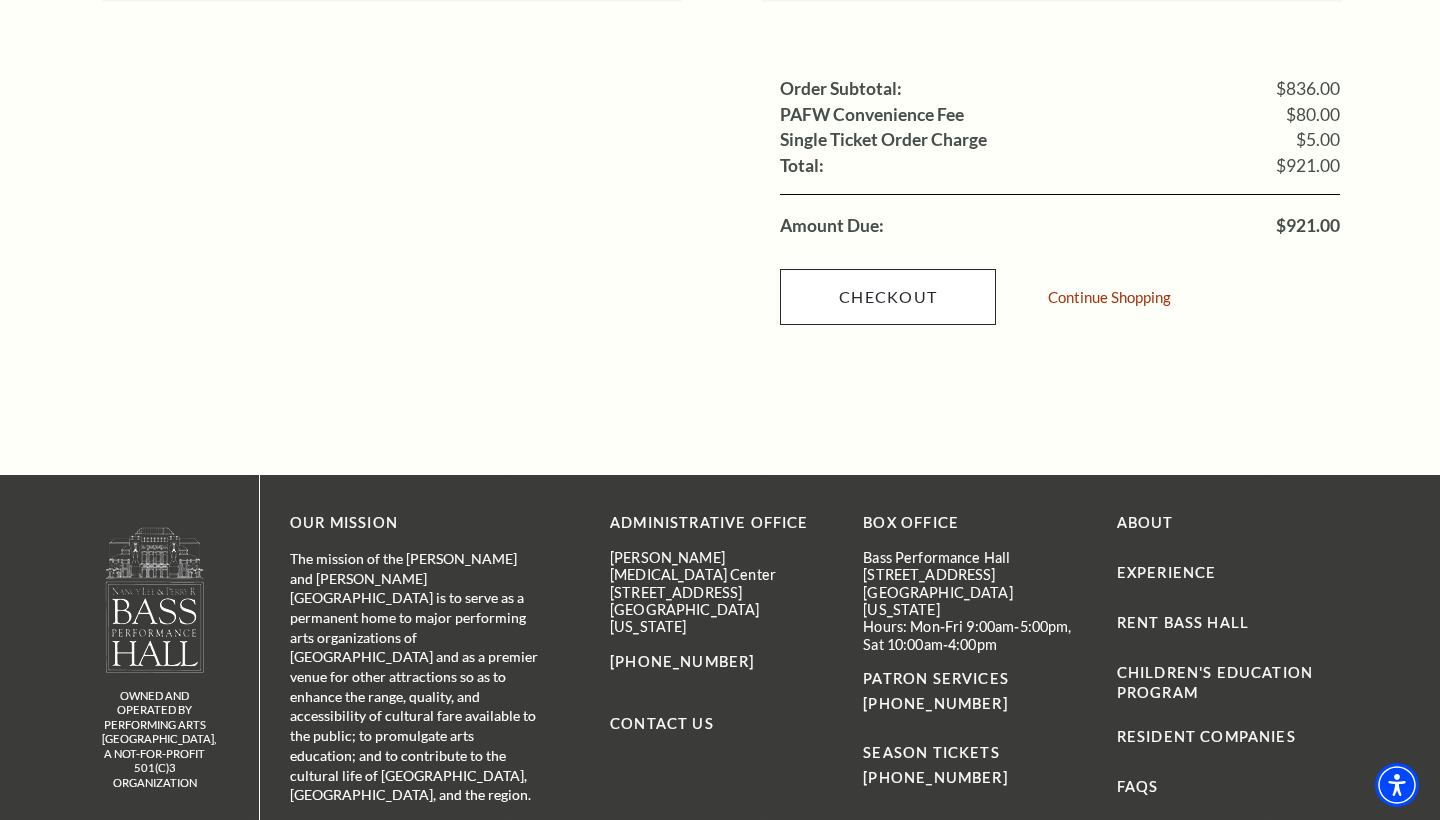 click on "Checkout" at bounding box center (888, 297) 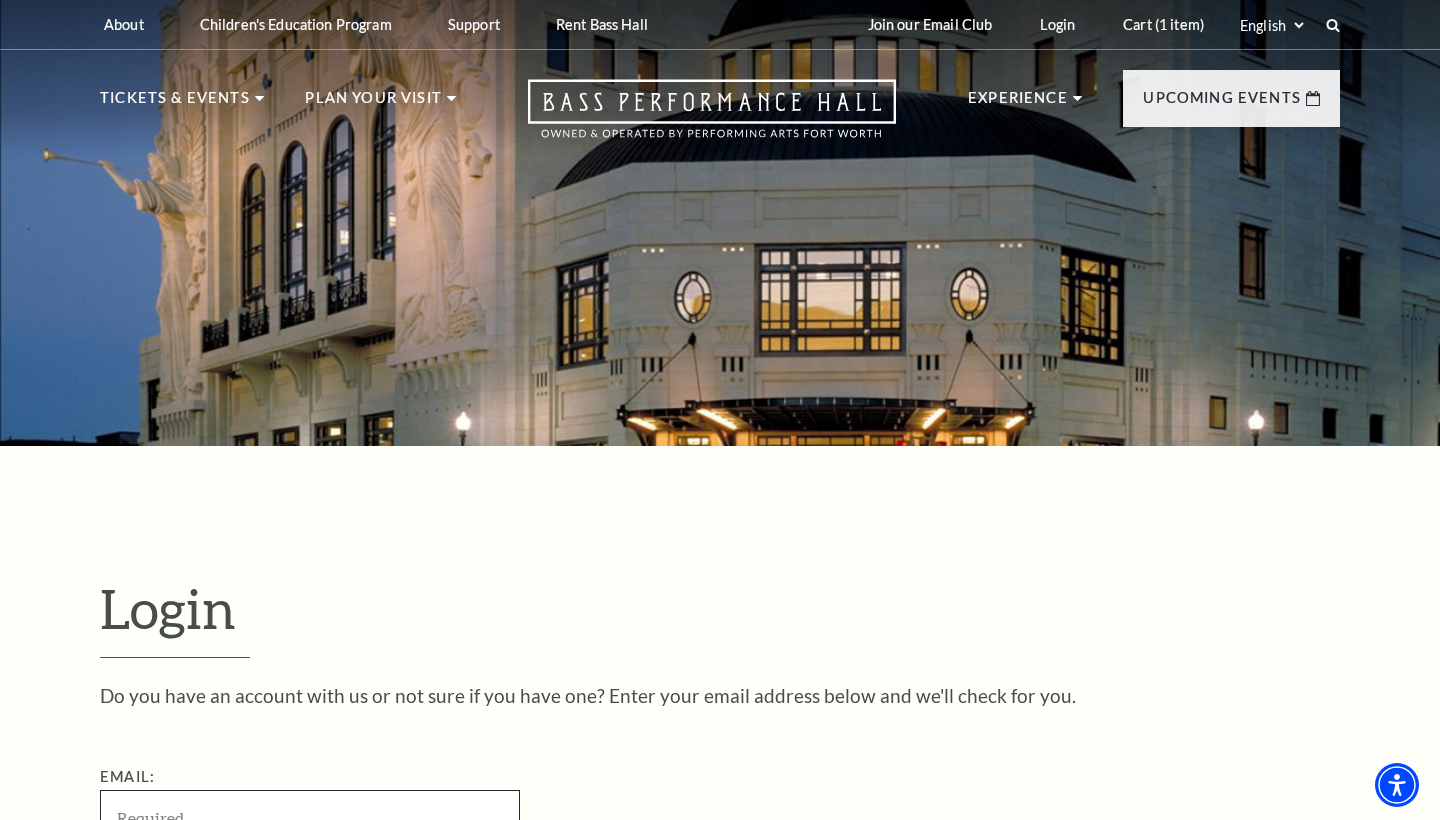 scroll, scrollTop: 575, scrollLeft: 0, axis: vertical 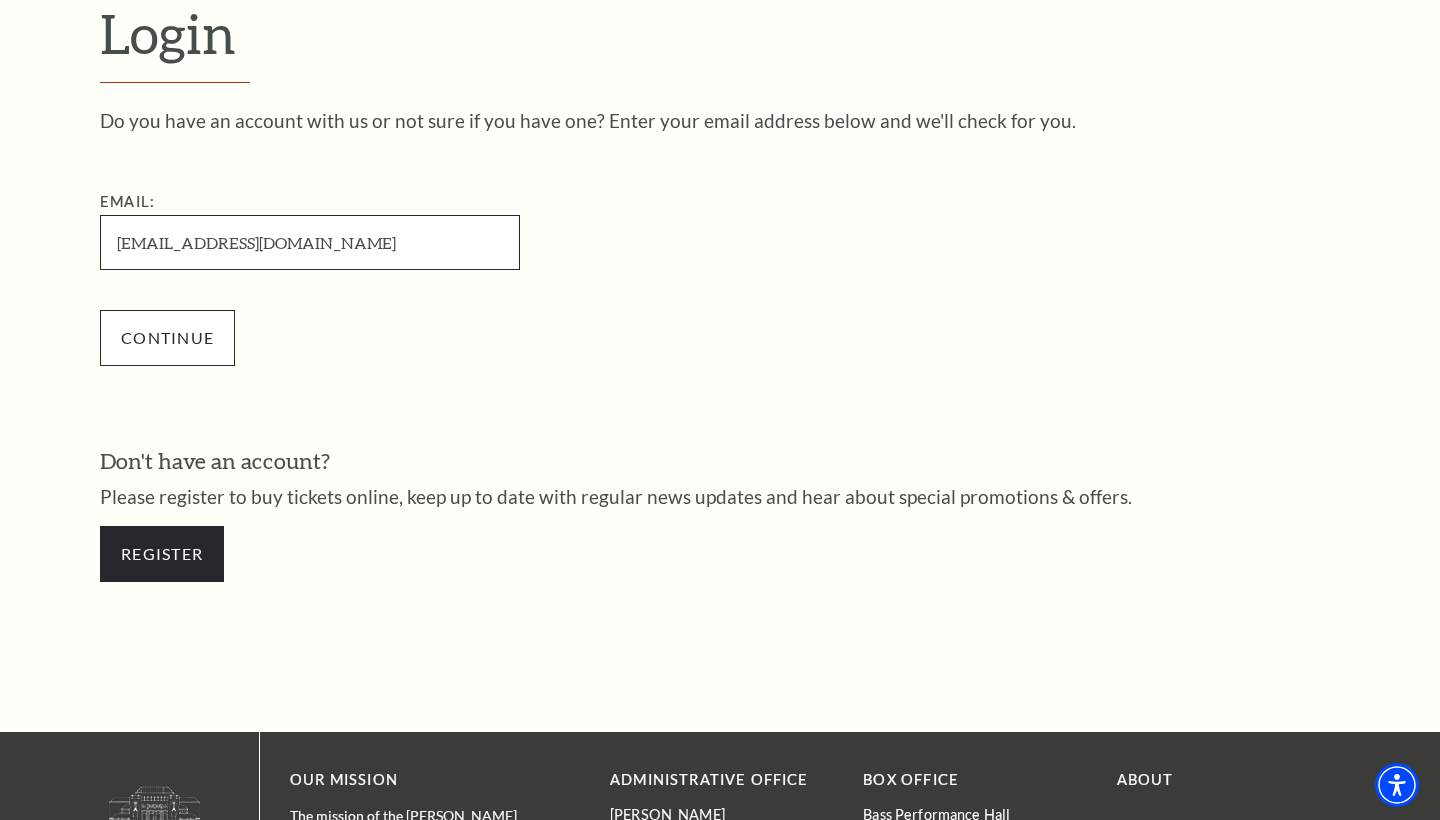 type on "[EMAIL_ADDRESS][DOMAIN_NAME]" 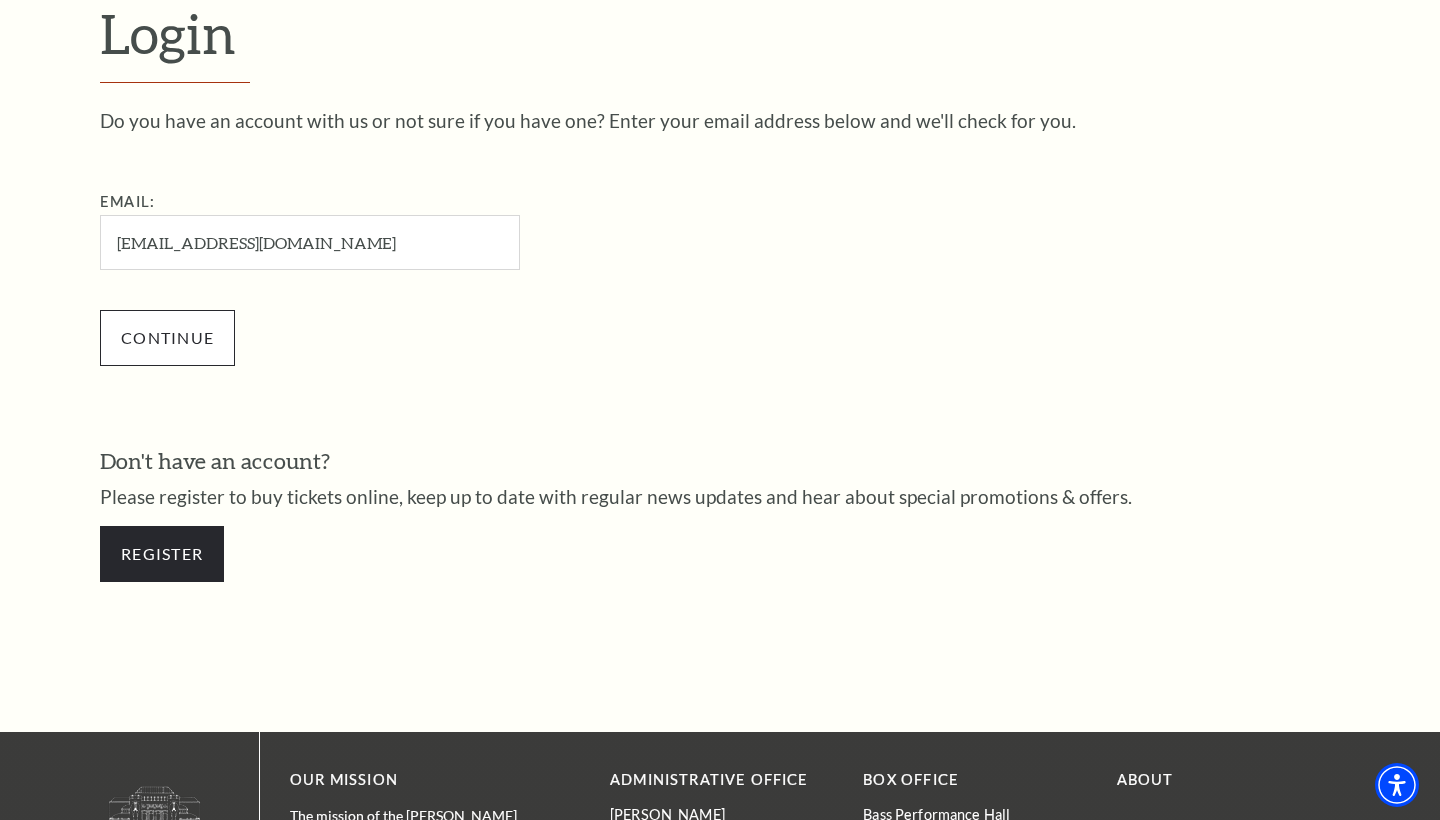 click on "Continue" at bounding box center [167, 338] 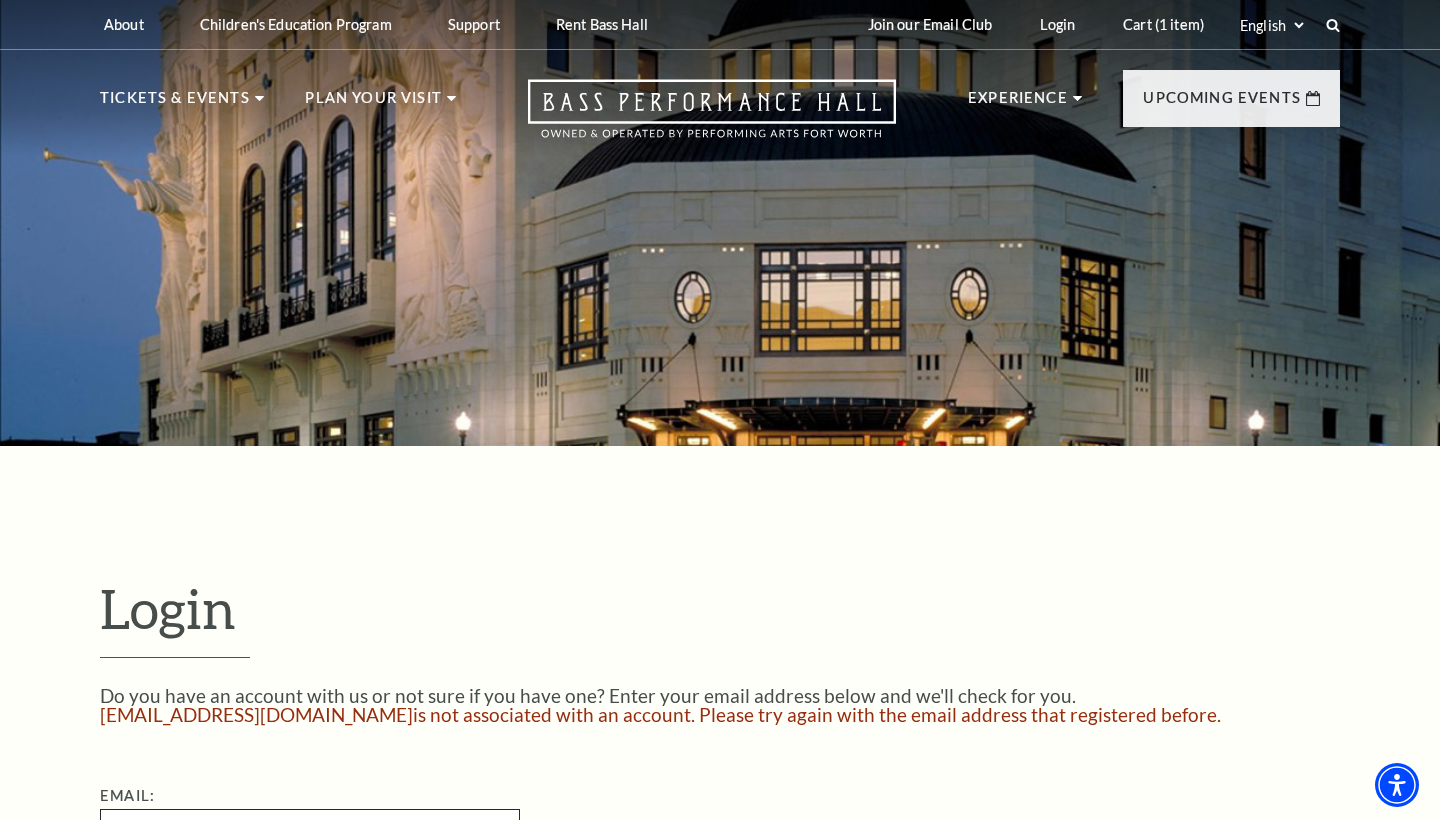 scroll, scrollTop: 424, scrollLeft: 0, axis: vertical 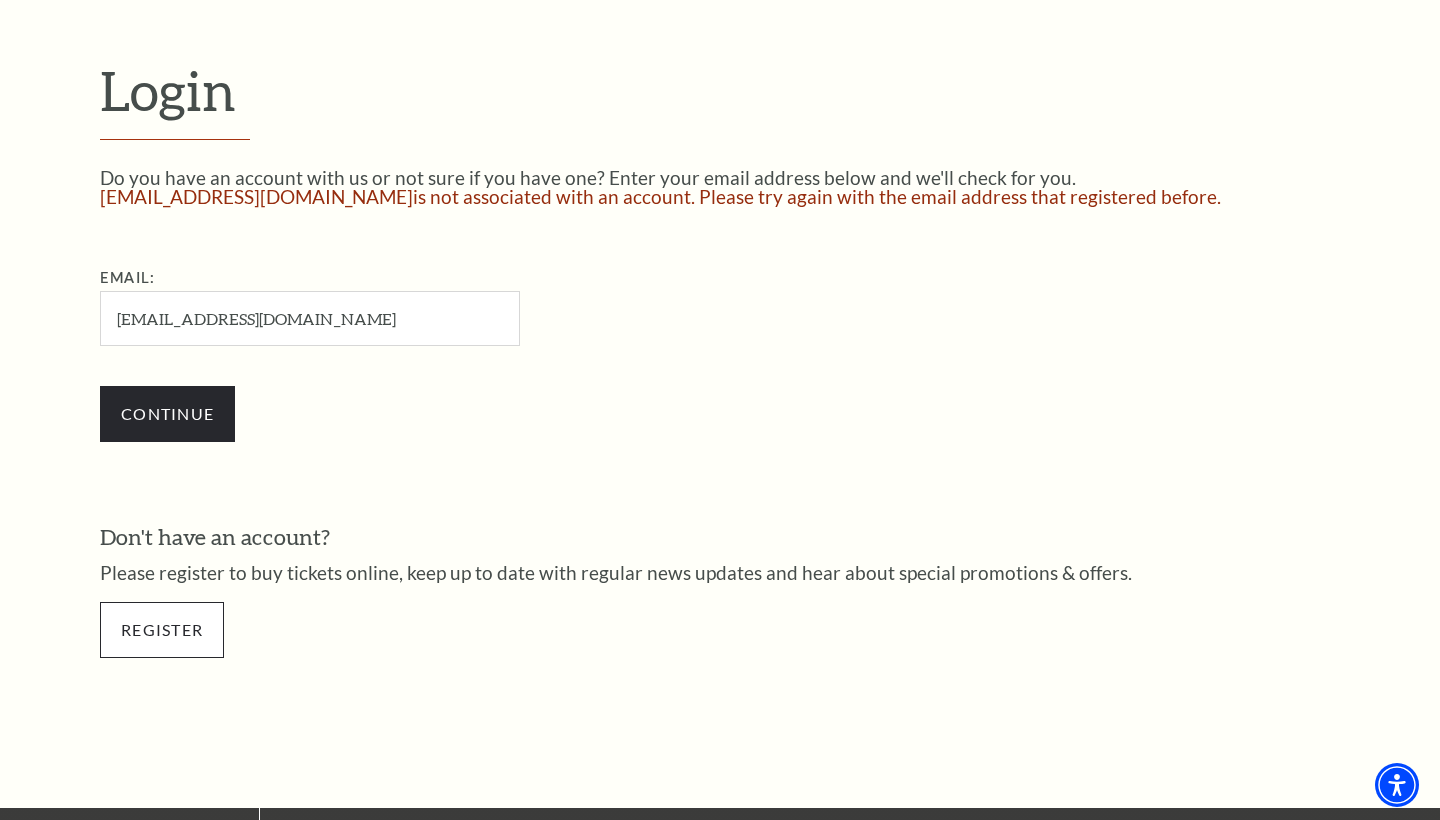 click on "Register" at bounding box center (162, 630) 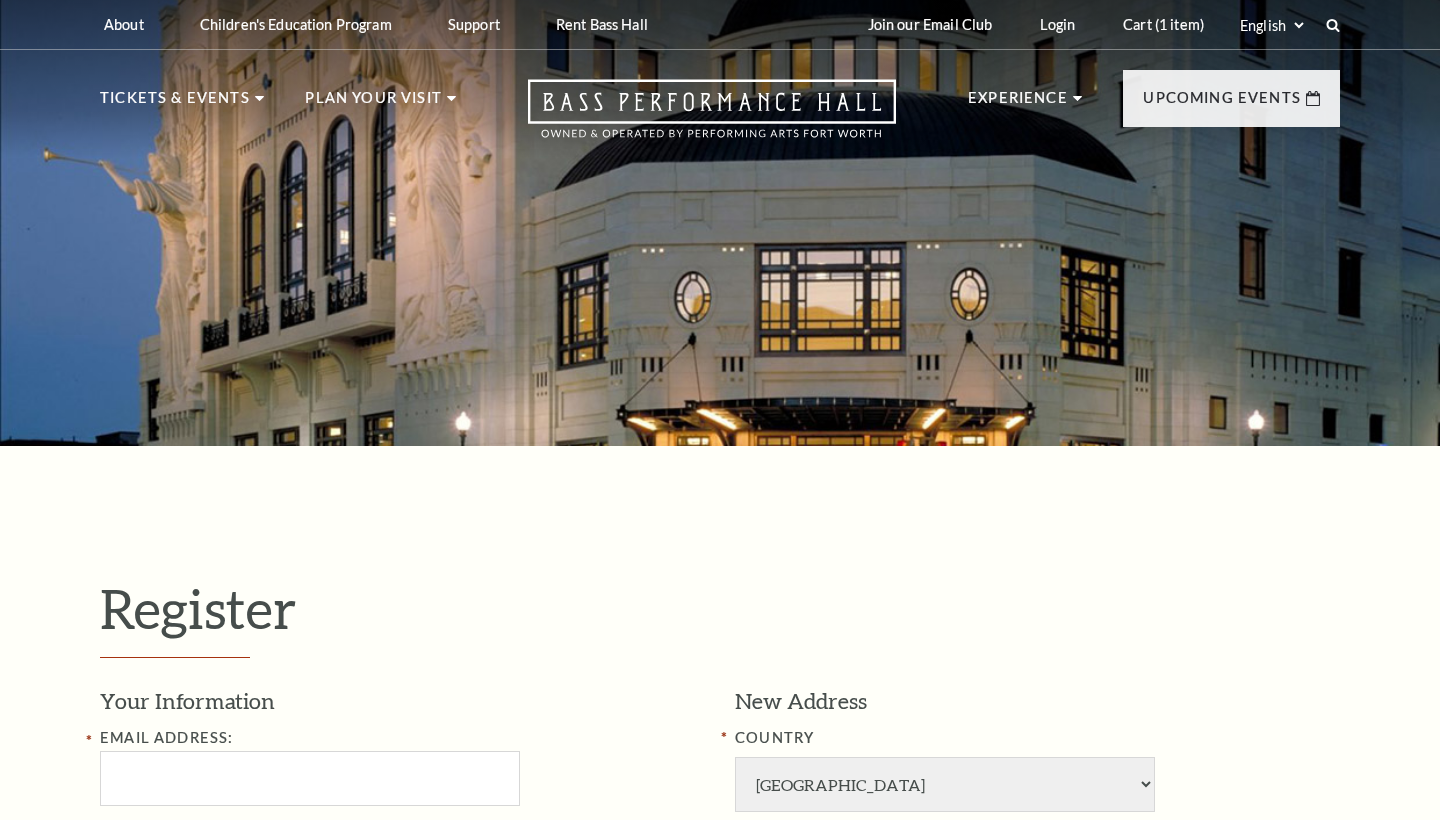 select on "1" 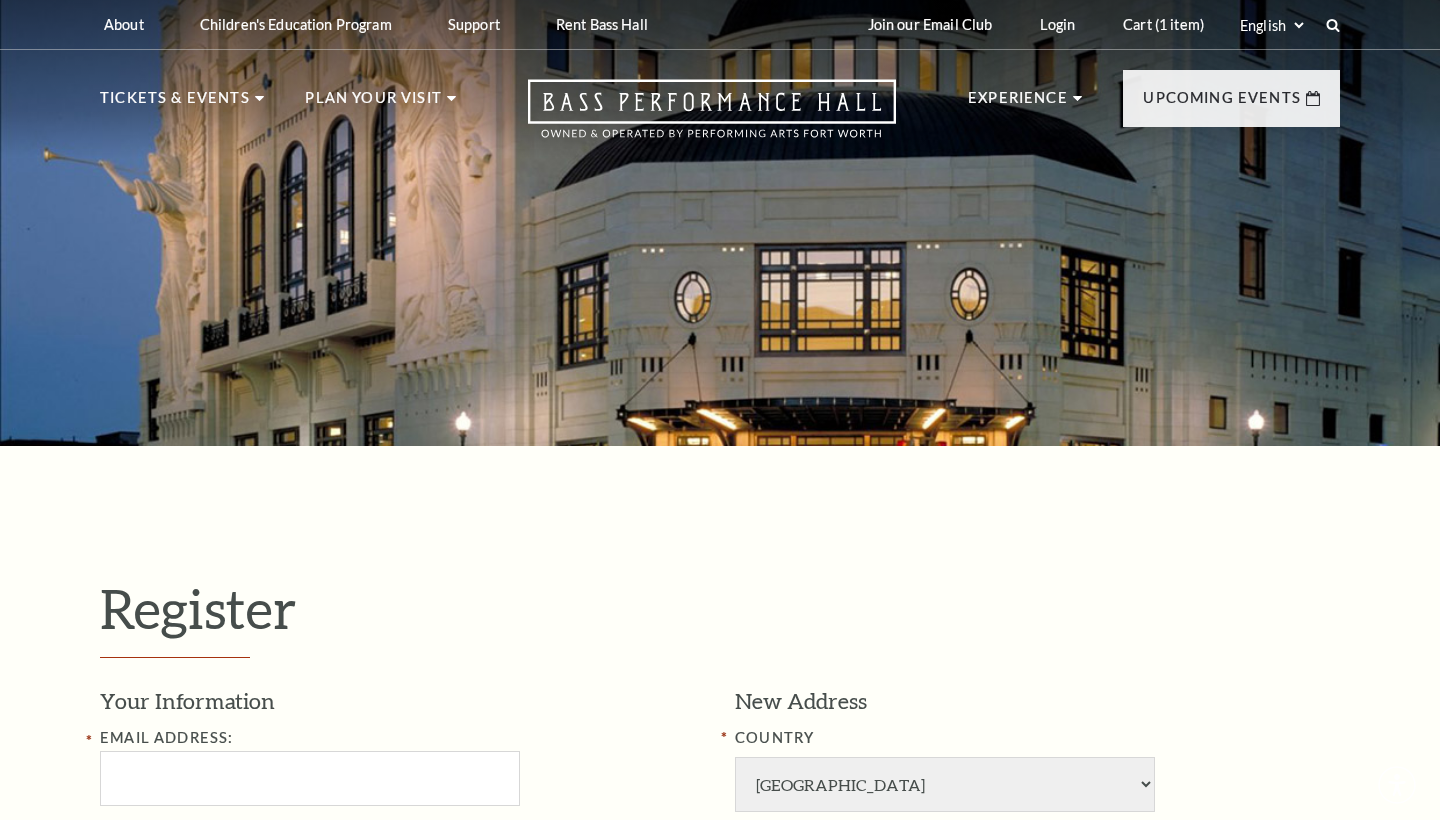 scroll, scrollTop: 0, scrollLeft: 0, axis: both 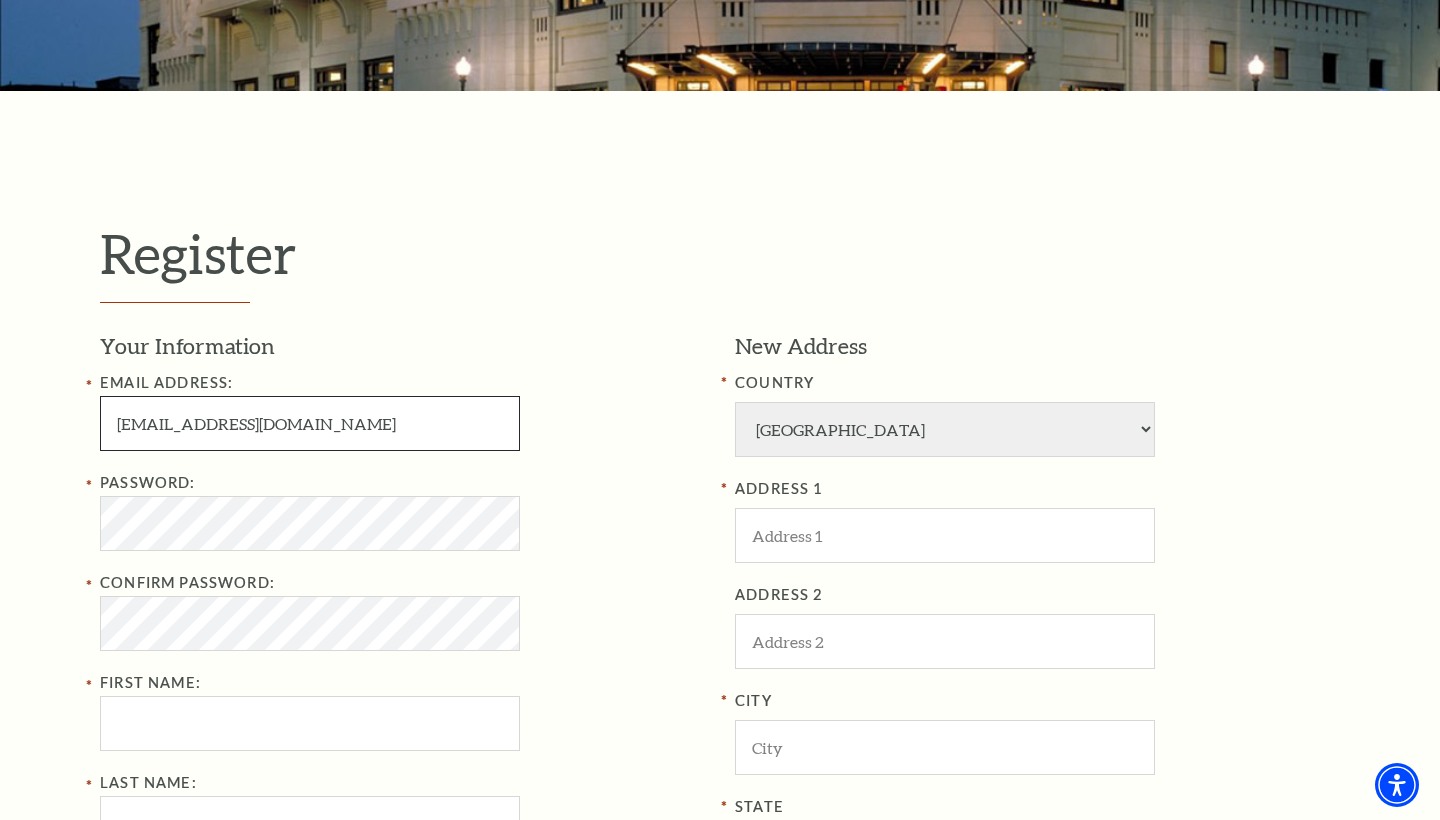 type on "[EMAIL_ADDRESS][DOMAIN_NAME]" 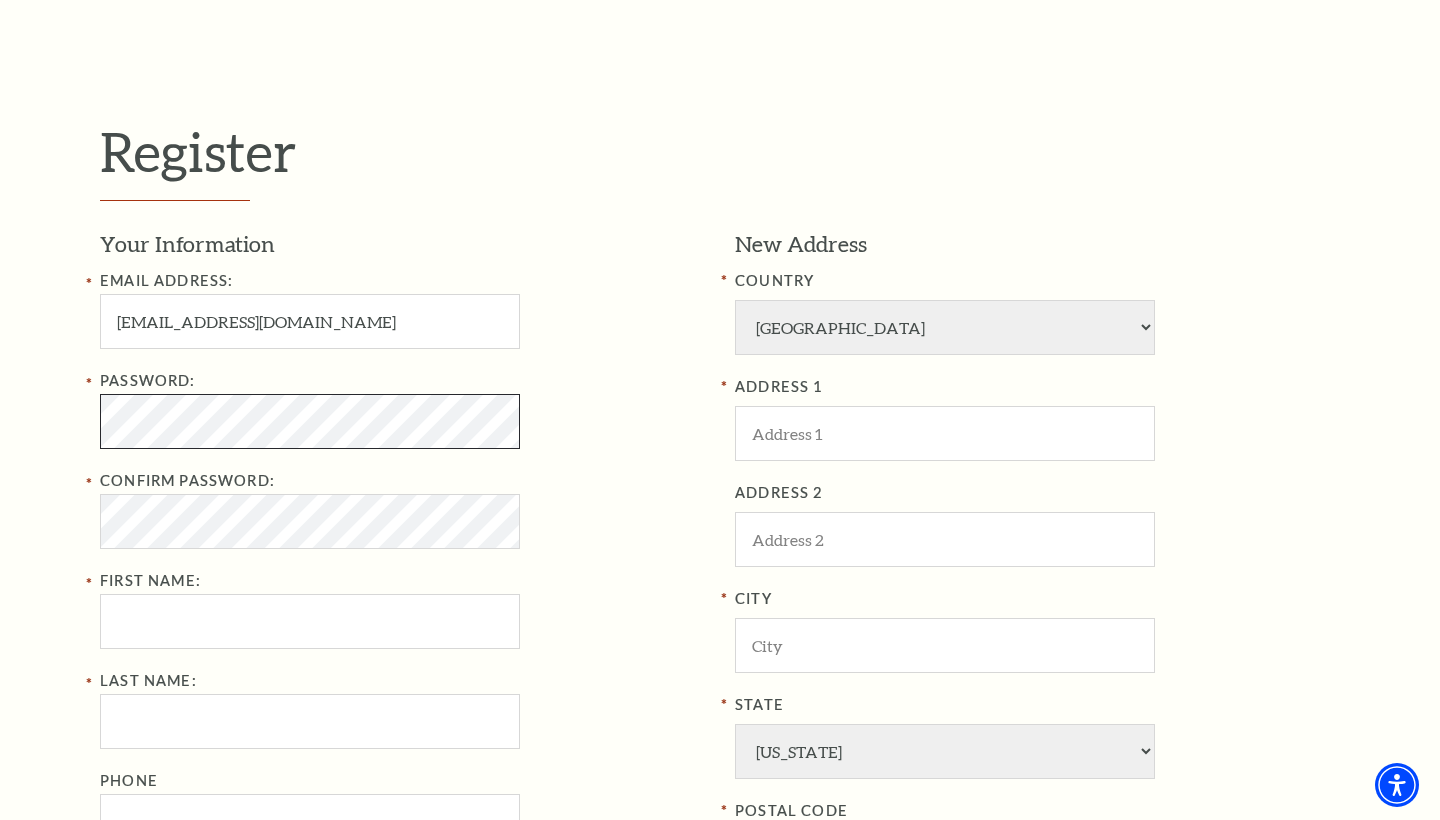 scroll, scrollTop: 460, scrollLeft: 0, axis: vertical 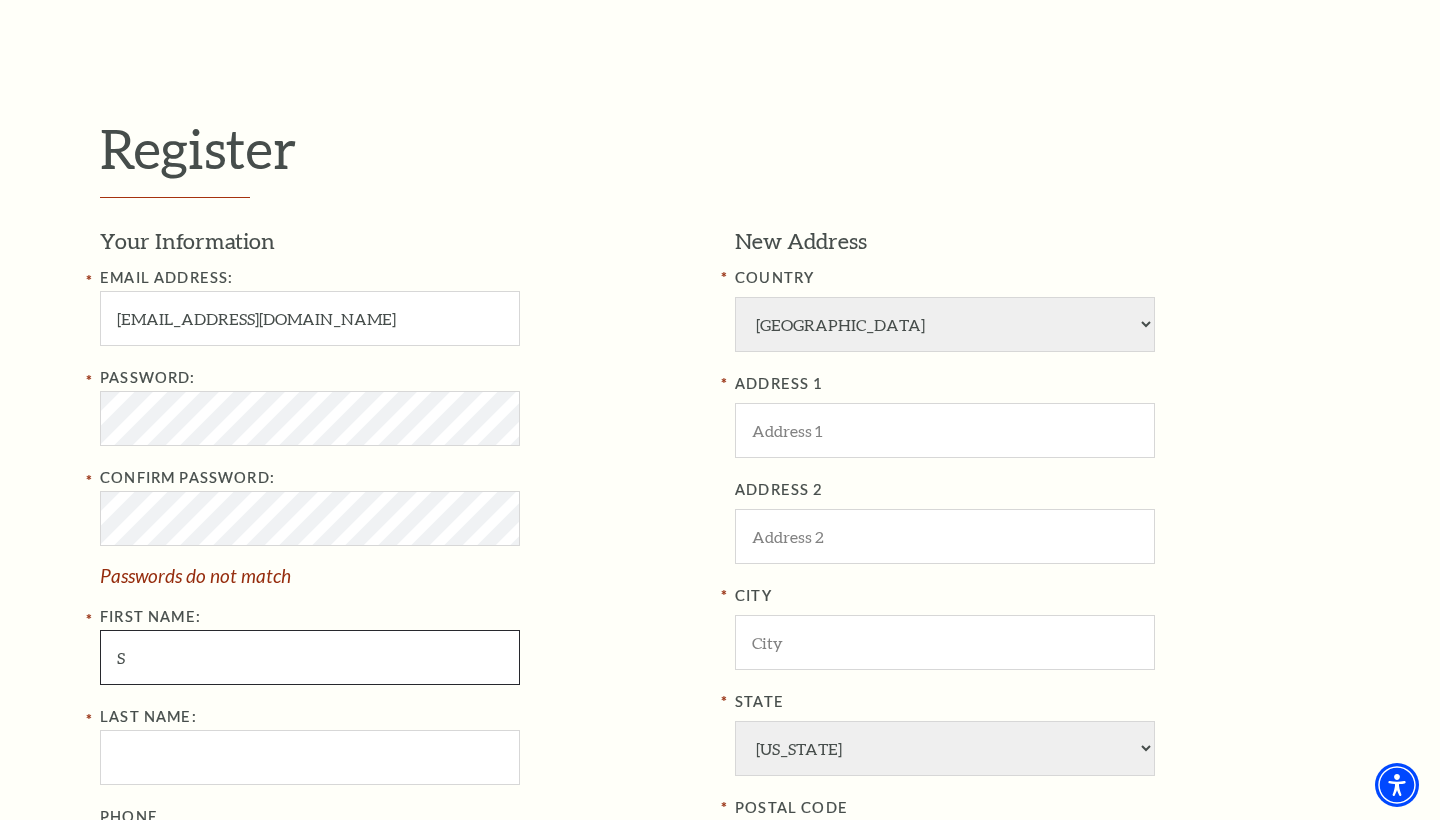 click on "S" at bounding box center [310, 657] 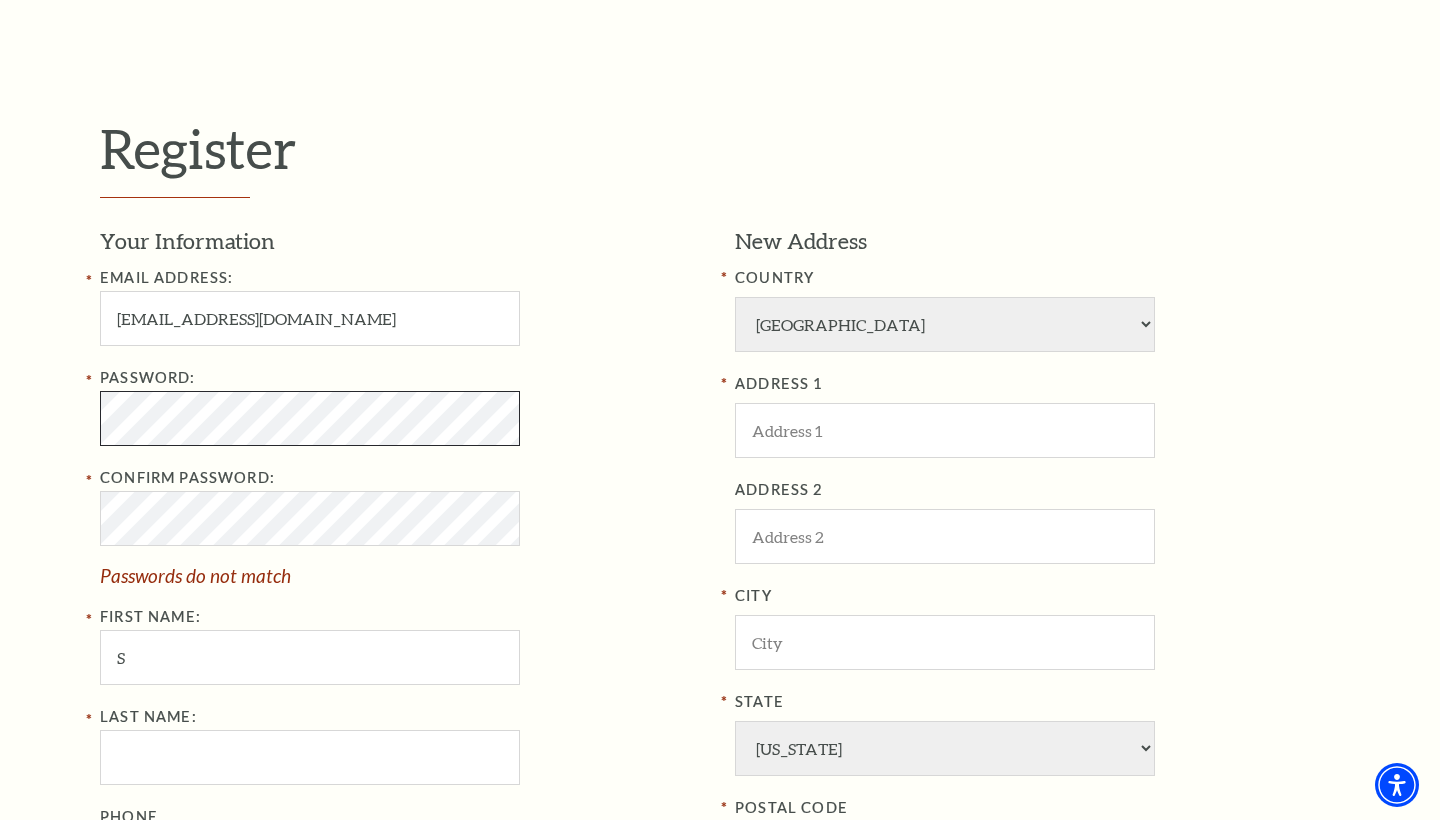 click on "Register
Your Information
Email Address:   shellyhamilton12@gmail.com     Password:       Confirm Password:     Passwords do not match   First Name:   S     Last Name:       Phone
New Address
COUNTRY   Afghanistan Albania Algeria Andorra Angola Antigua and Barbuda Argentina Aruba Australia Austria Azores Bahamas Bahrain Bangladesh Barbados Belgium Belize Benin Bermuda Bhutan Bolivia Botswana Brazil British Virgin Islnd Brunei Darussalam Bulgaria Burkina Faso Burma Burundi Cameroon Canada Canal Zone Canary Islands Cape Verde Cayman Islands Central African Rep Chad Channel Islands Chile Colombia Comoros Confed of Senegambia Congo Cook Islands Costa Rica Croatia Cuba Curacao Cyprus Czechoslovakia Dahomey Denmark Djibouti Dm People's Rp Korea Egypt" at bounding box center [720, 596] 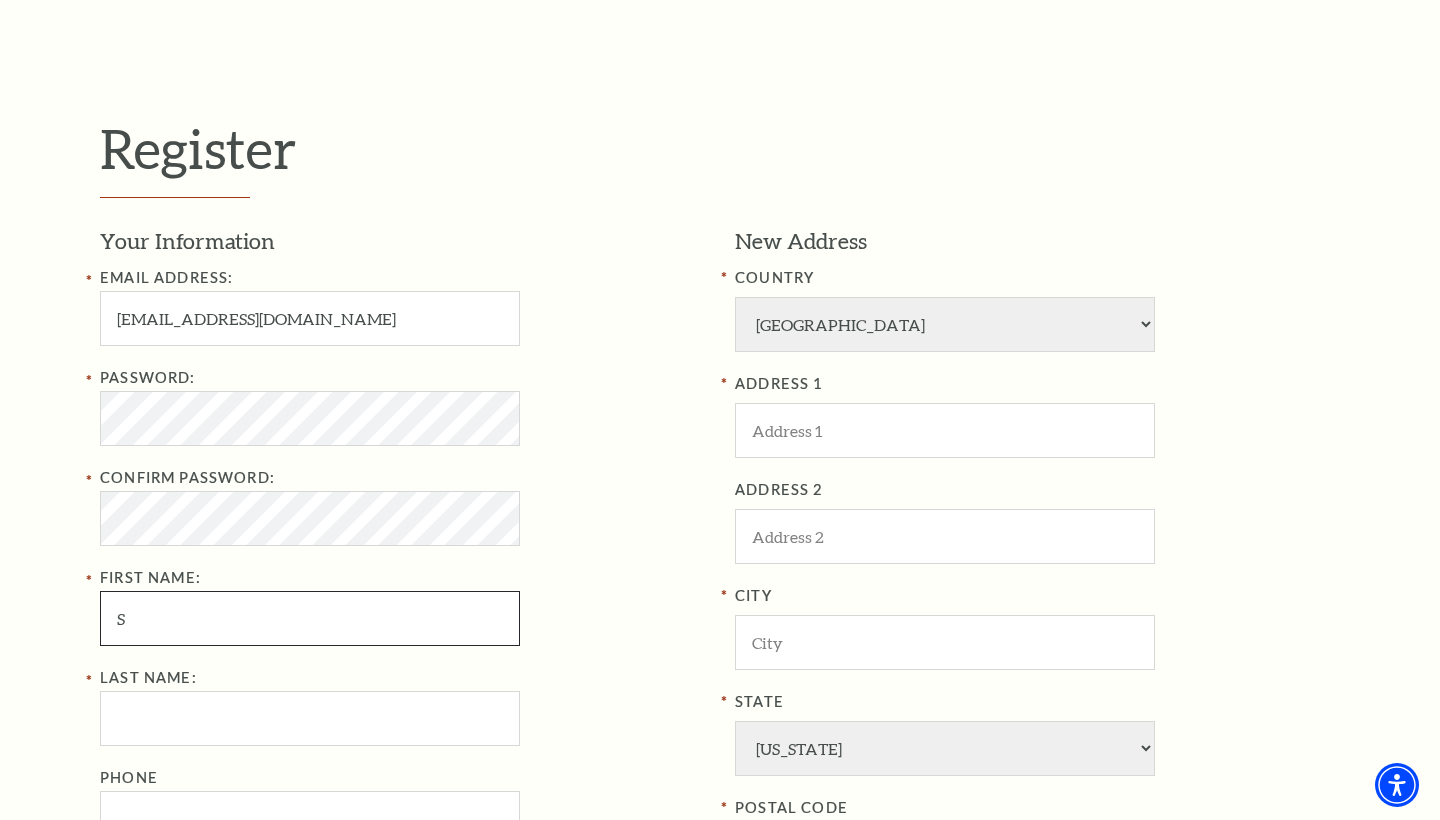 click on "S" at bounding box center (310, 618) 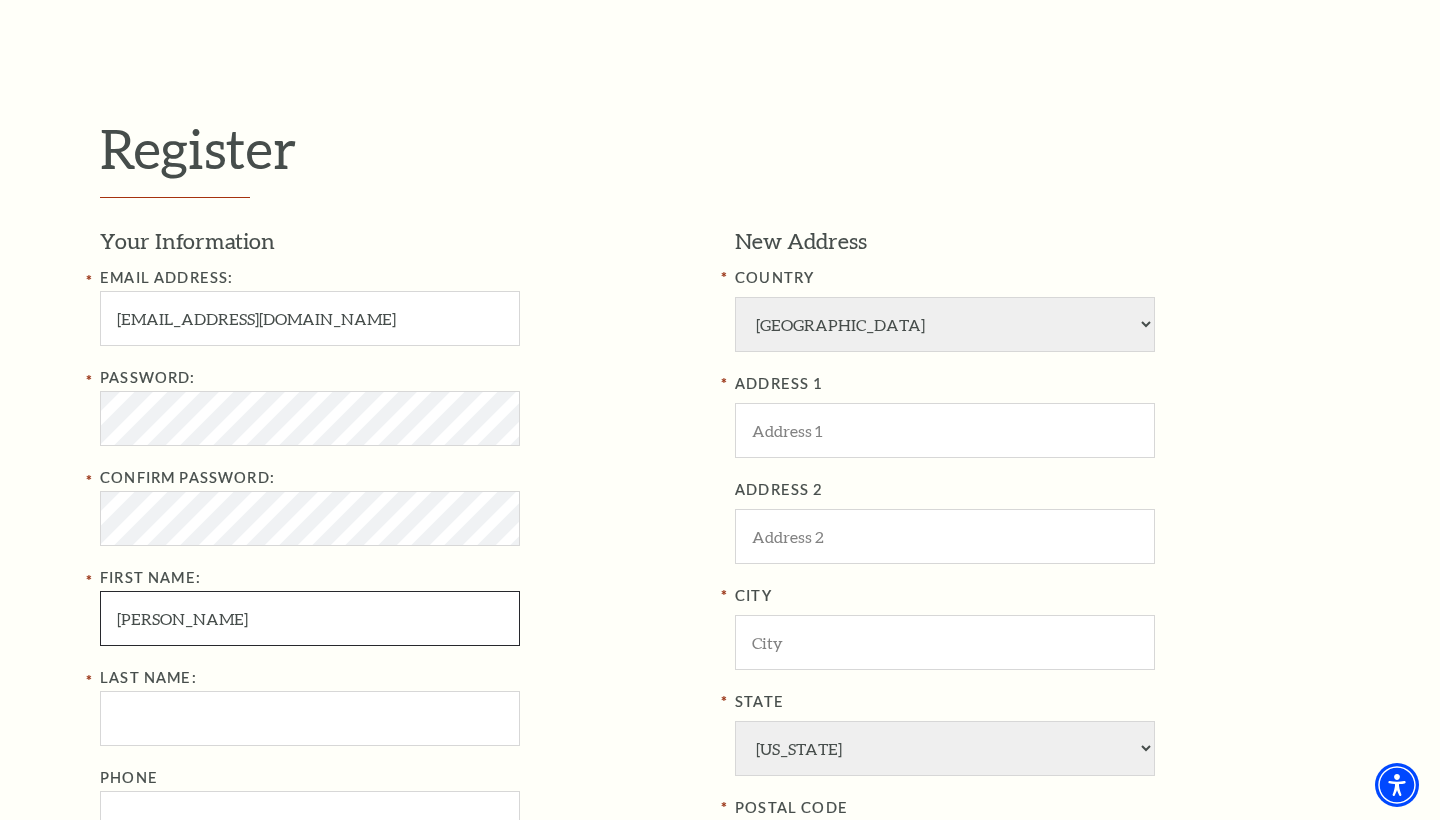 type on "Shelly" 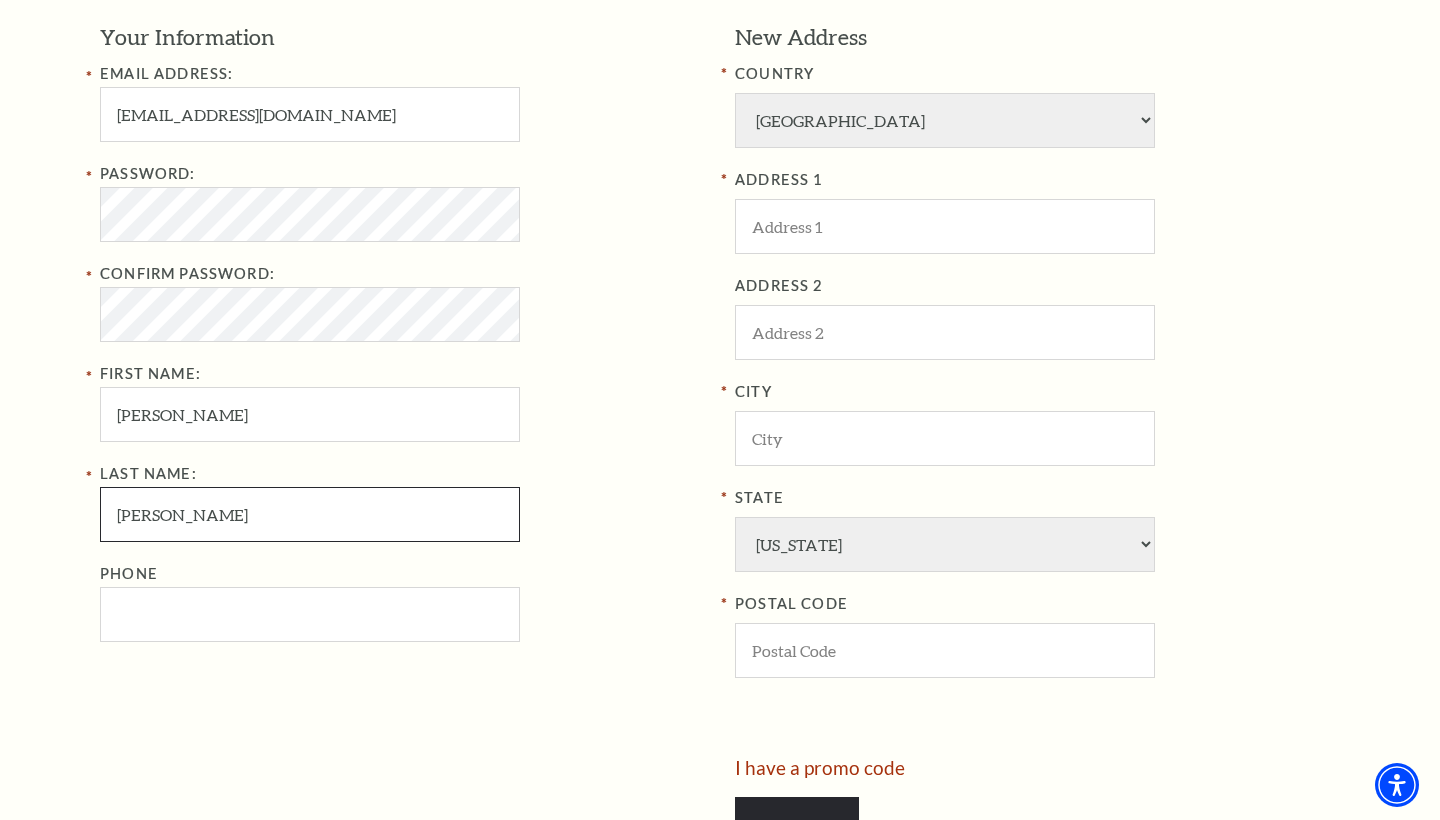 scroll, scrollTop: 667, scrollLeft: 0, axis: vertical 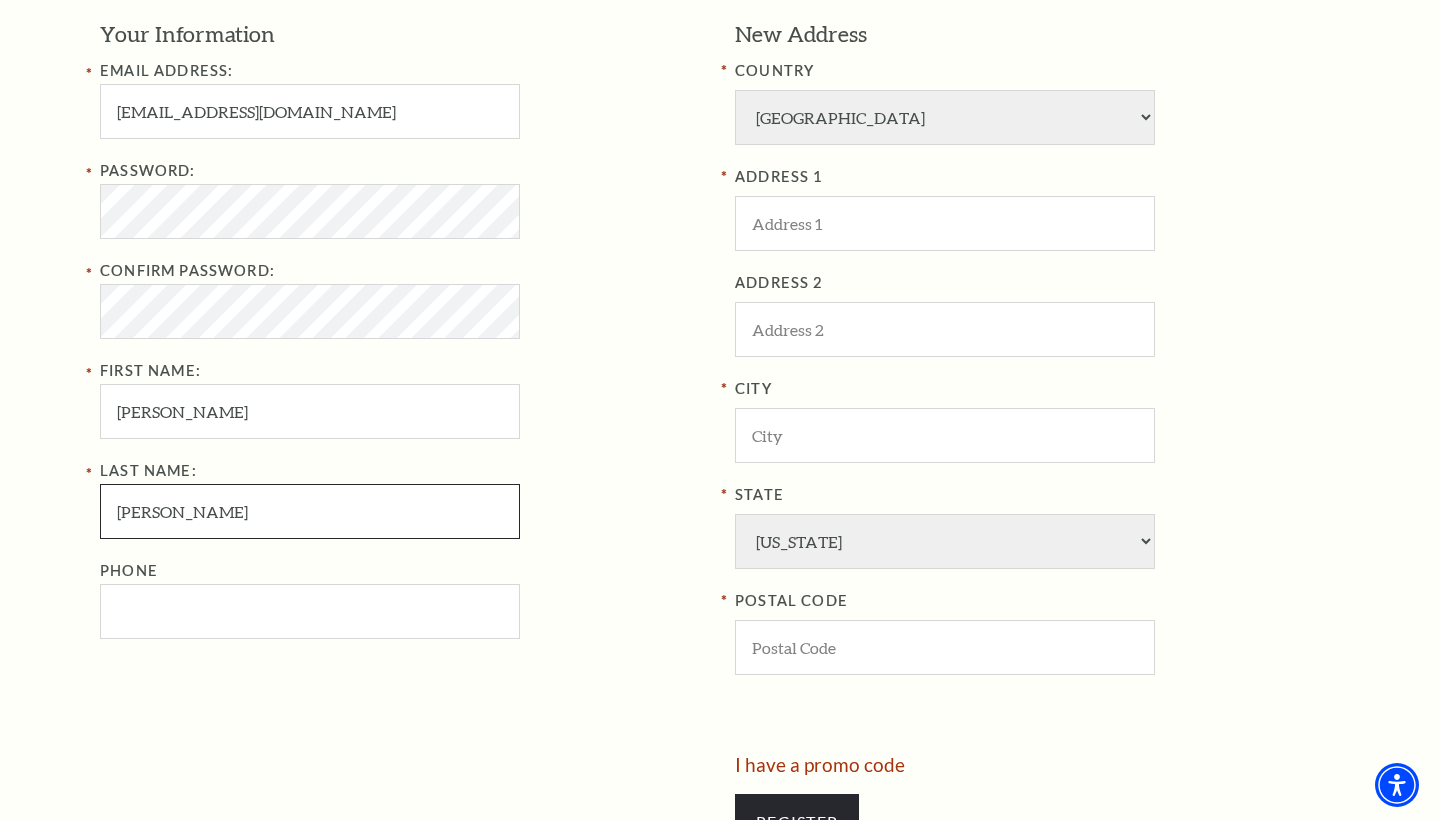 type on "Hamilton" 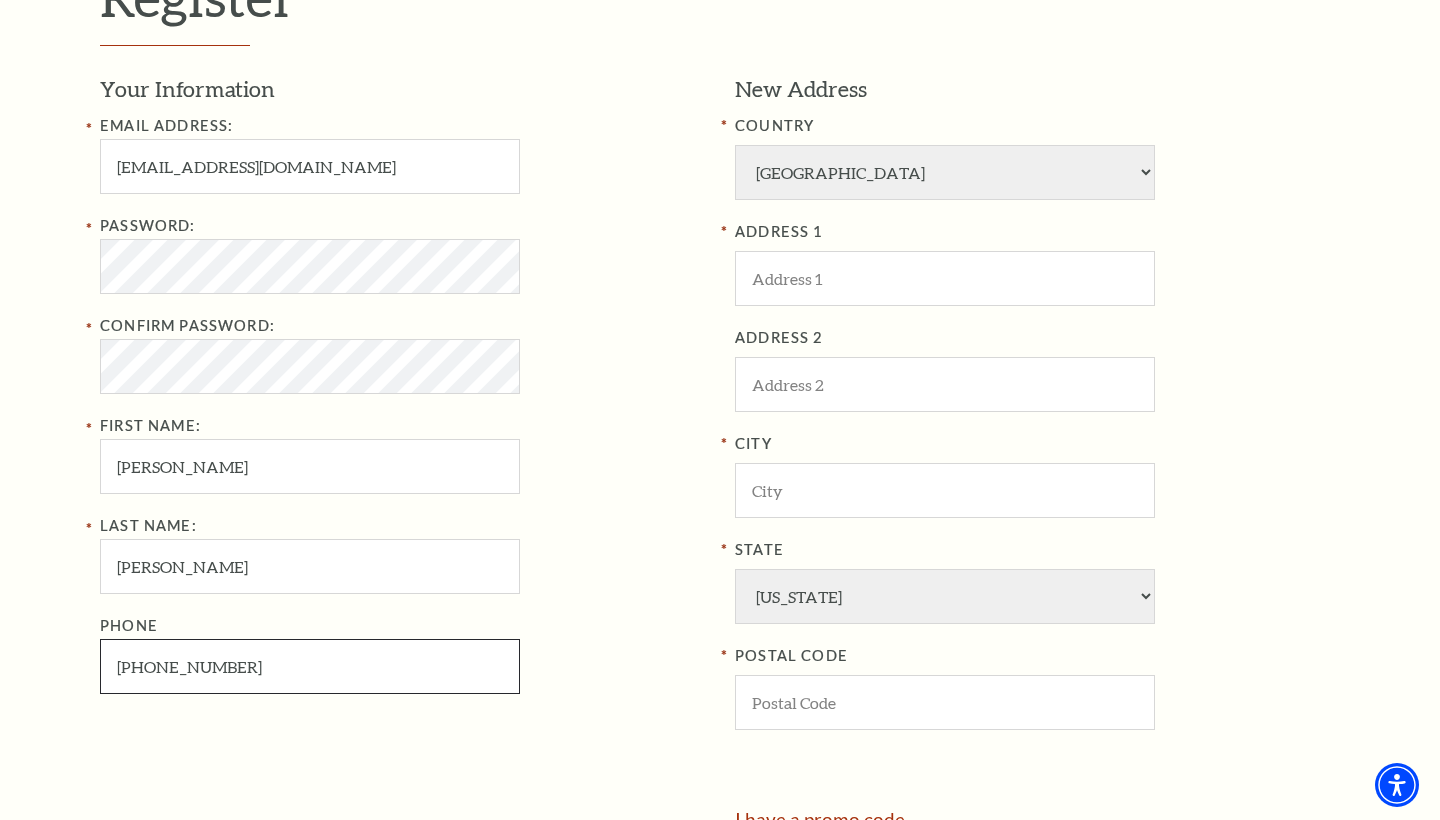 scroll, scrollTop: 603, scrollLeft: 0, axis: vertical 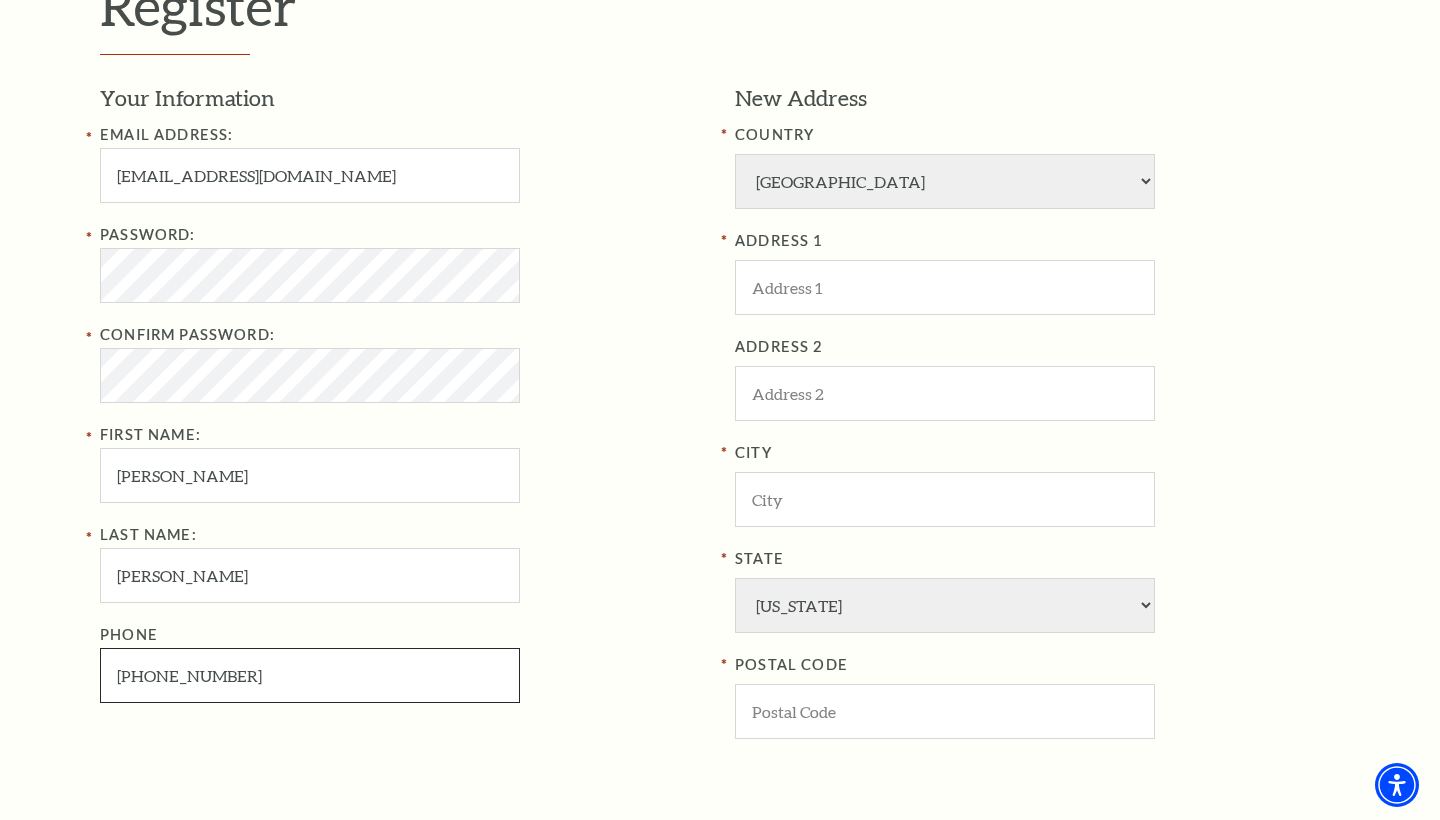 type on "214-687-6811" 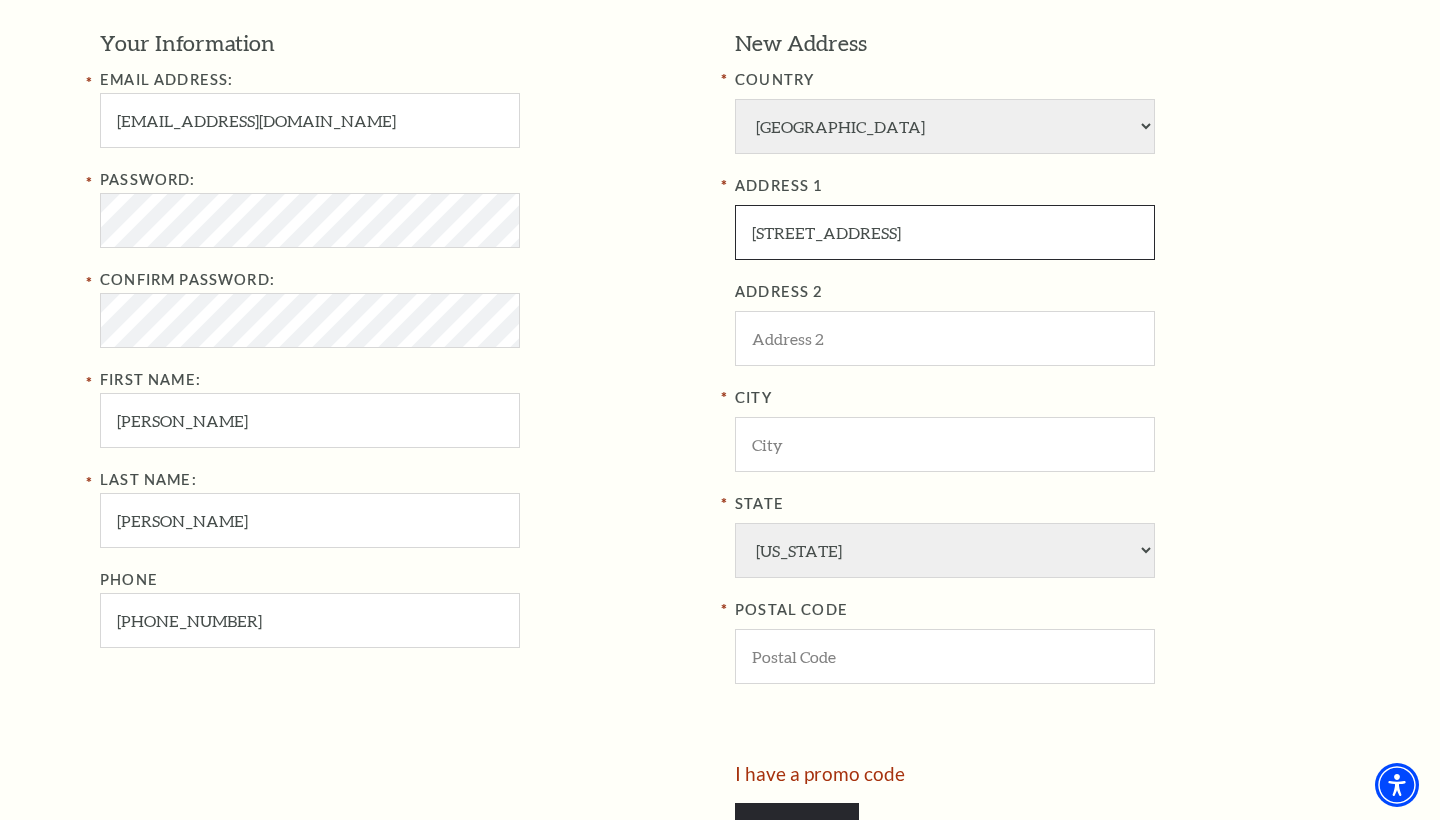 scroll, scrollTop: 666, scrollLeft: 0, axis: vertical 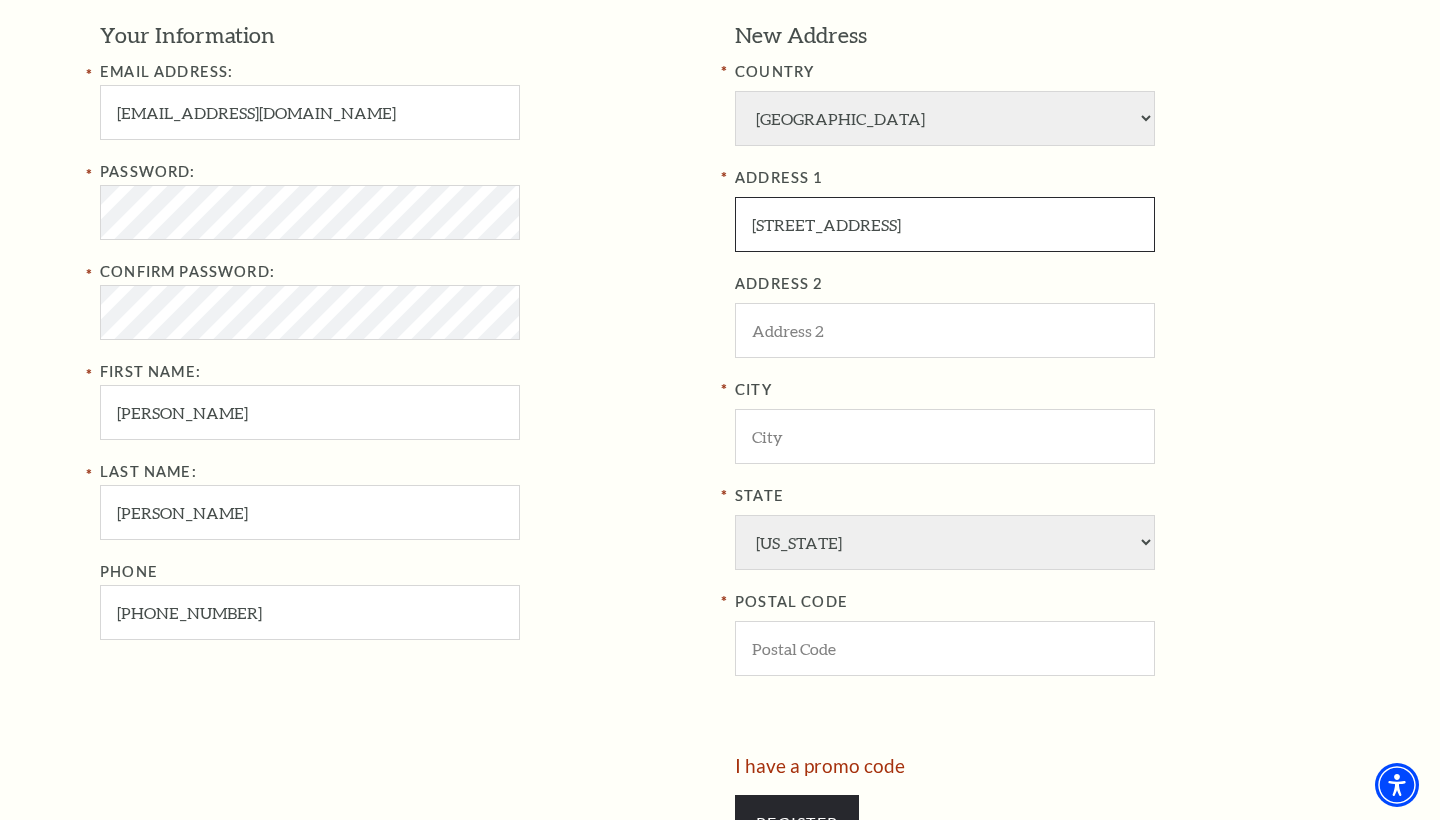 type on "3601 Sutters Way" 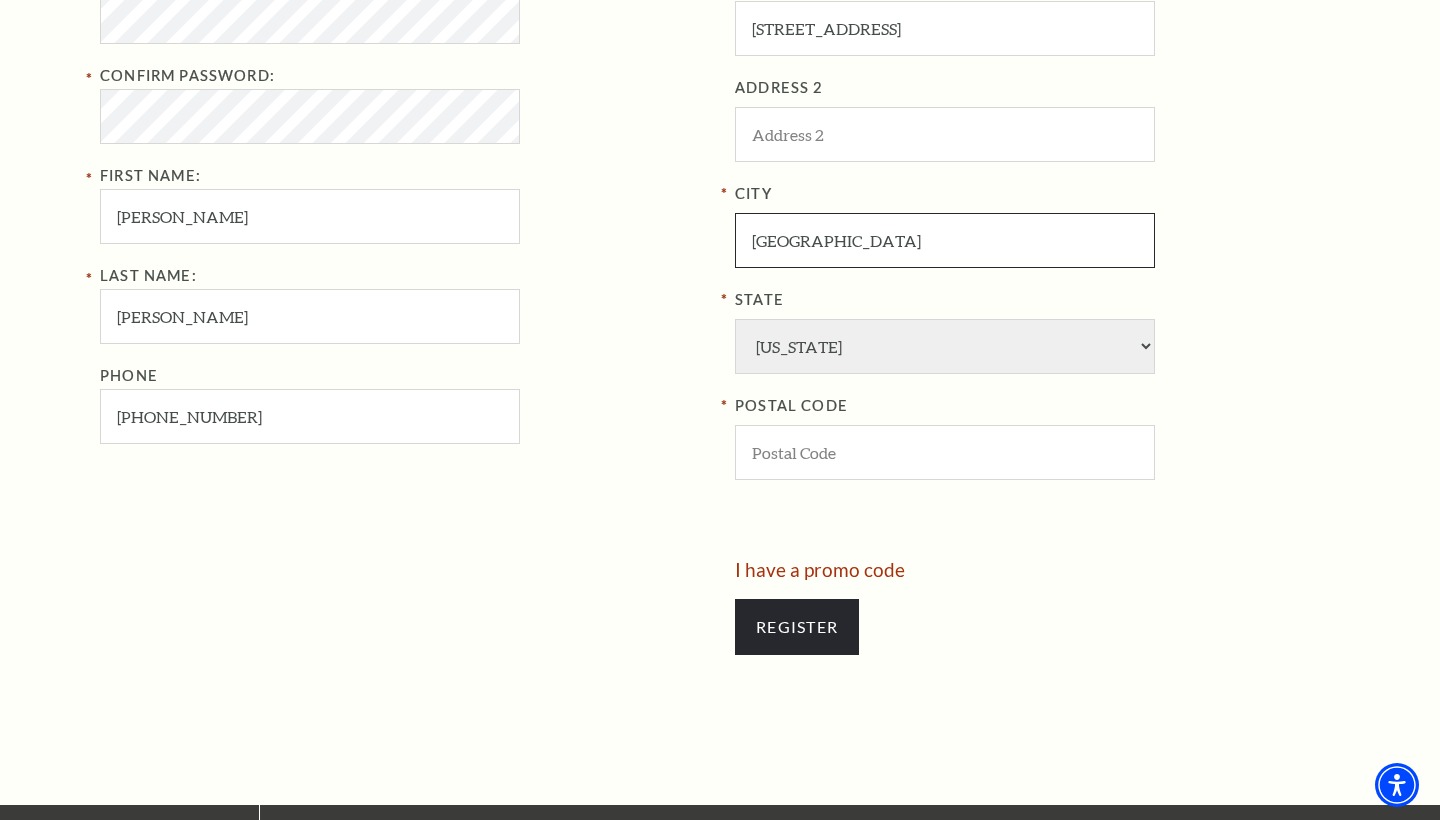 scroll, scrollTop: 866, scrollLeft: 0, axis: vertical 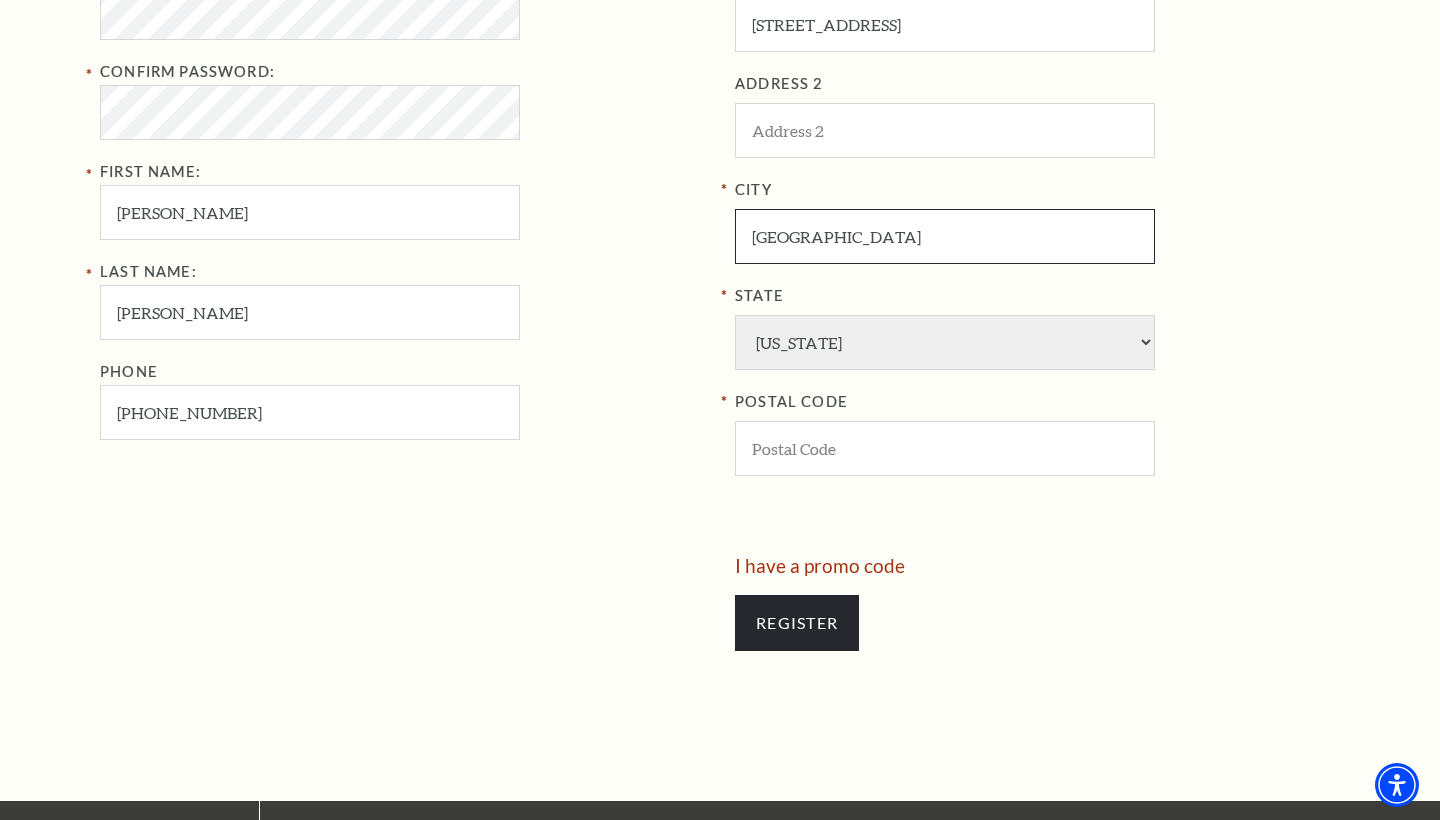 type on "Flower Mound" 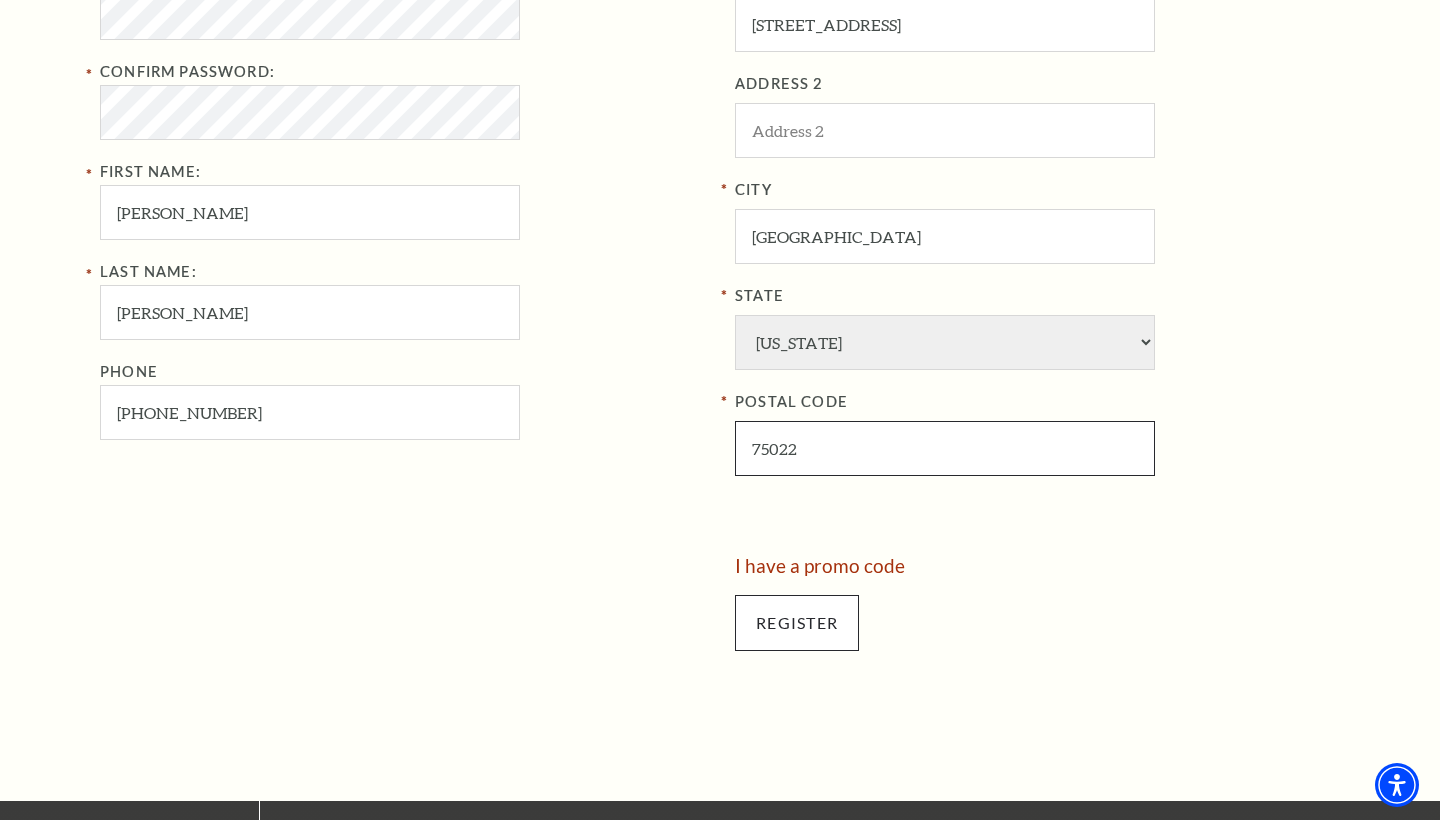 type on "75022" 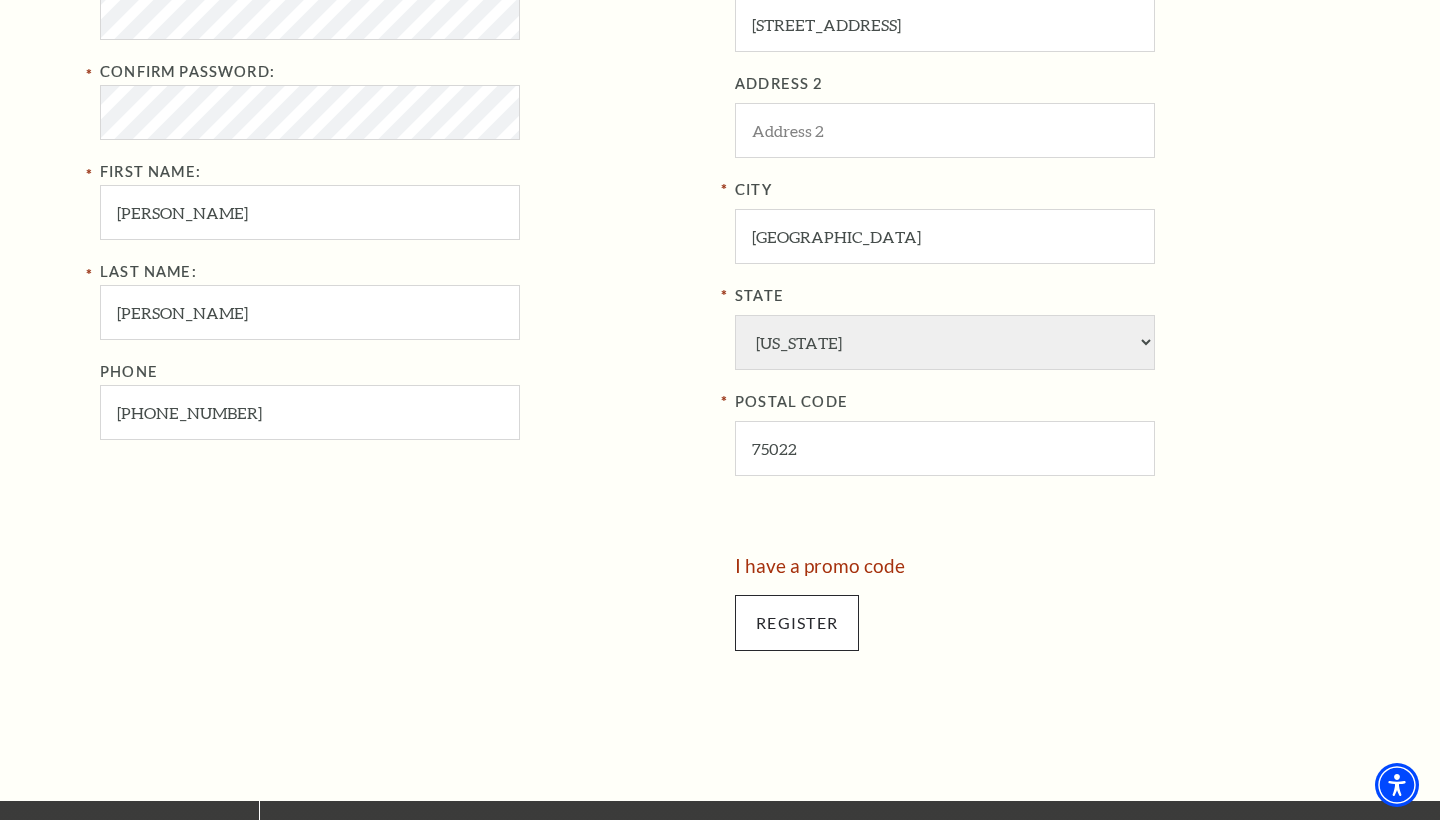 click on "Register" at bounding box center (797, 623) 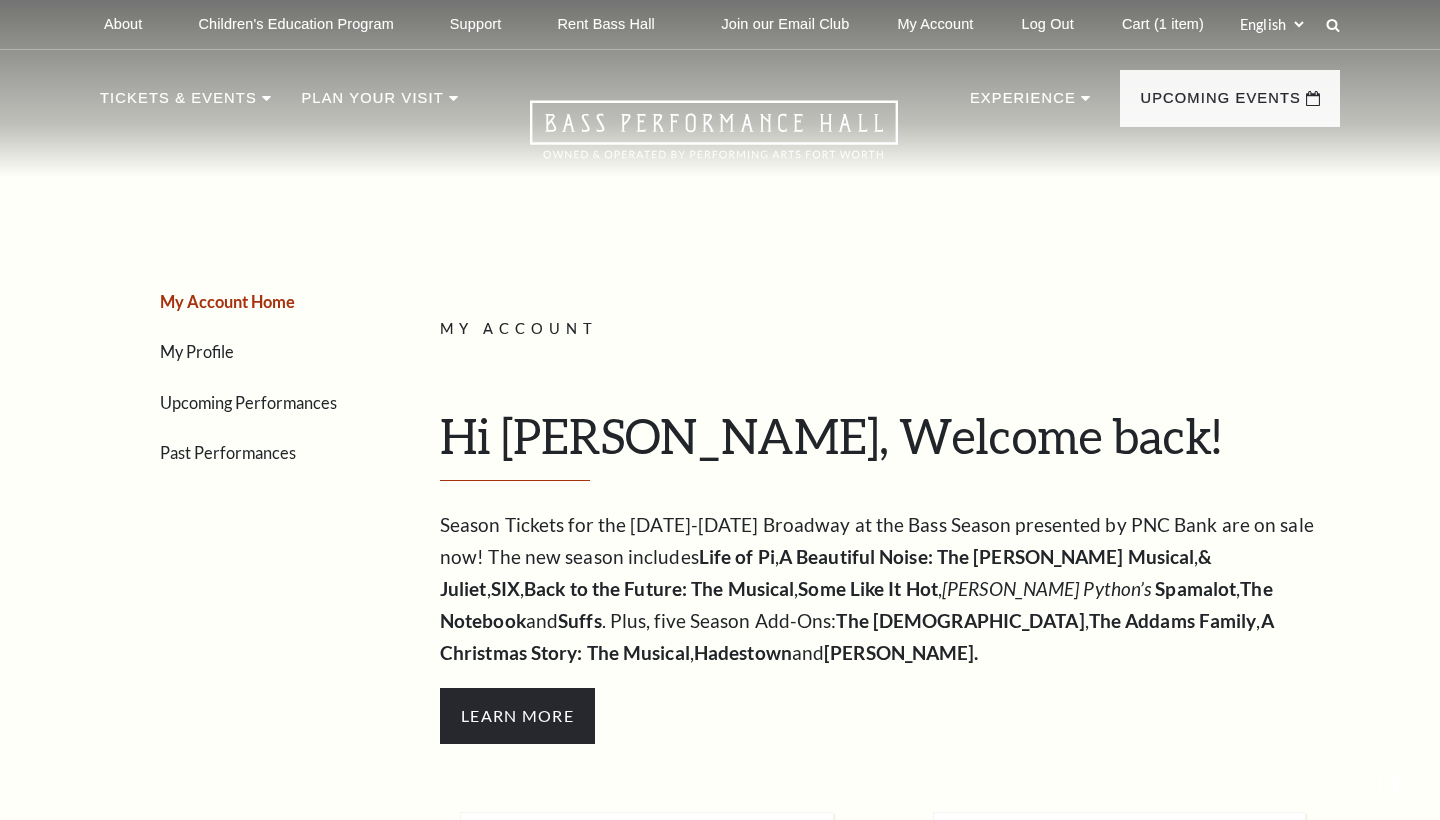 scroll, scrollTop: 0, scrollLeft: 0, axis: both 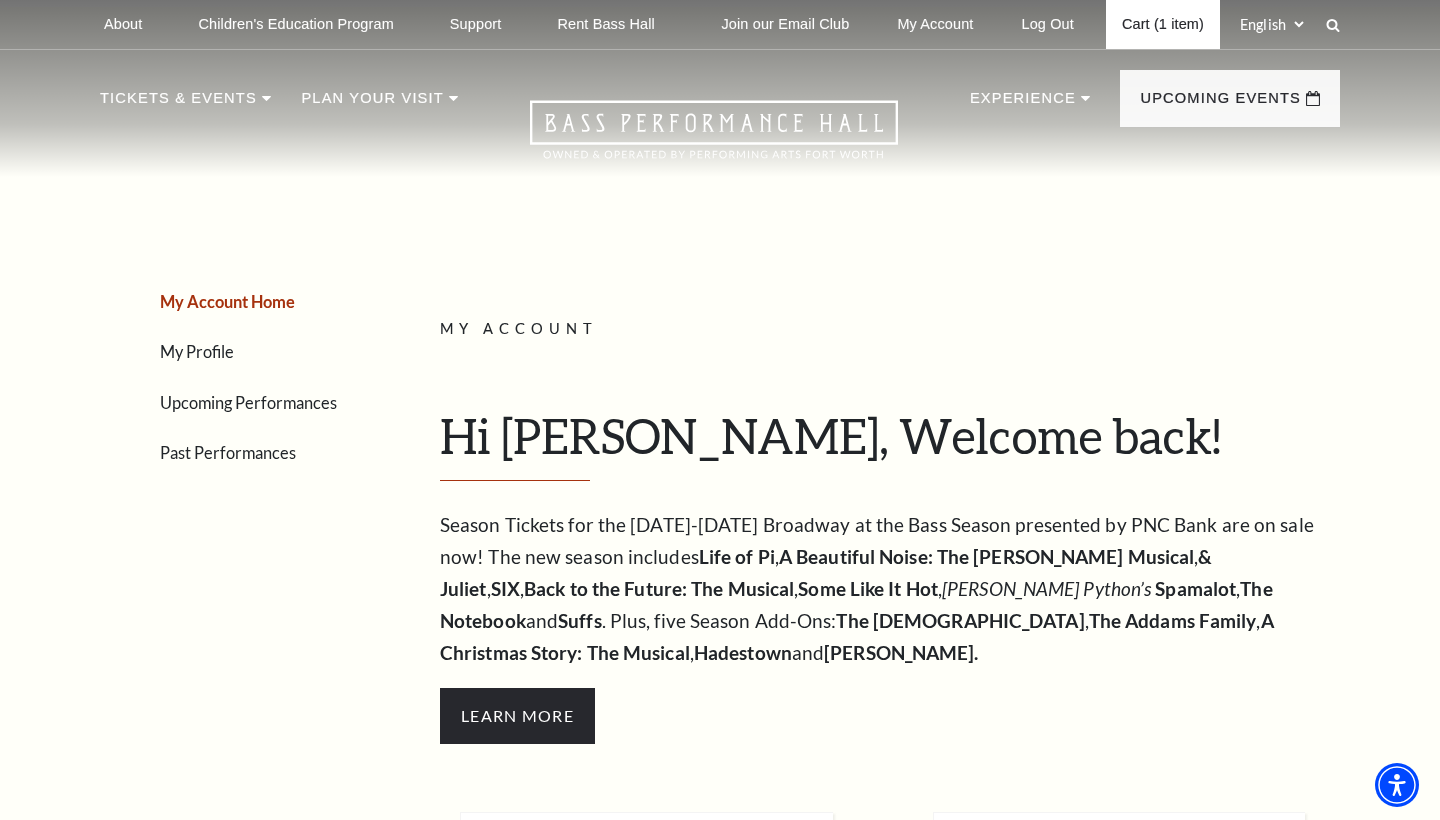click on "Cart (1 item)" at bounding box center (1163, 24) 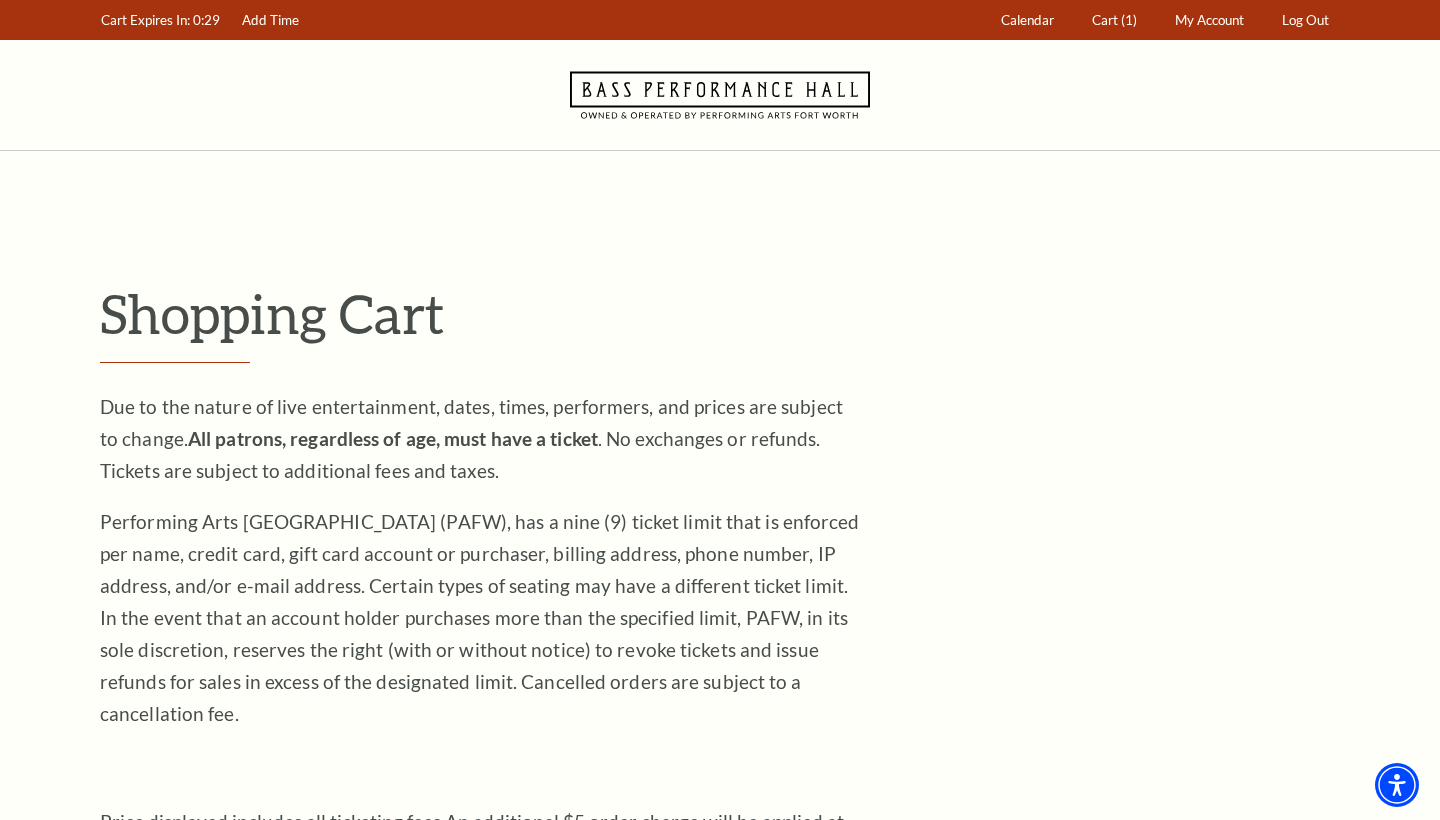 scroll, scrollTop: 0, scrollLeft: 0, axis: both 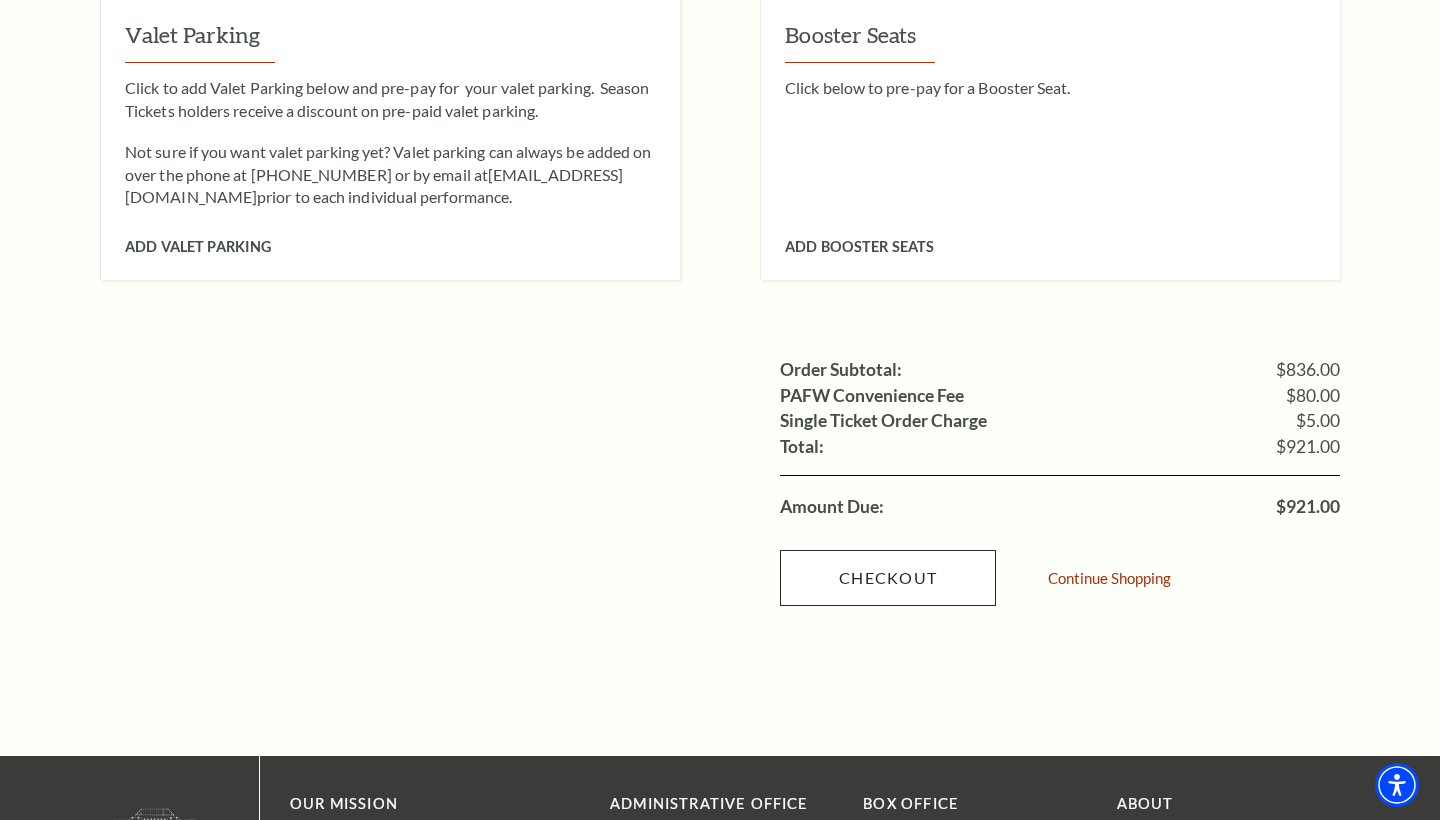 click on "Checkout" at bounding box center [888, 578] 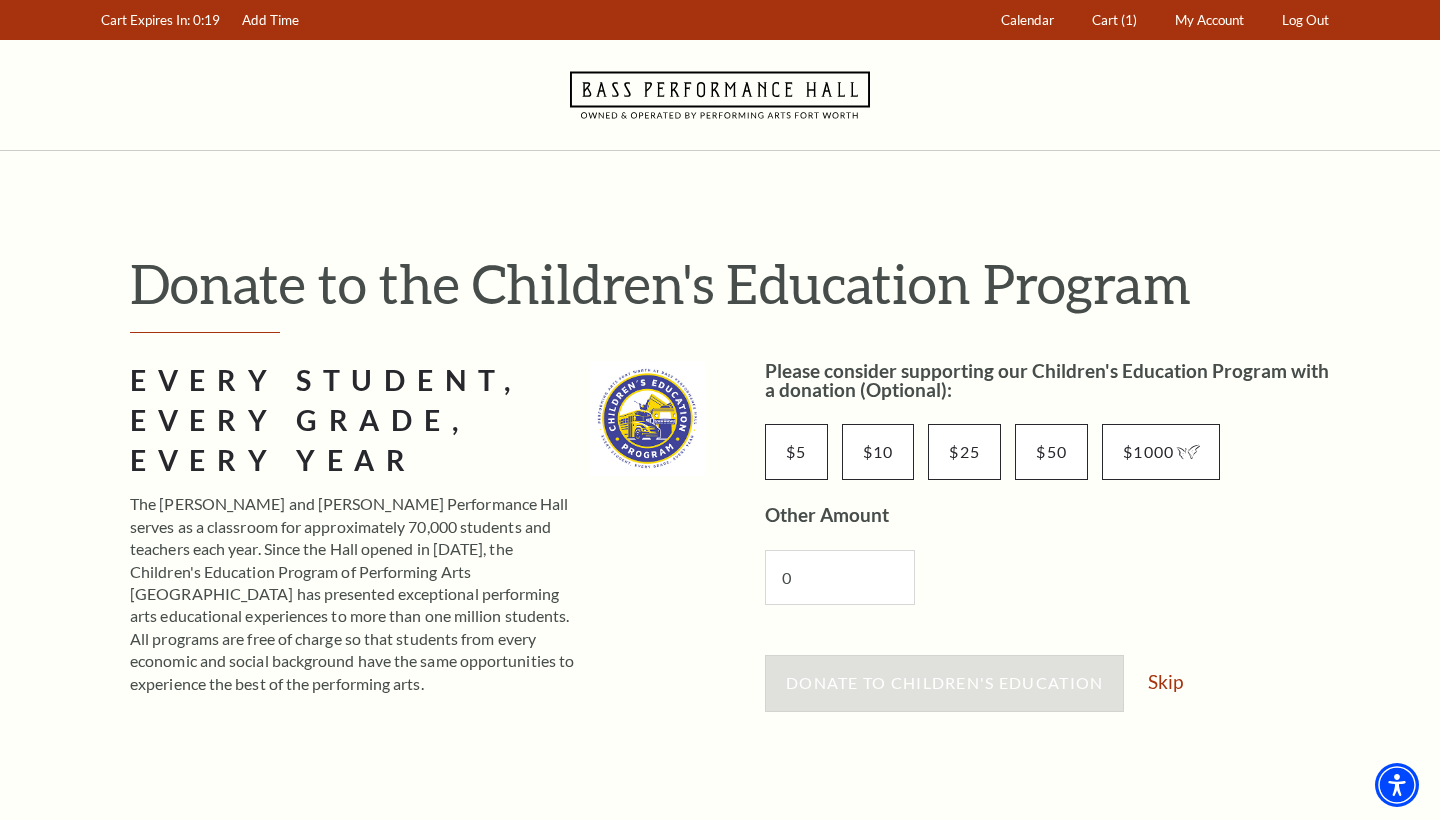 scroll, scrollTop: 0, scrollLeft: 0, axis: both 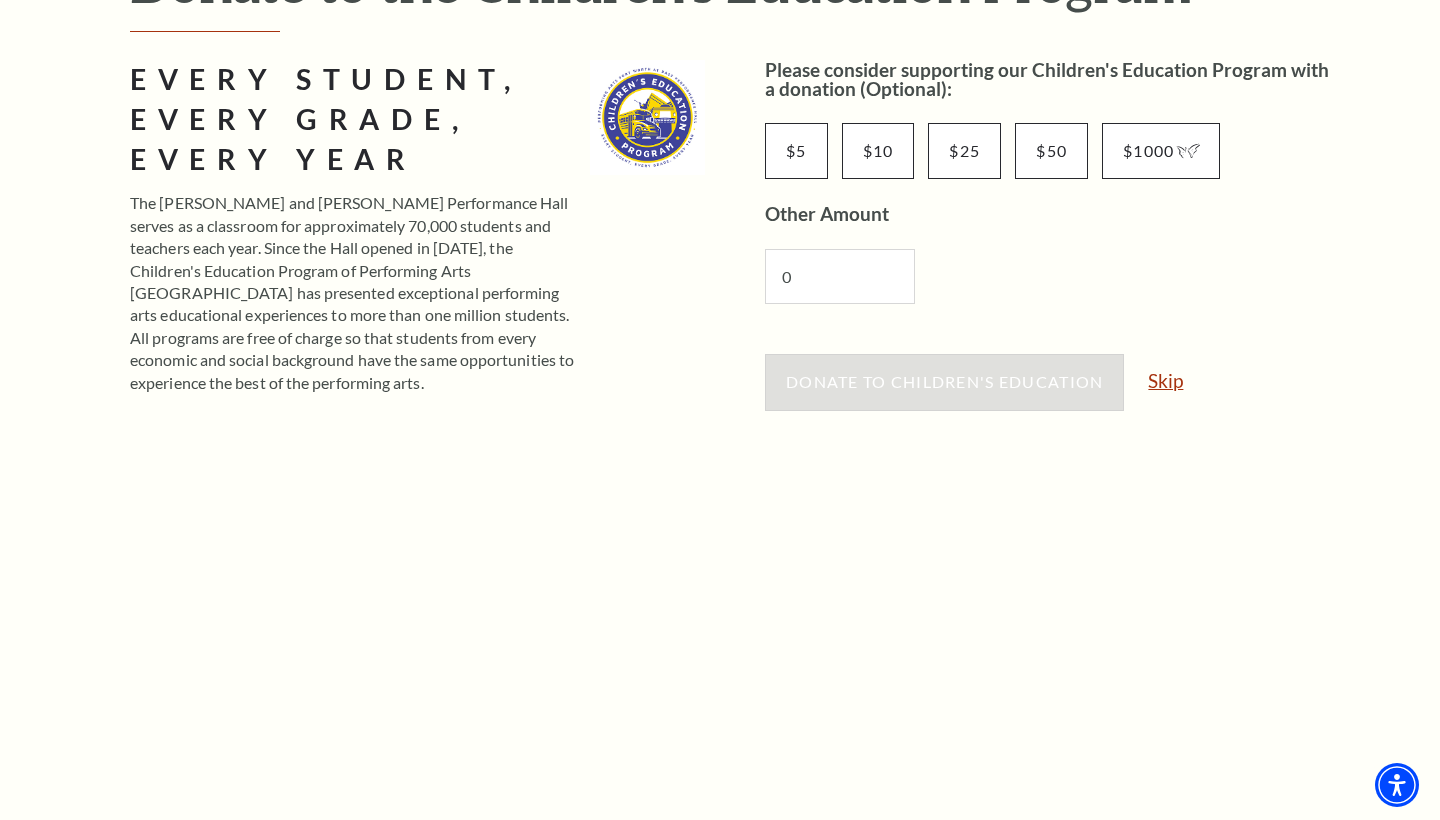 click on "Skip" at bounding box center (1165, 380) 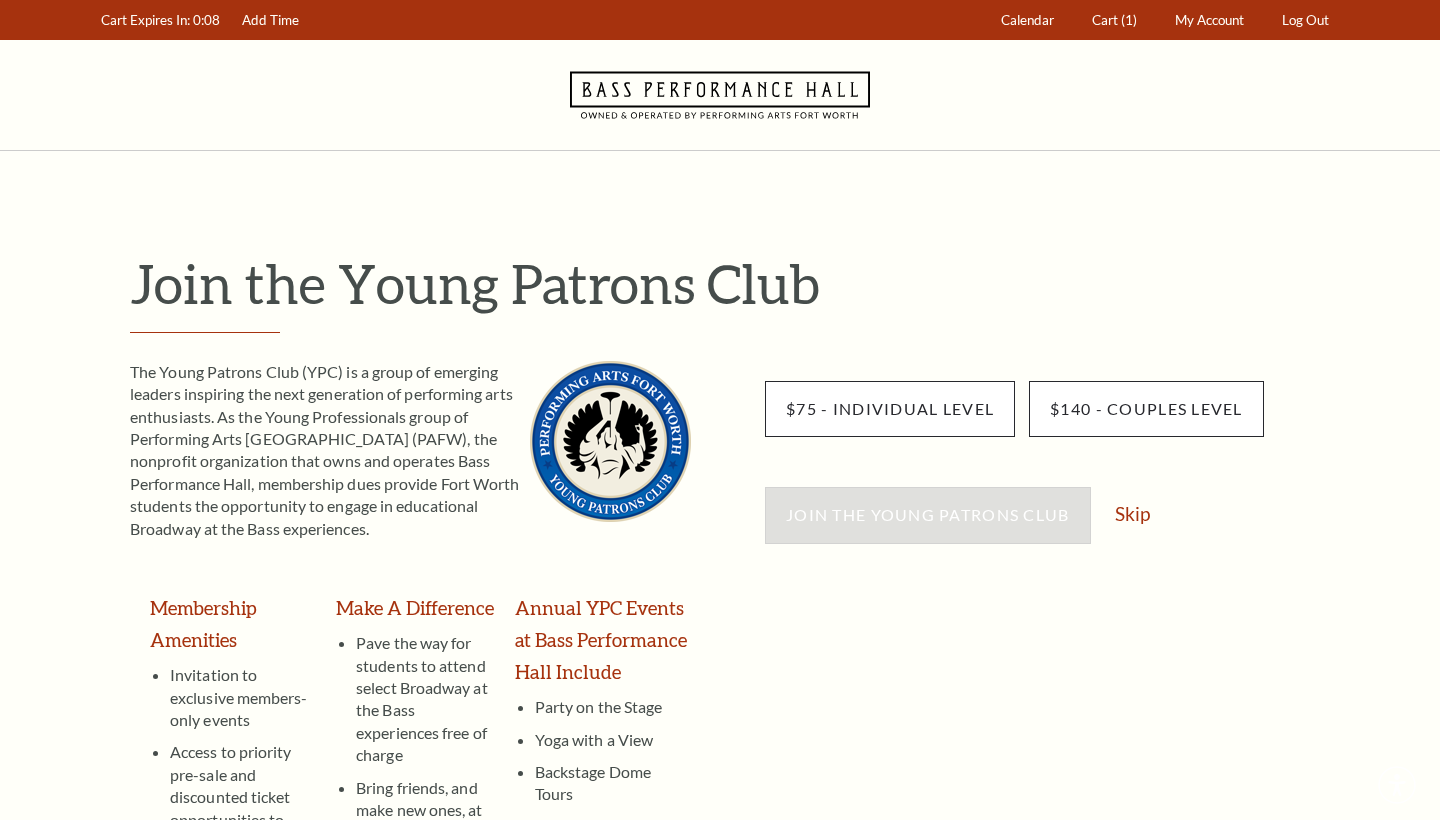 scroll, scrollTop: 0, scrollLeft: 0, axis: both 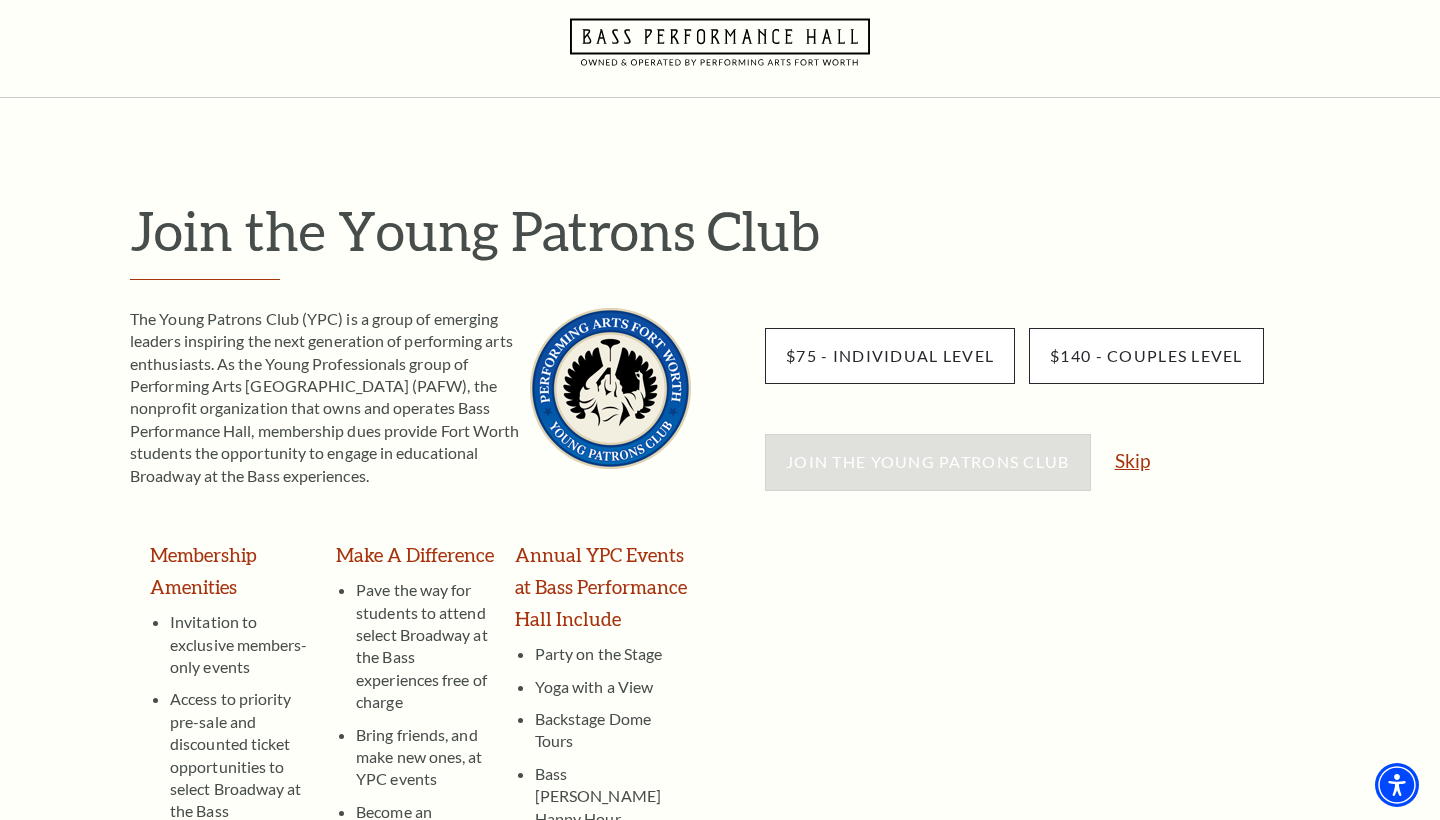 click on "Skip" at bounding box center [1132, 460] 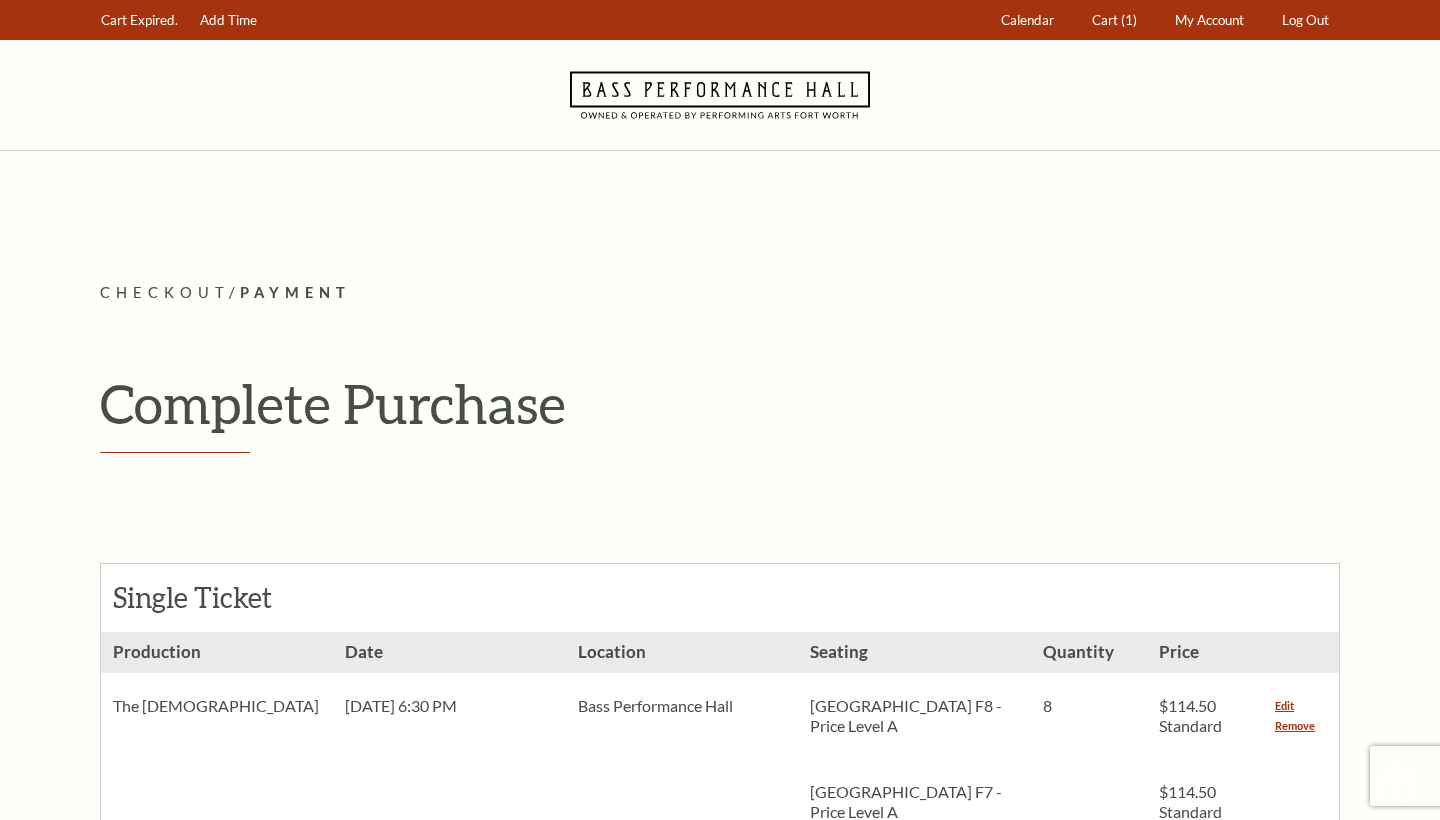 scroll, scrollTop: 0, scrollLeft: 0, axis: both 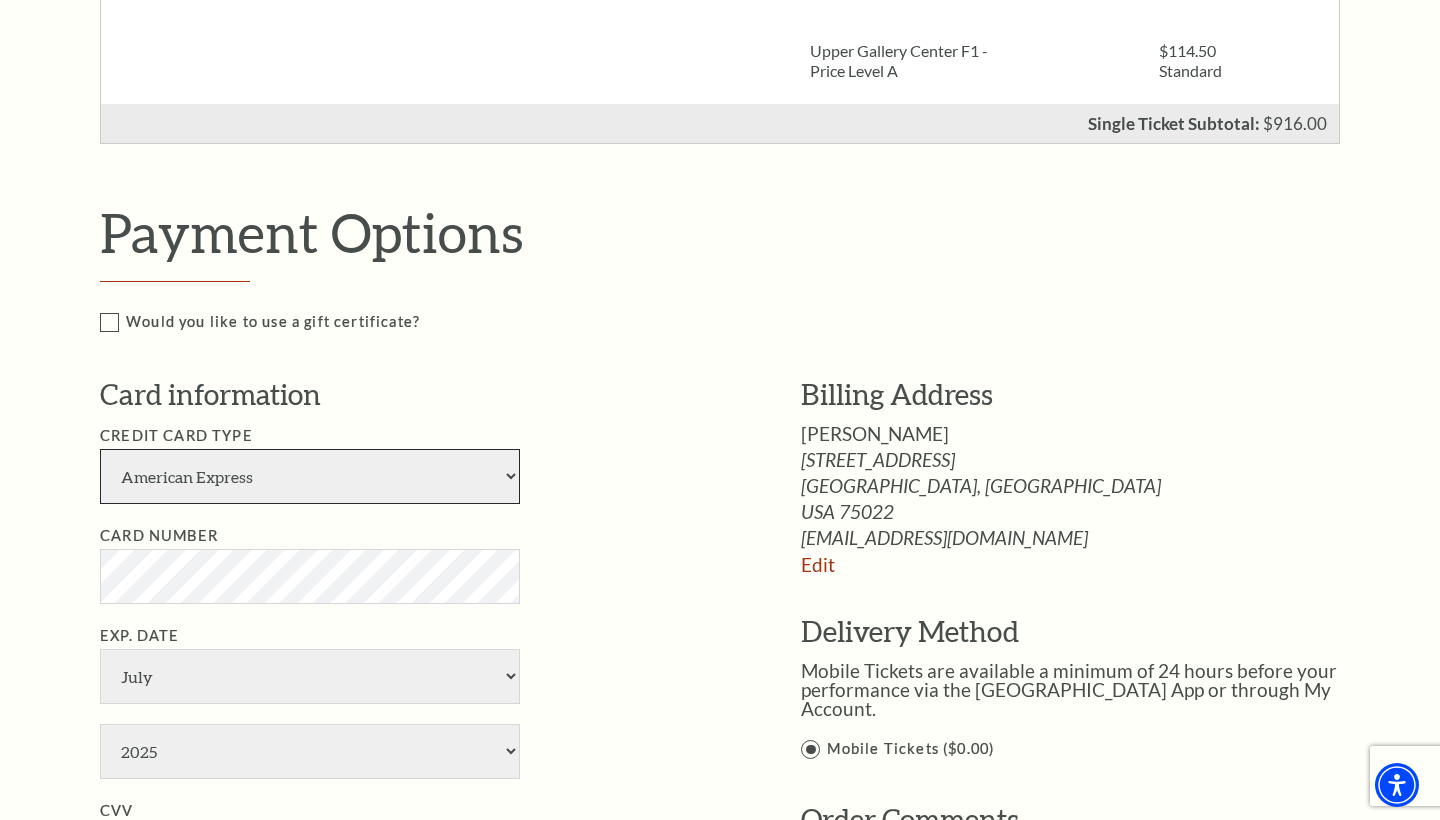 select on "24" 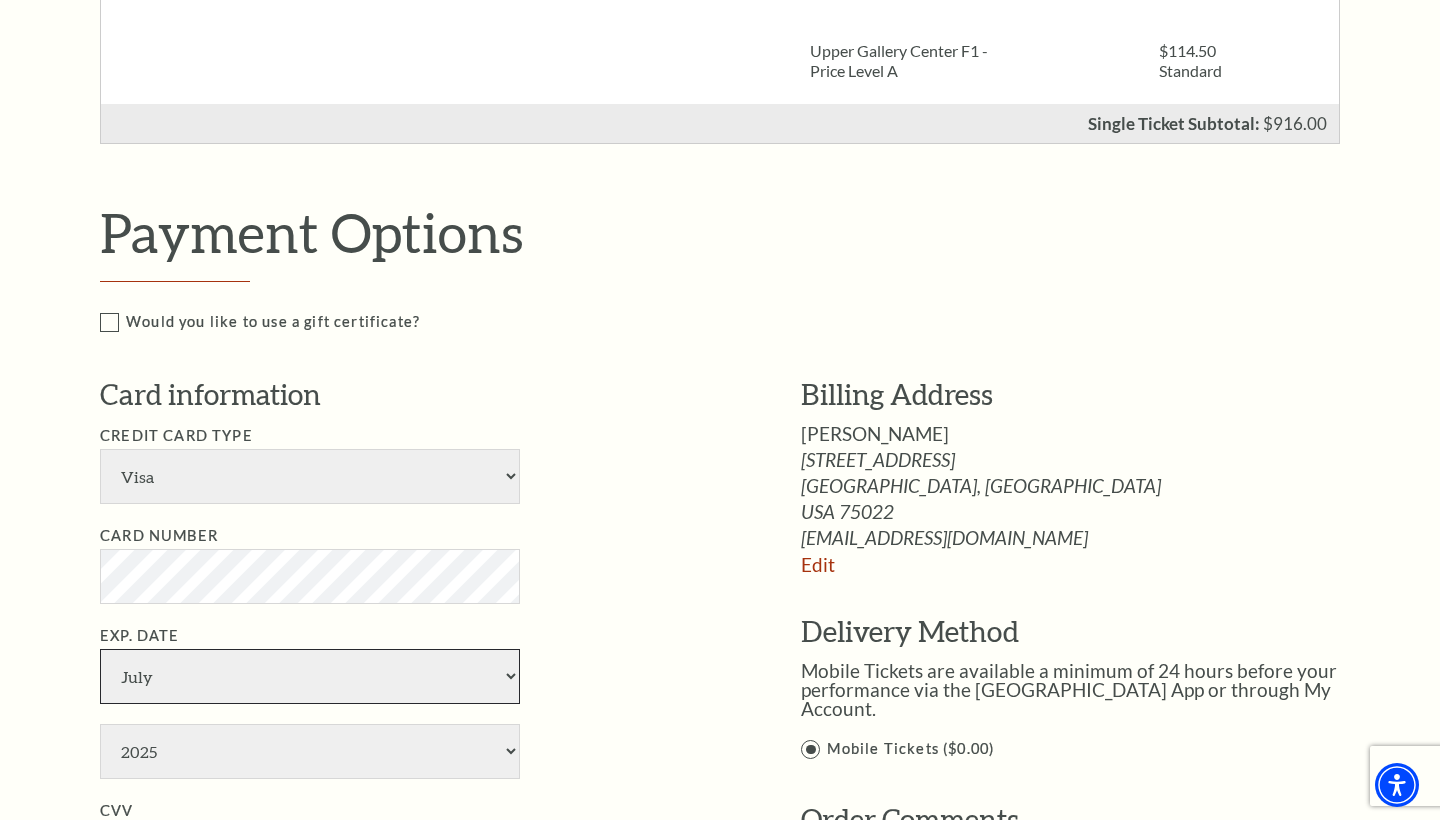 select on "6" 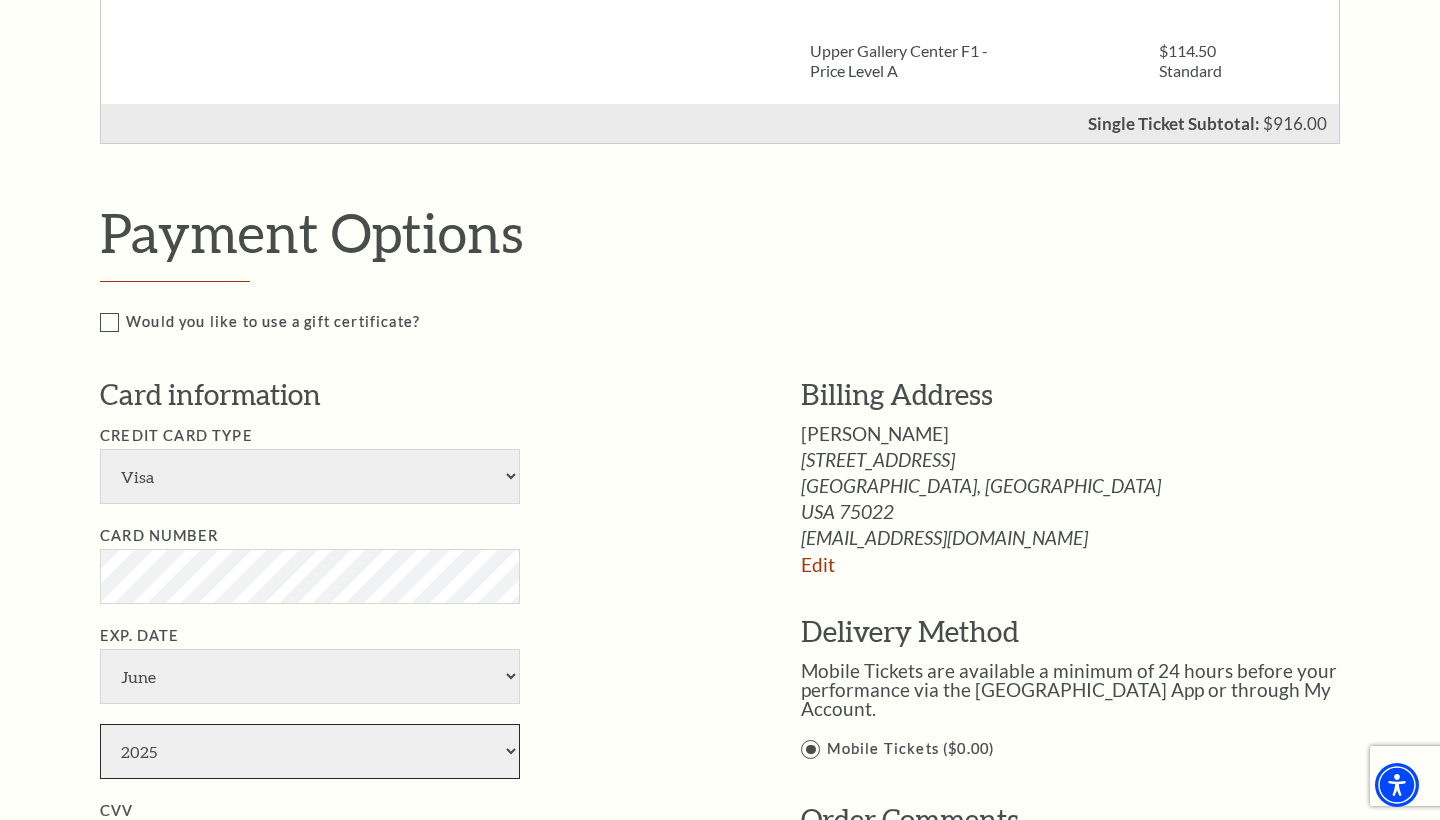 select on "2030" 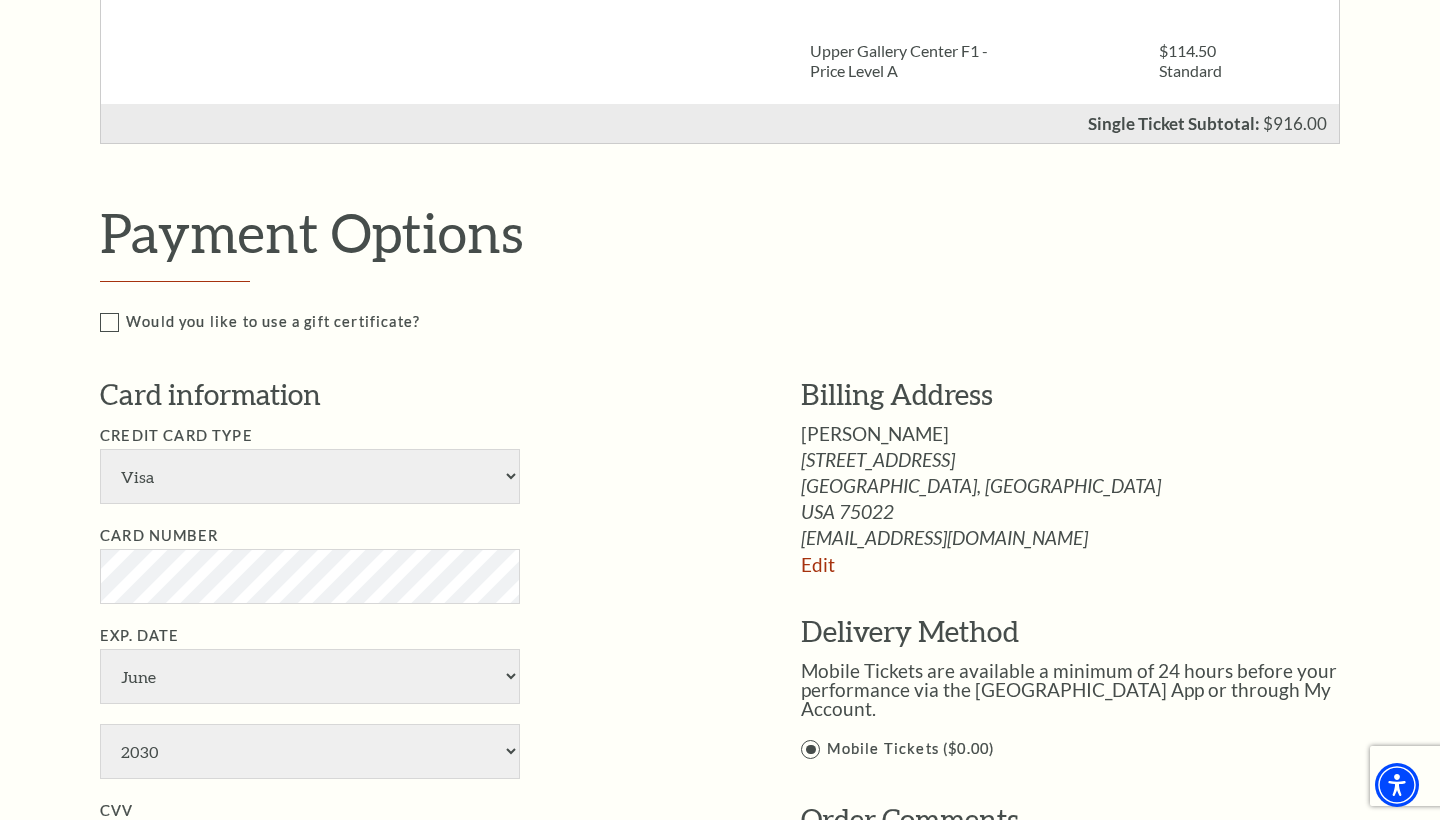 click on "CVV" at bounding box center (310, 850) 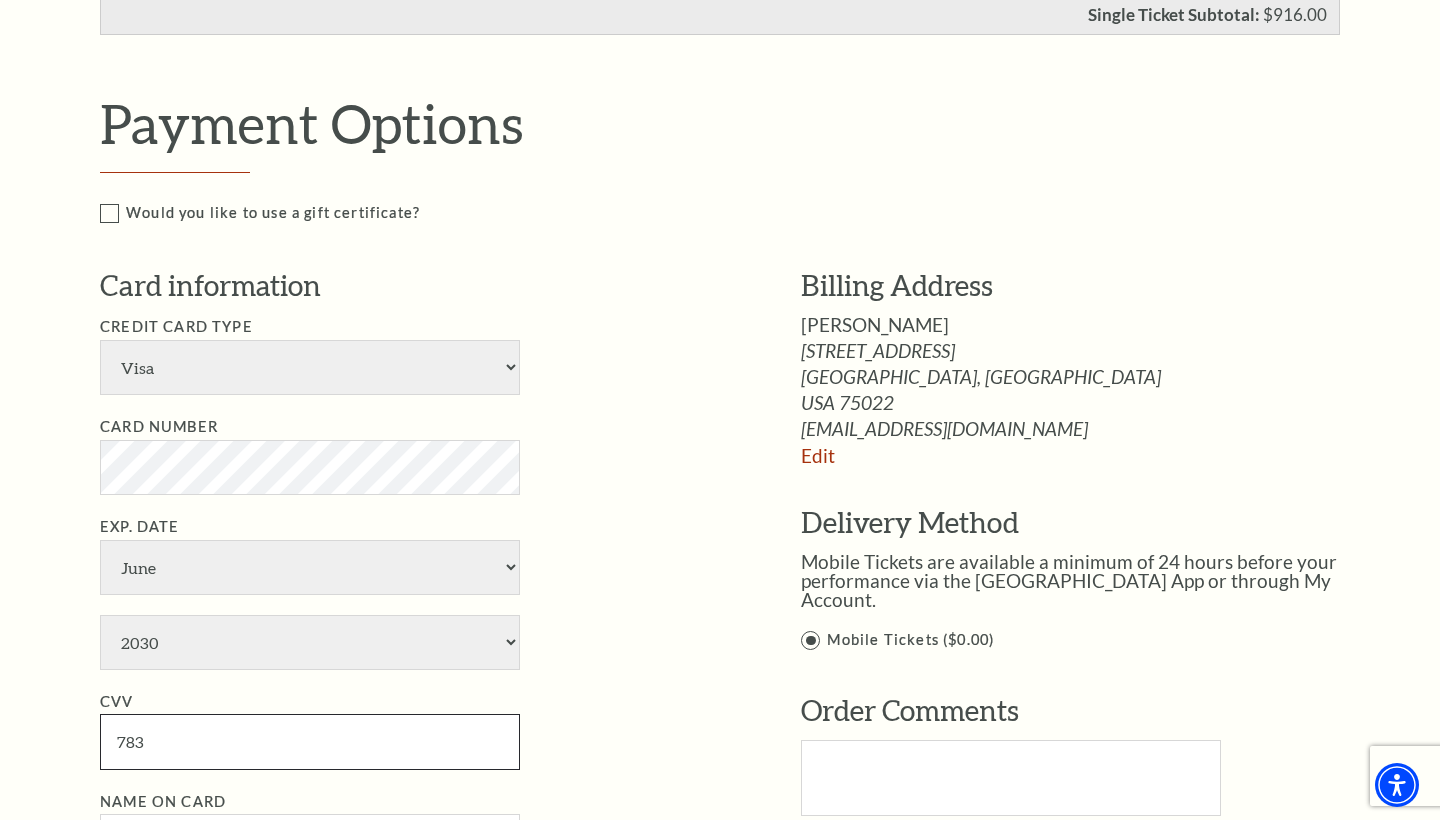 scroll, scrollTop: 1378, scrollLeft: 0, axis: vertical 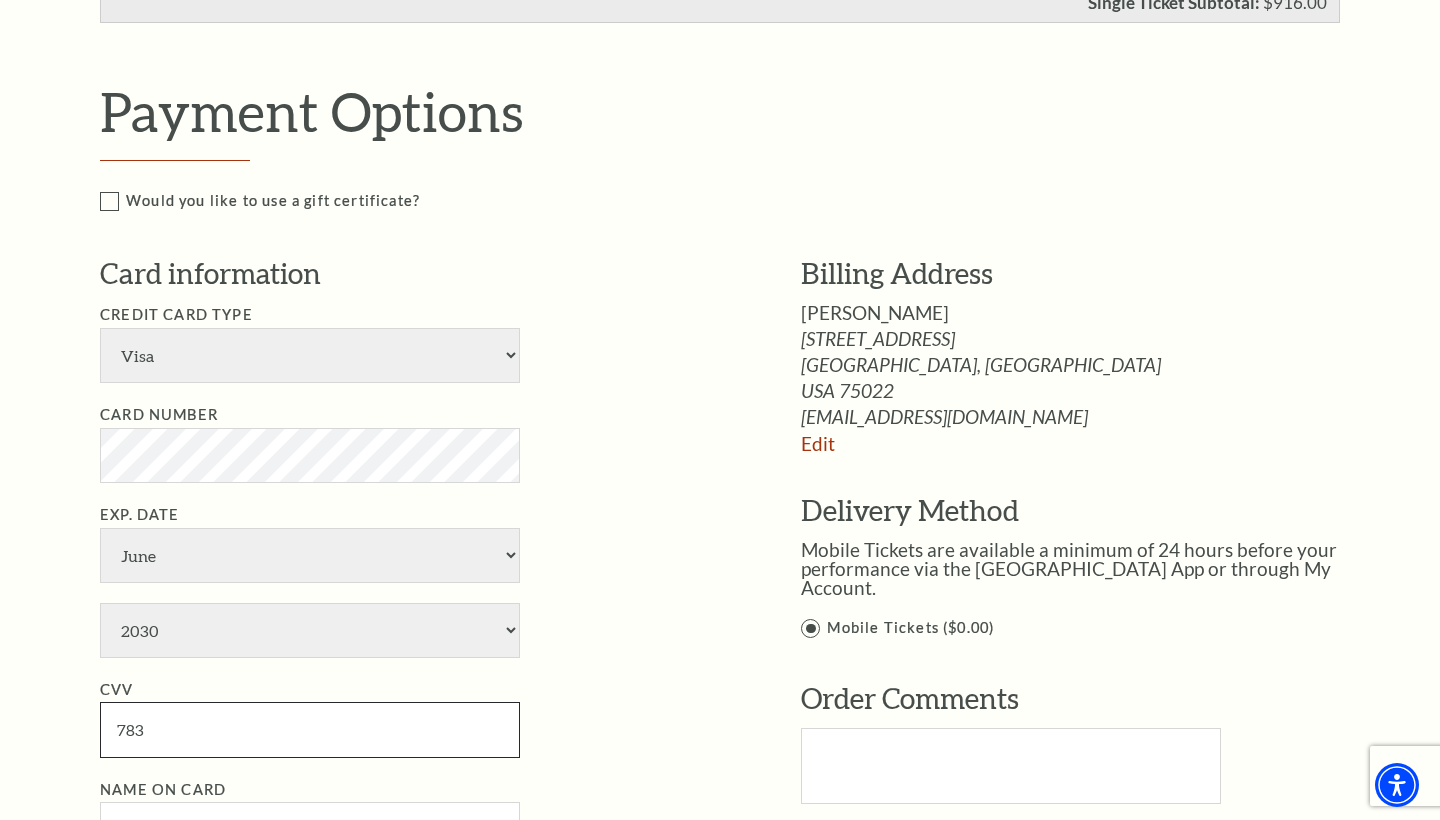 type on "783" 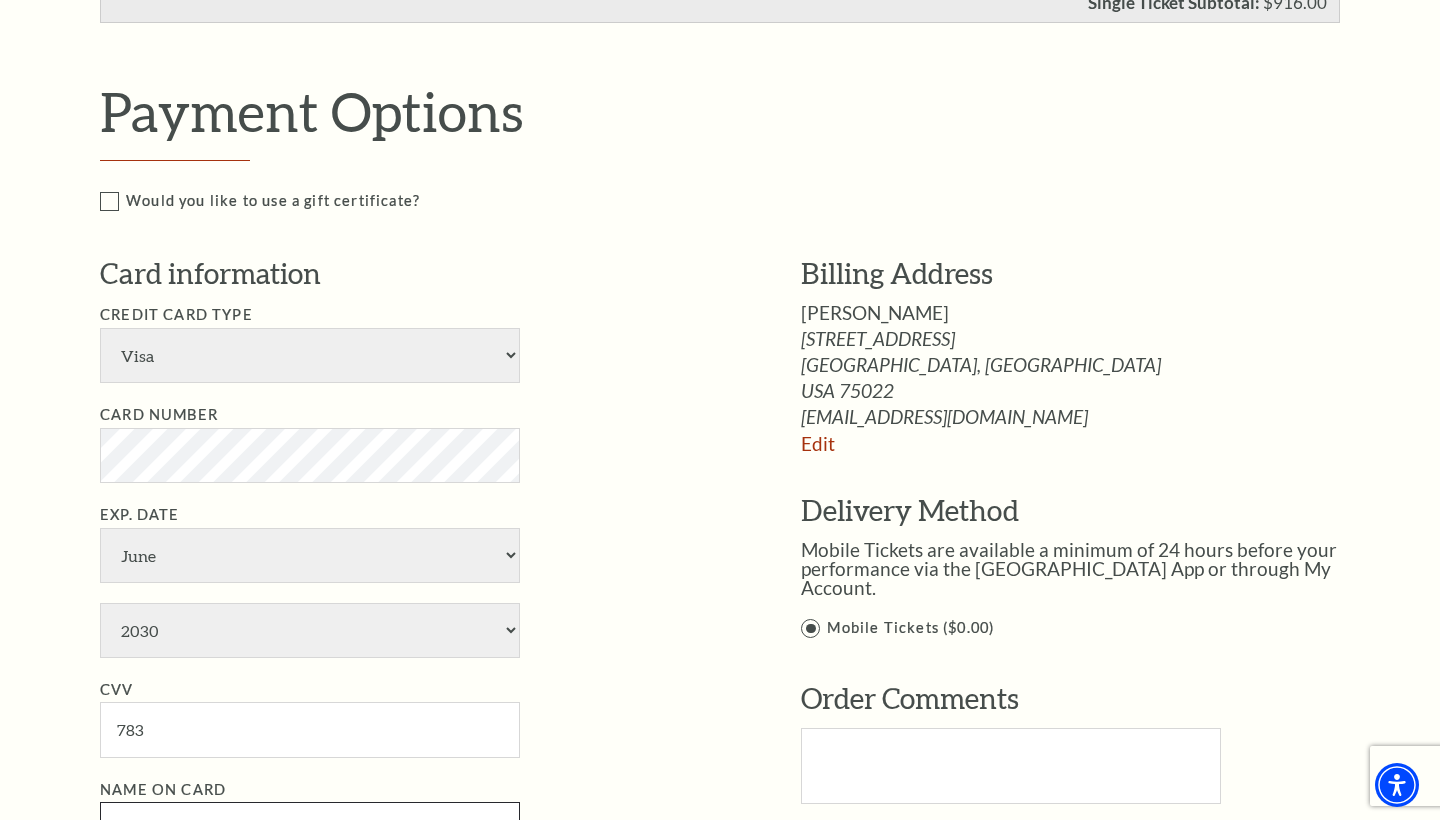 click on "Name on Card" at bounding box center [310, 829] 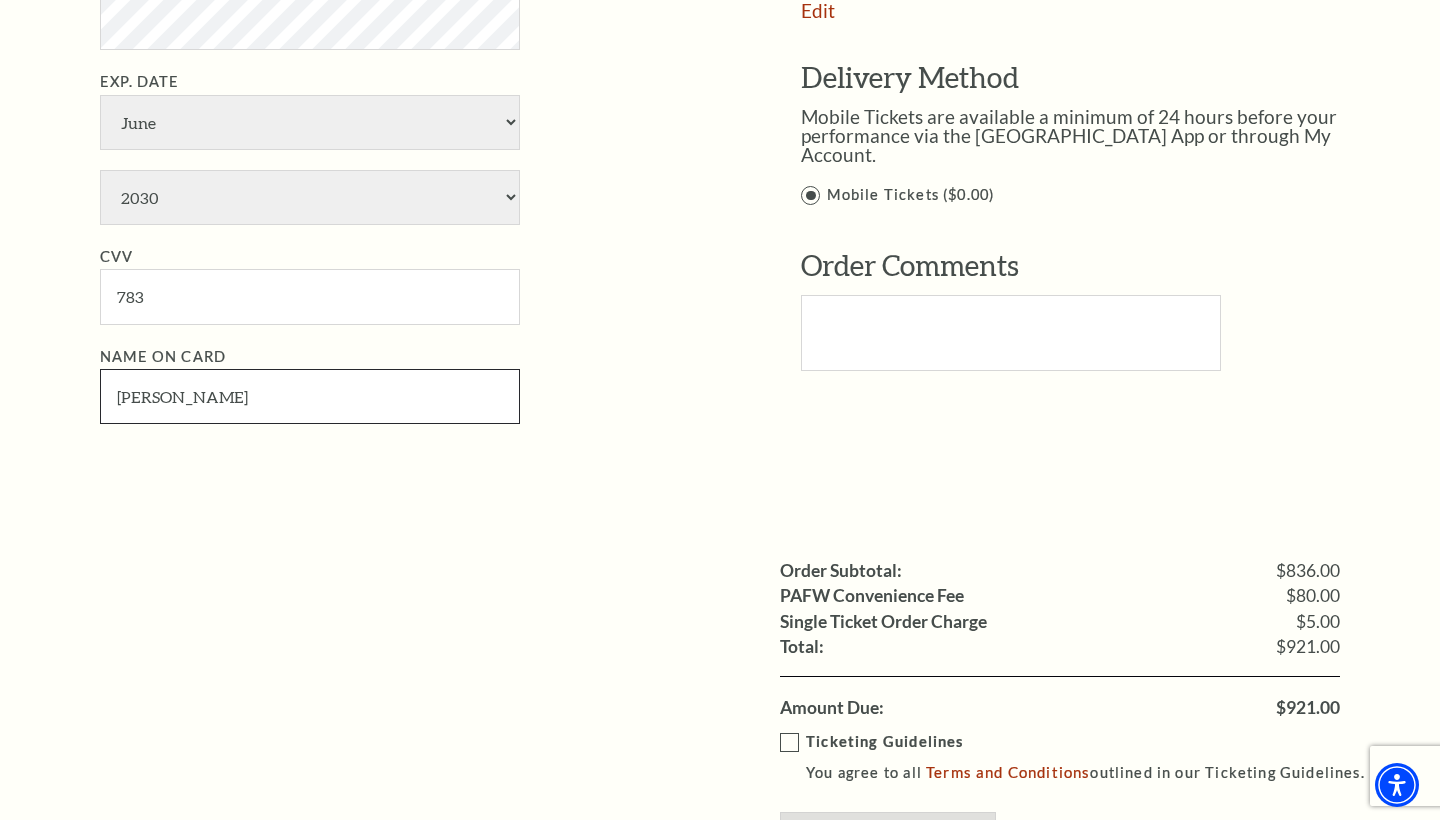 scroll, scrollTop: 1874, scrollLeft: 0, axis: vertical 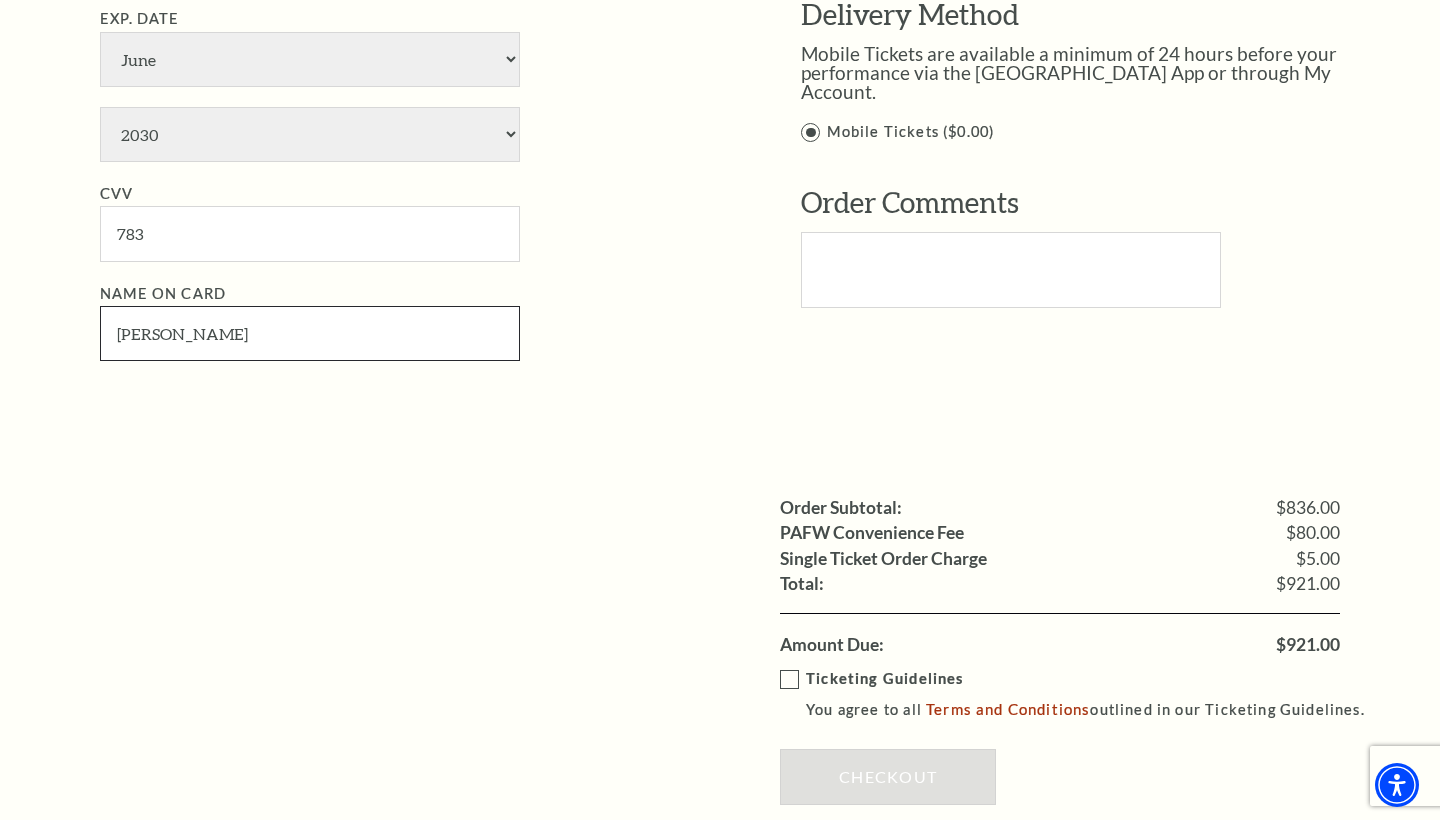 type on "Shelly L Hamilton" 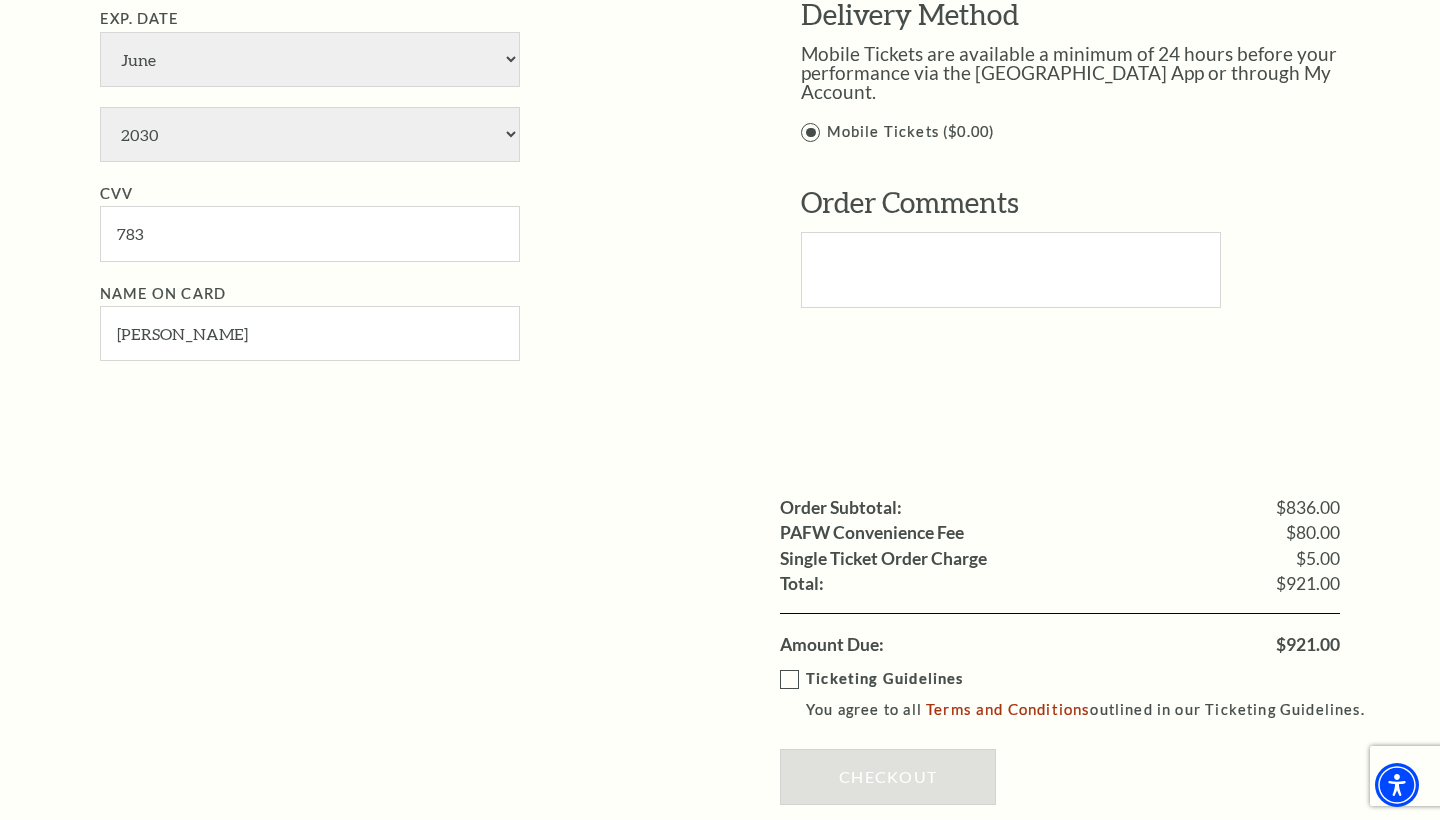 click on "Ticketing Guidelines
You agree to all   Terms and Conditions  outlined in our Ticketing Guidelines." at bounding box center (1081, 694) 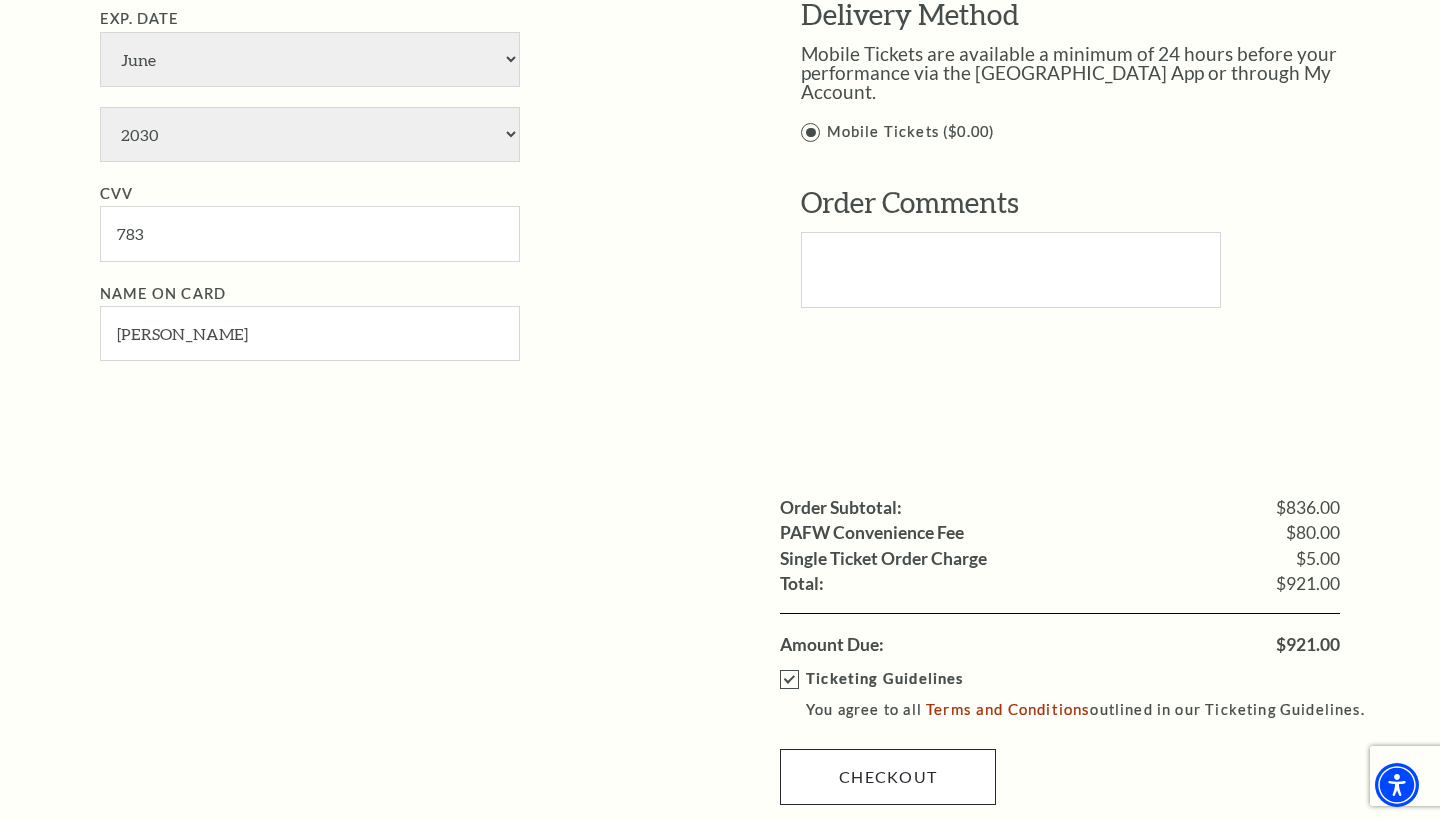 click on "Checkout" at bounding box center [888, 777] 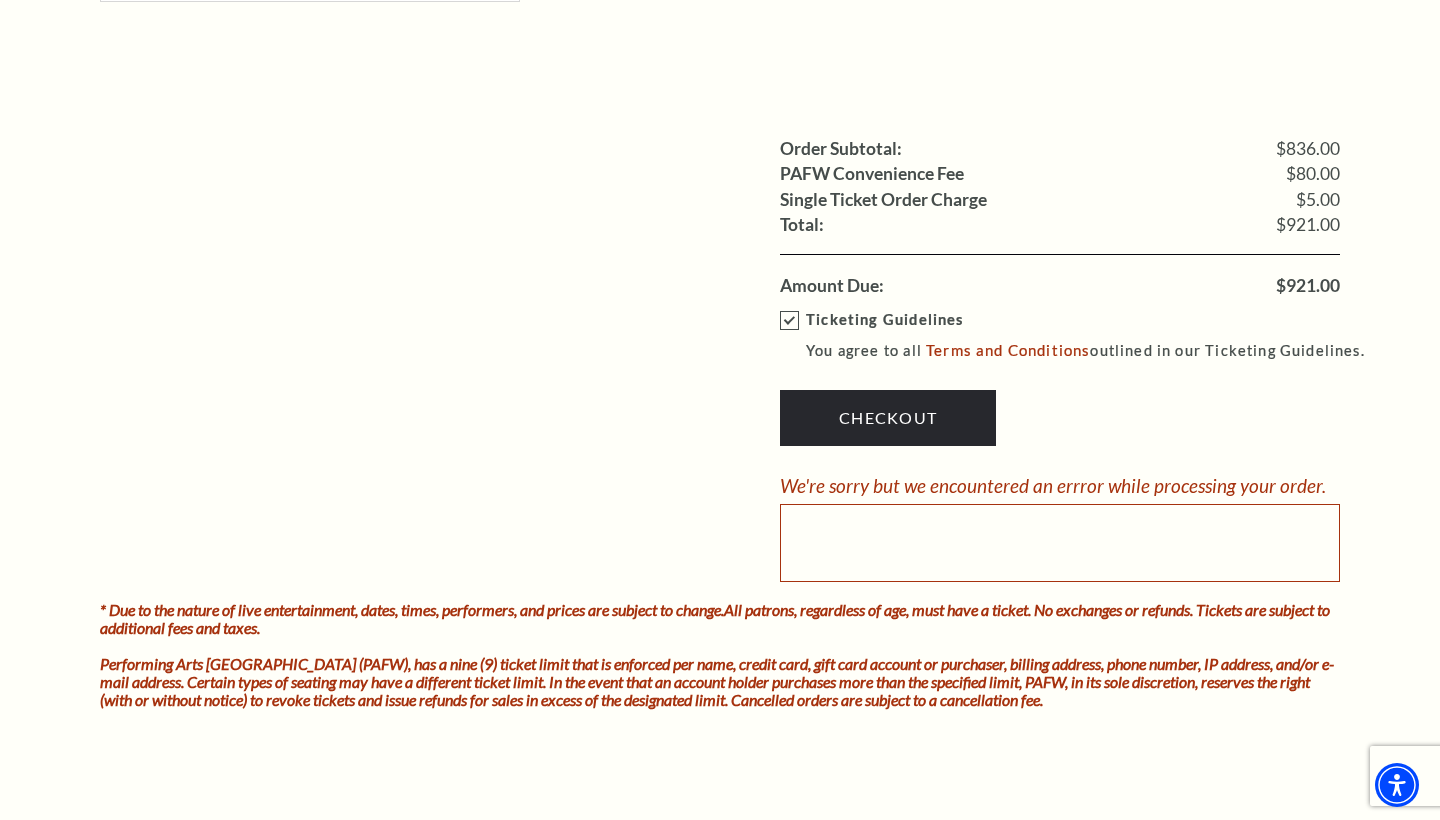 scroll, scrollTop: 2234, scrollLeft: 0, axis: vertical 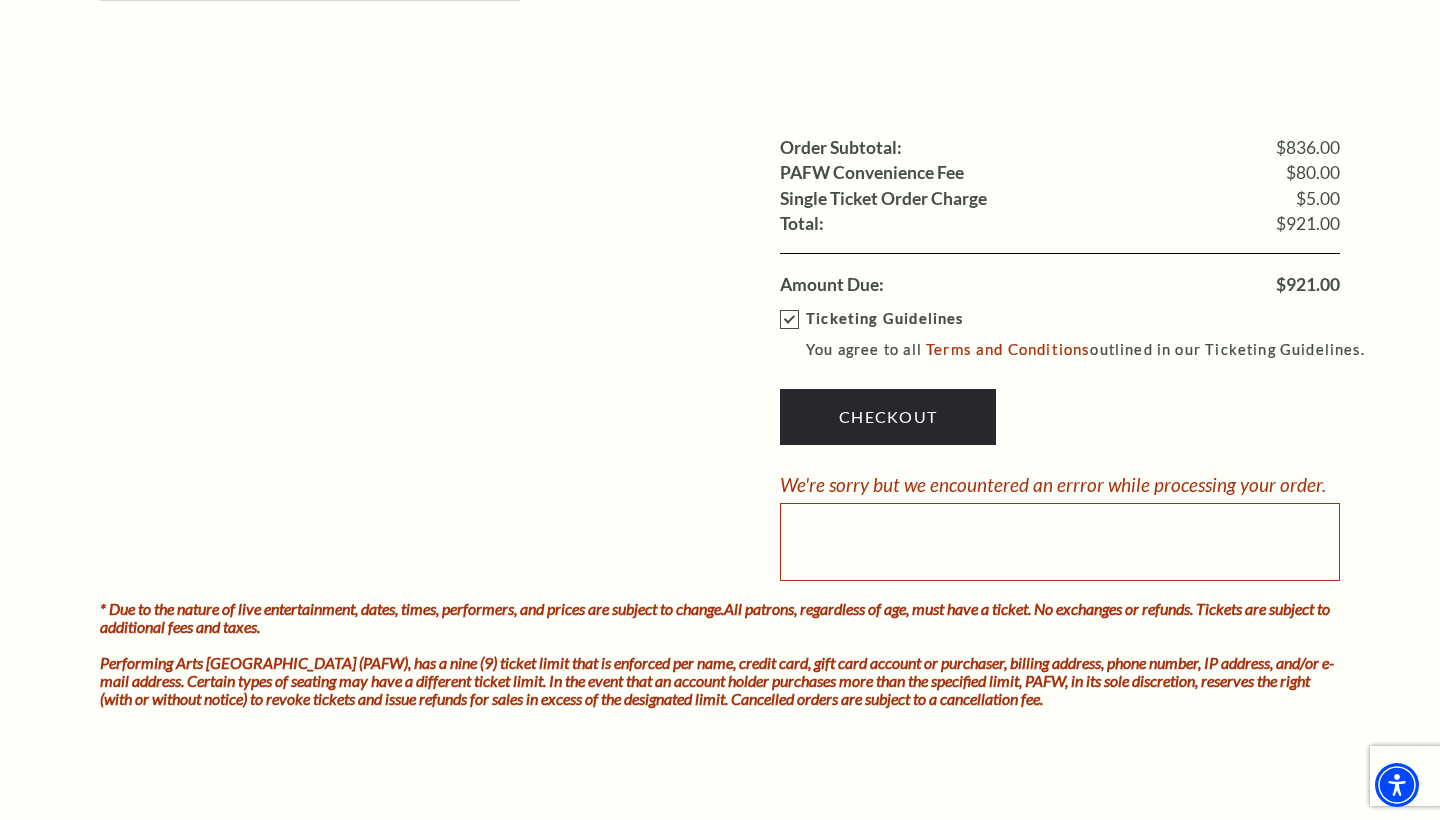 click at bounding box center (1060, 542) 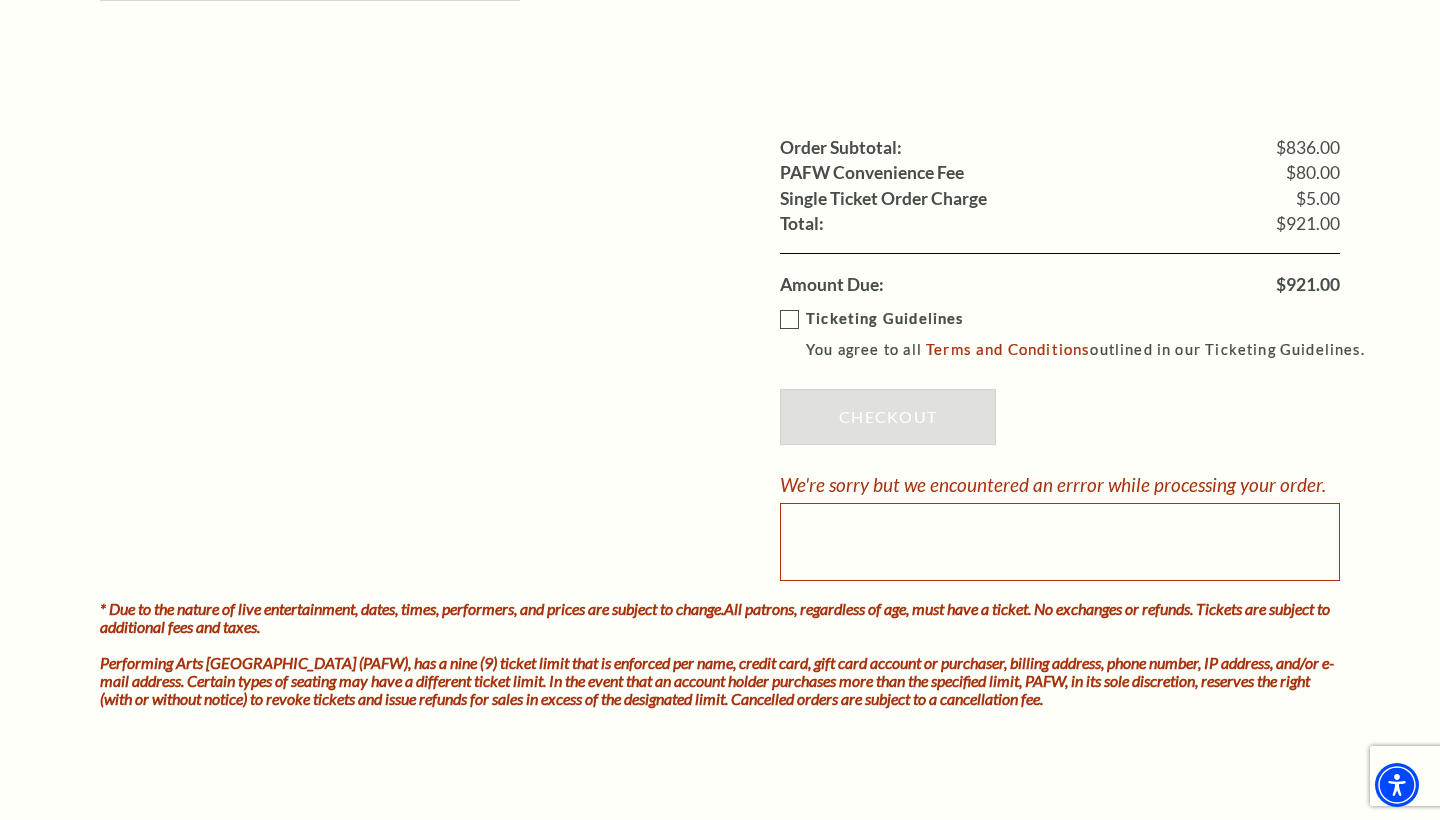 click on "Ticketing Guidelines
You agree to all   Terms and Conditions  outlined in our Ticketing Guidelines." at bounding box center (1081, 334) 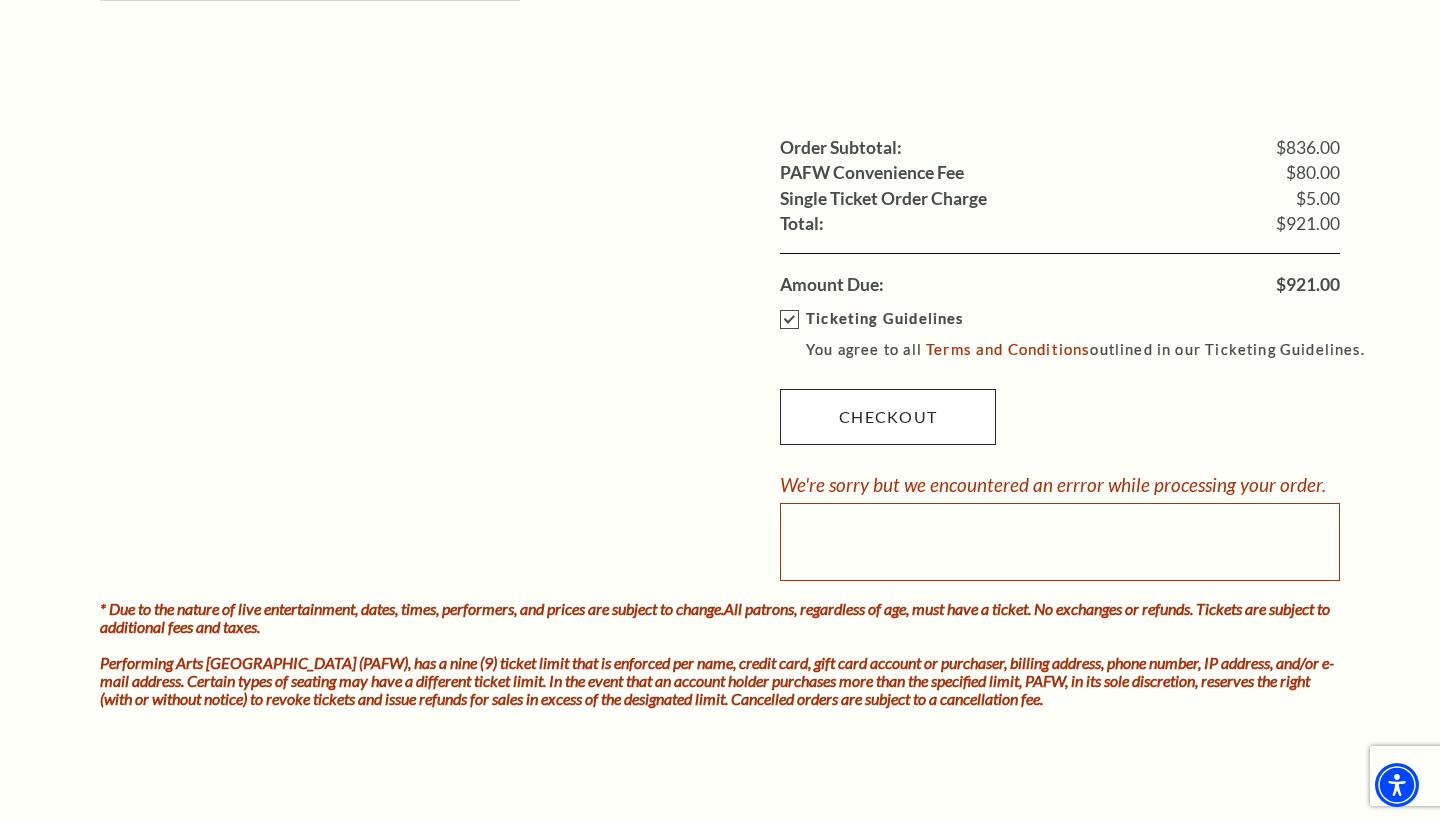 click on "Checkout" at bounding box center (888, 417) 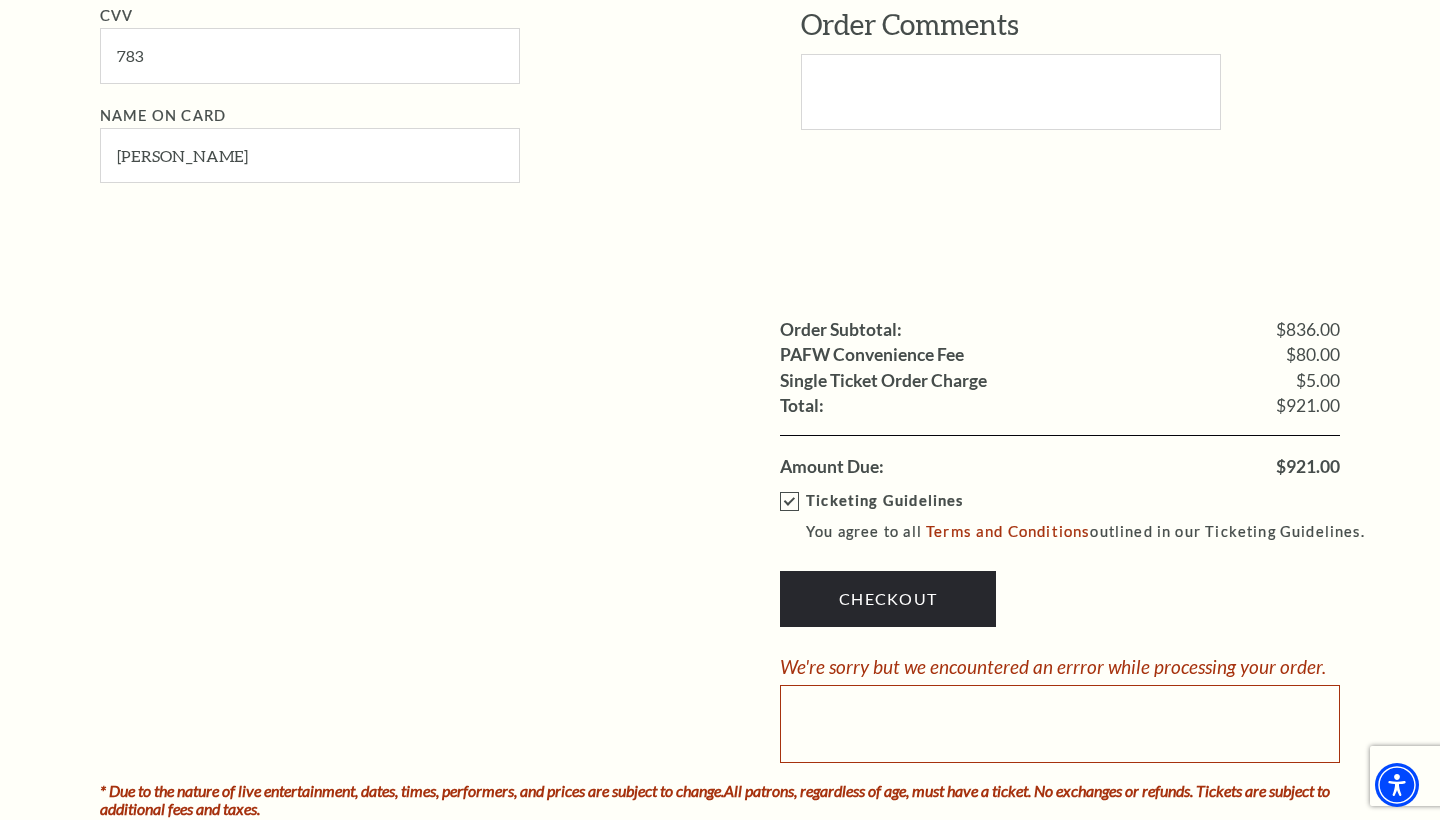 scroll, scrollTop: 2054, scrollLeft: 0, axis: vertical 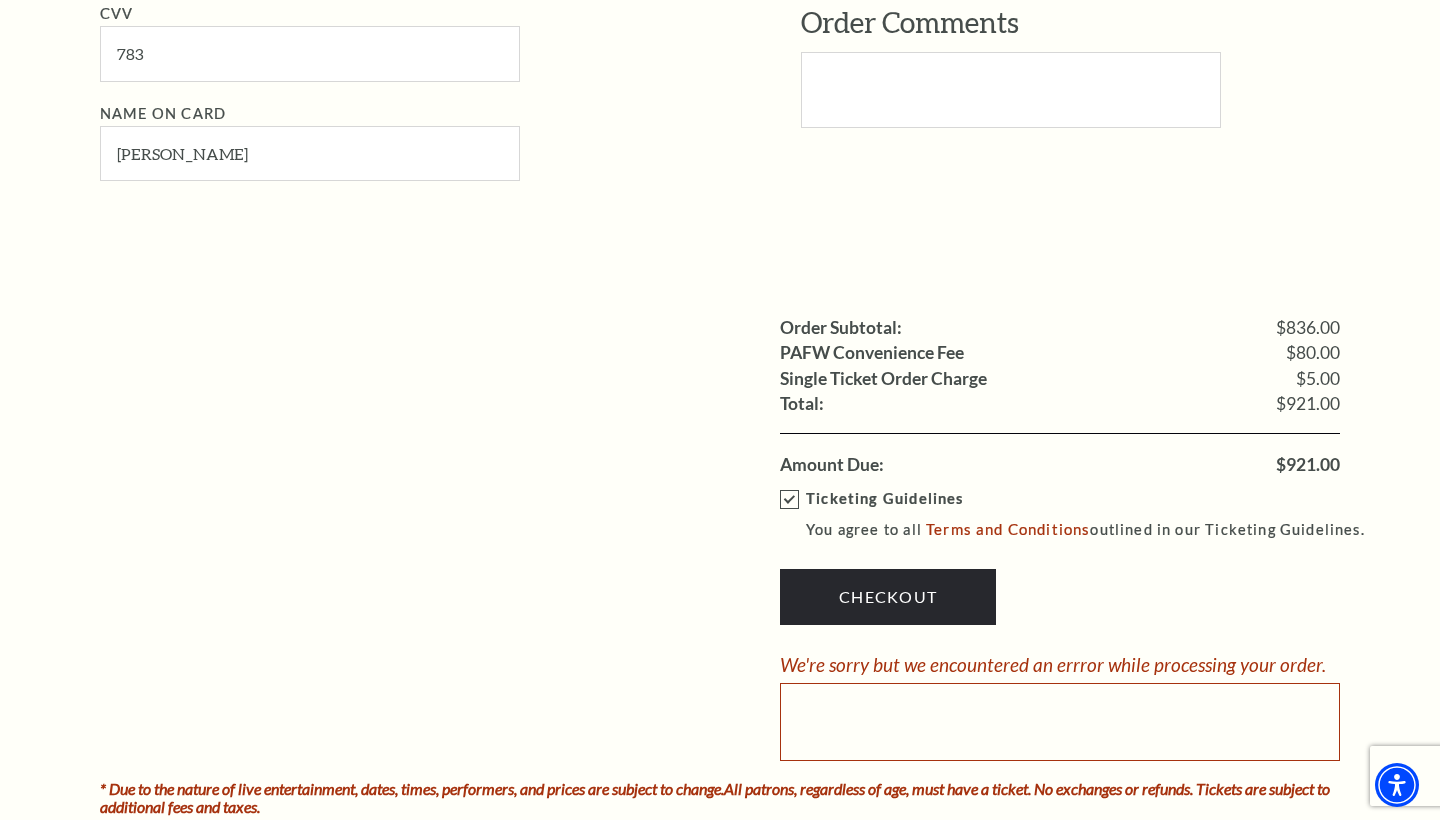 click at bounding box center [1060, 722] 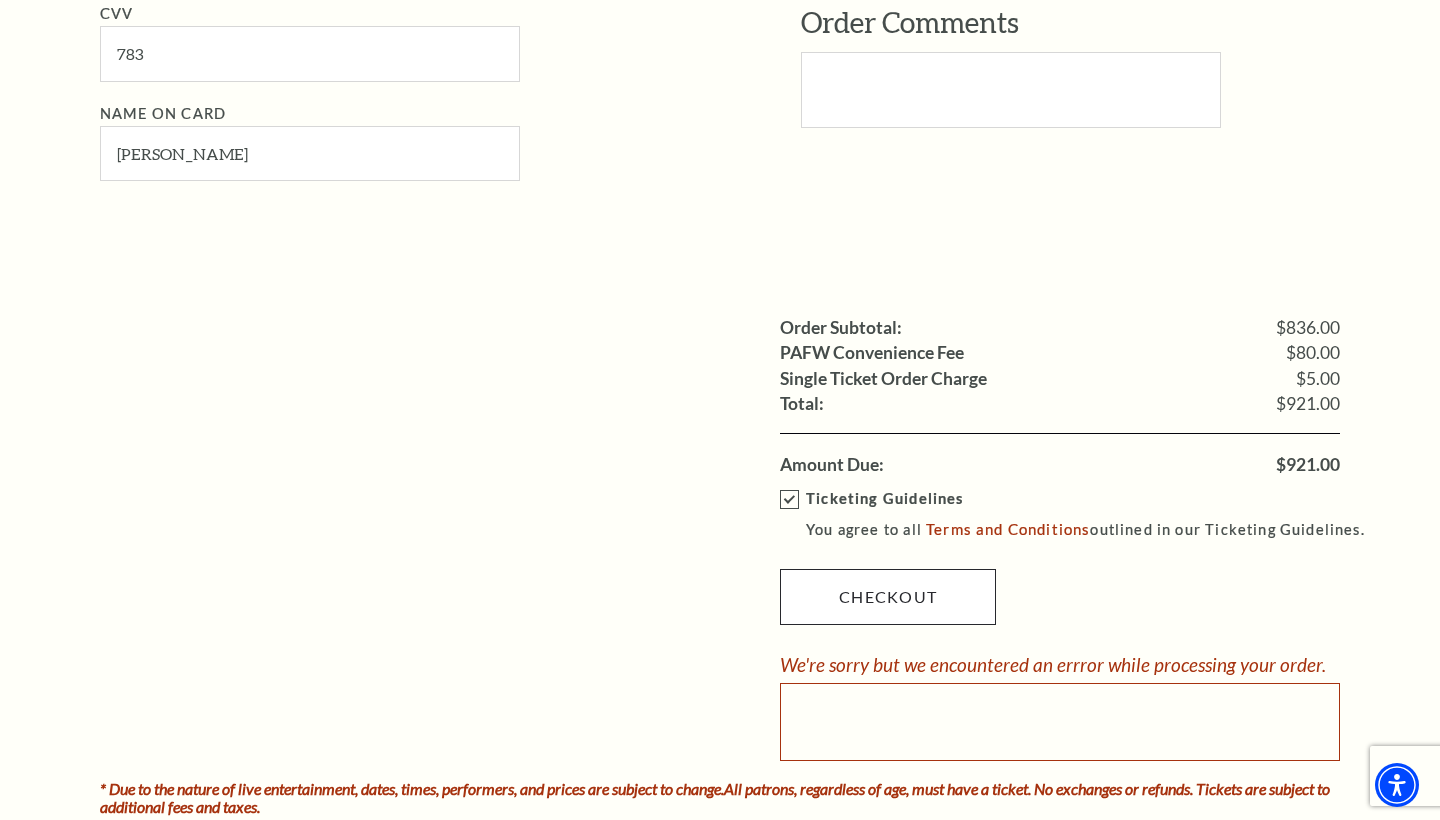 click on "Checkout" at bounding box center [888, 597] 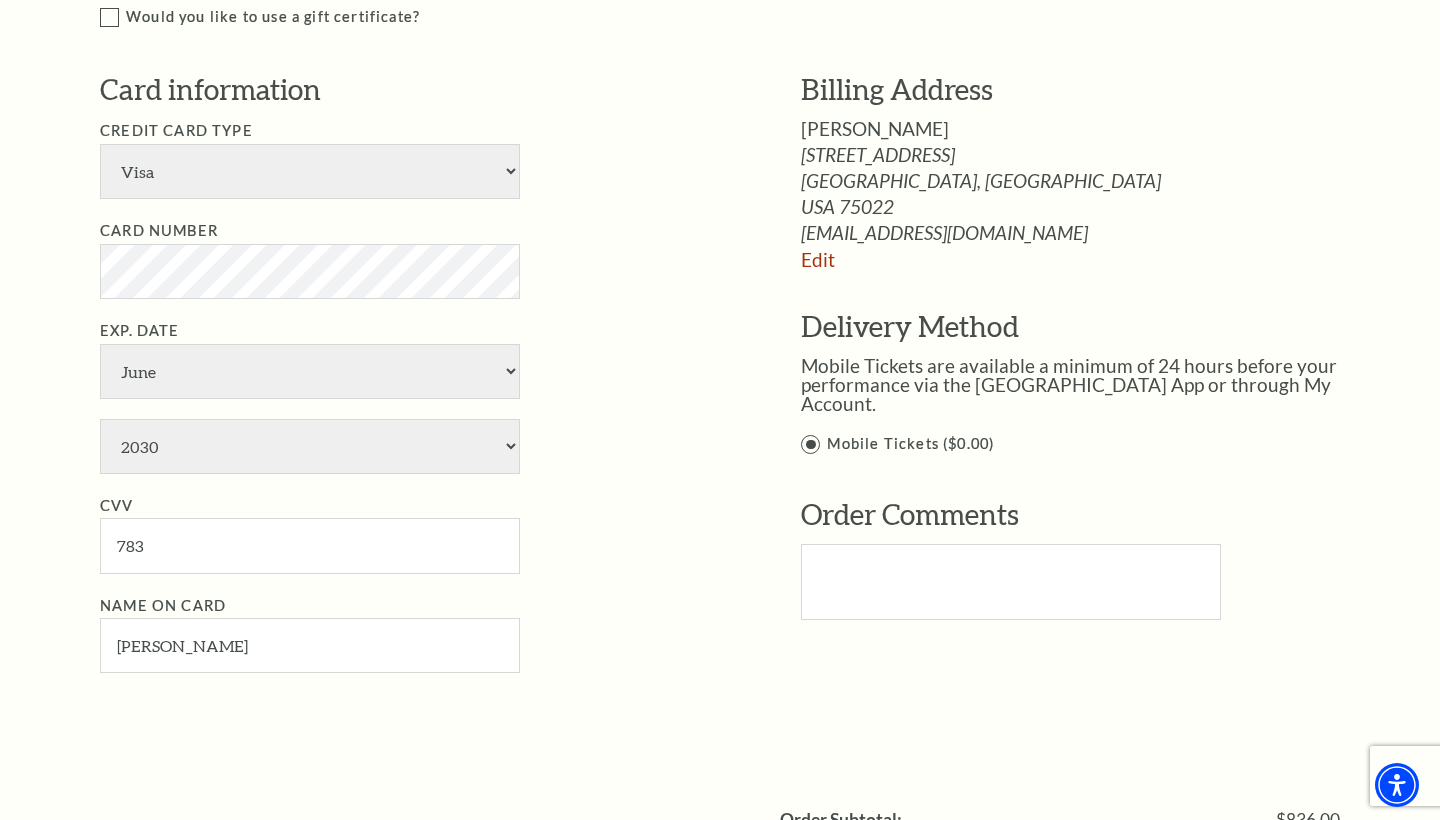 scroll, scrollTop: 1563, scrollLeft: 0, axis: vertical 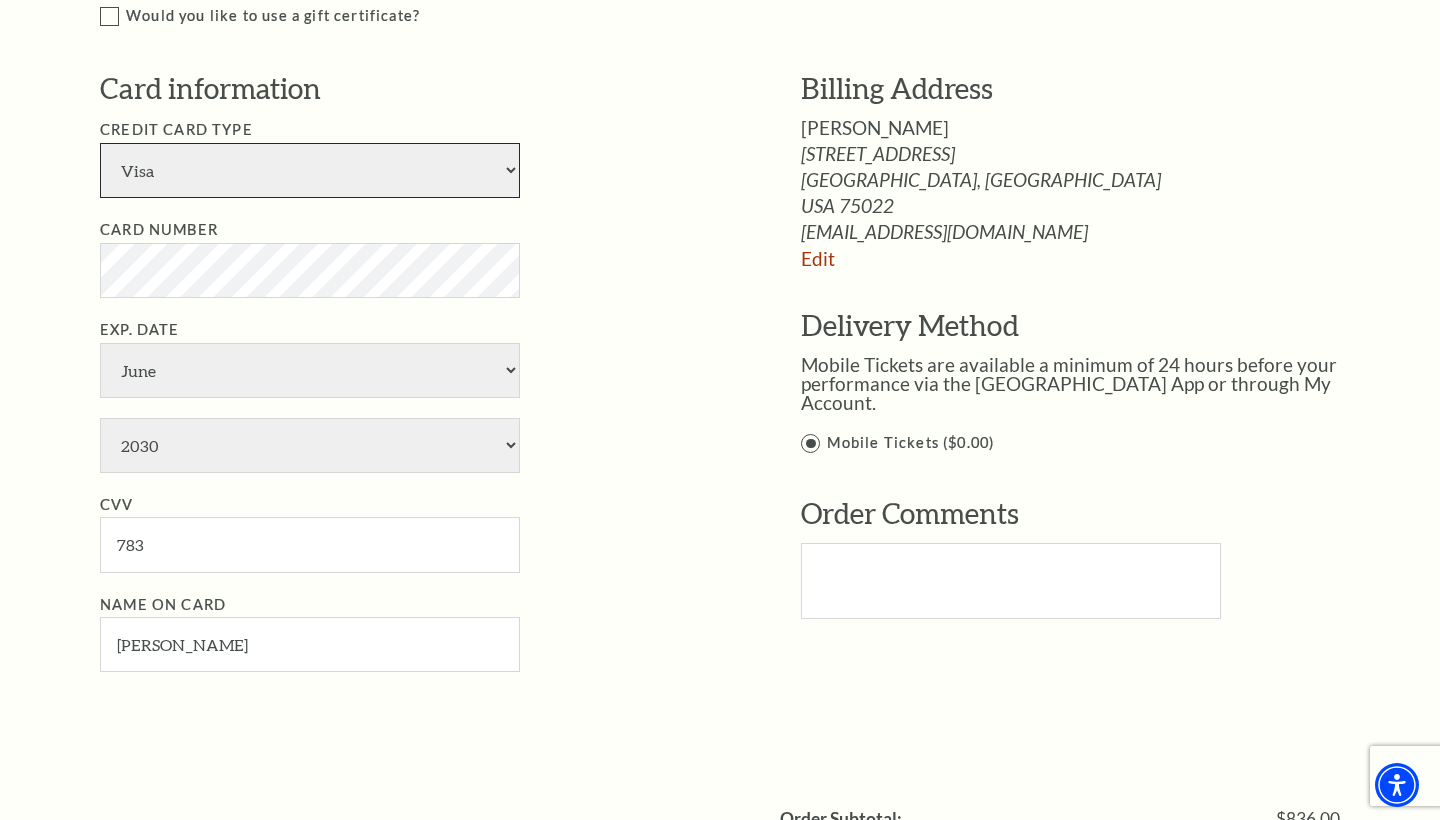 select on "25" 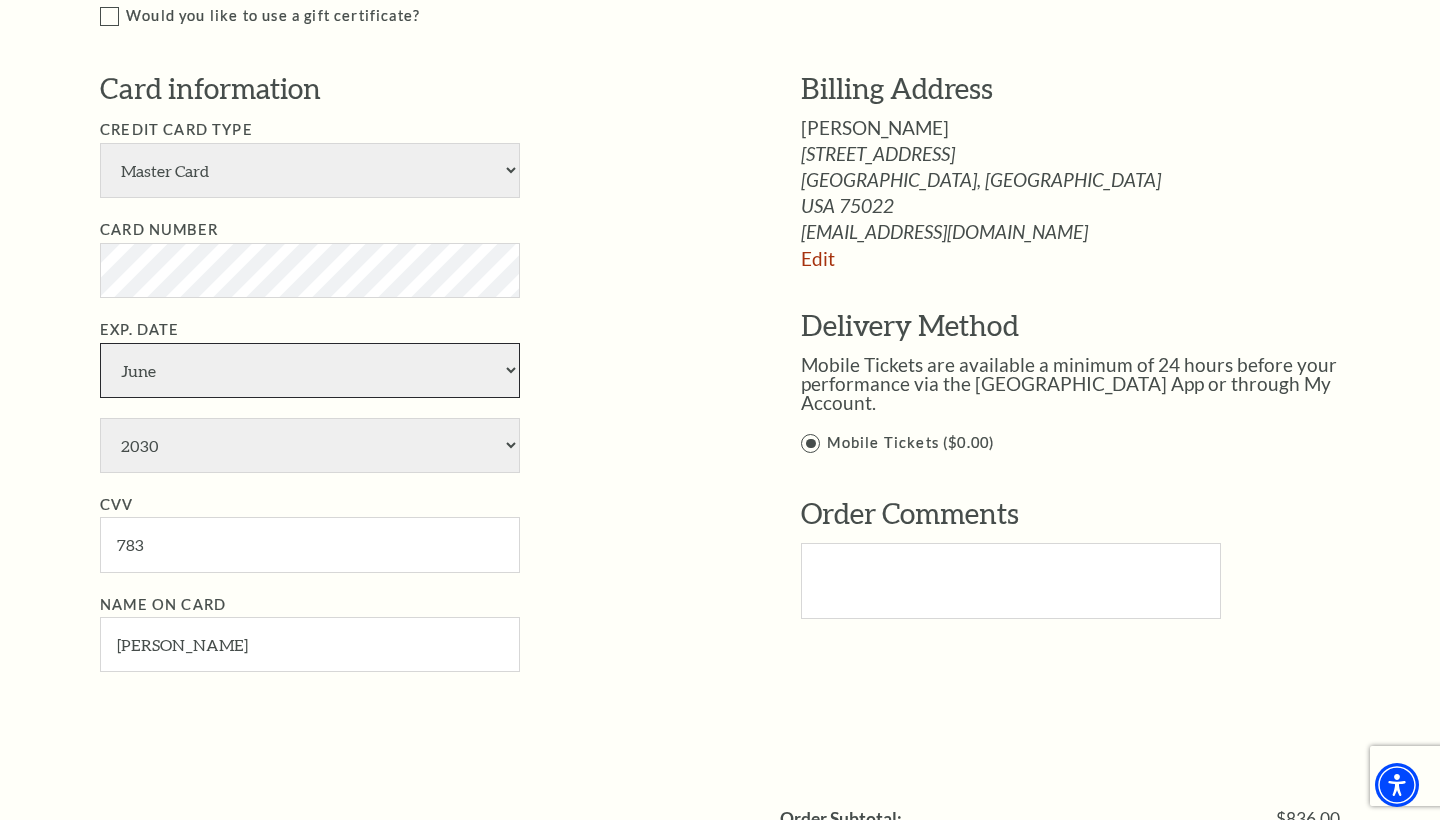select on "9" 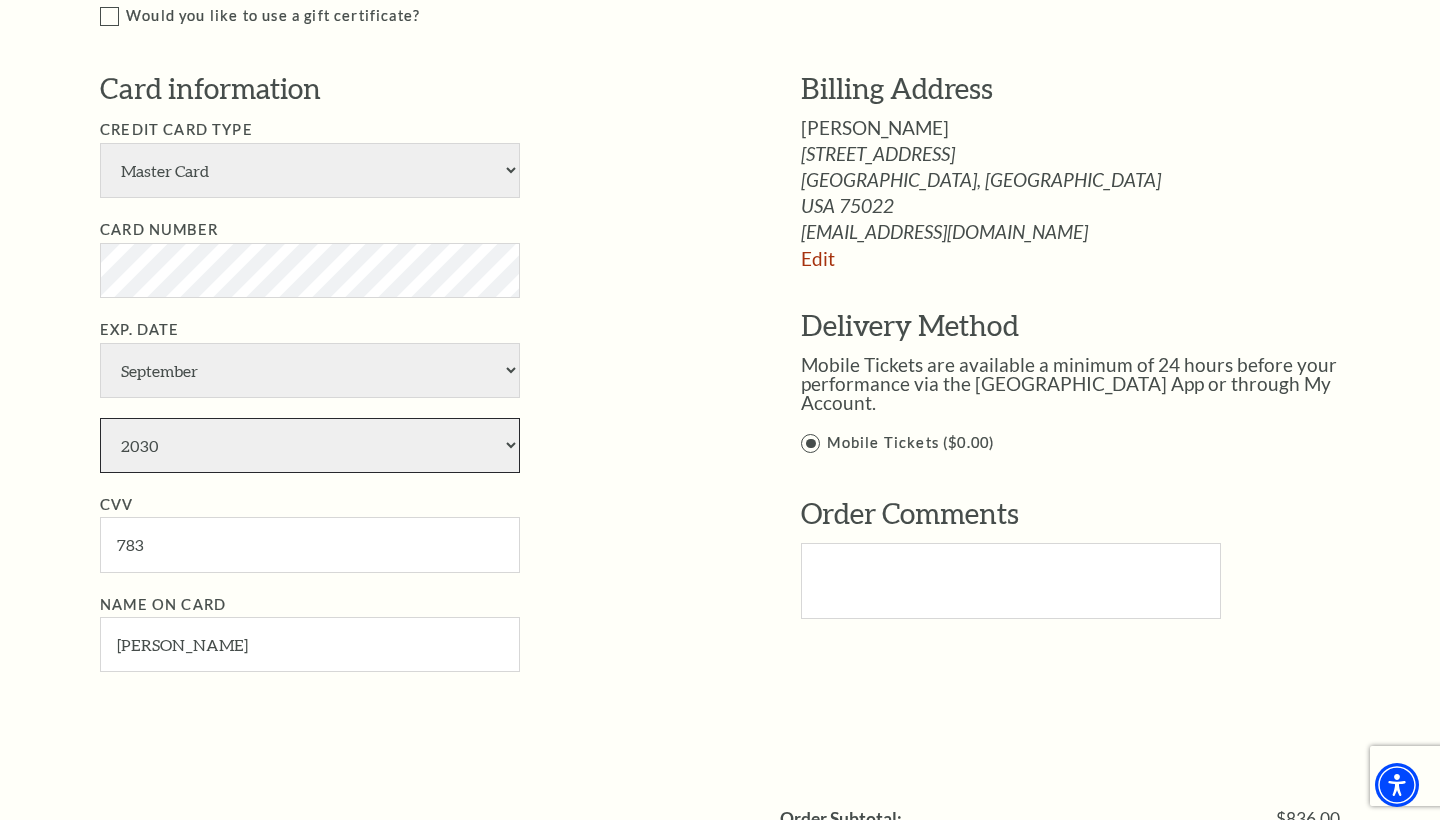 select on "2028" 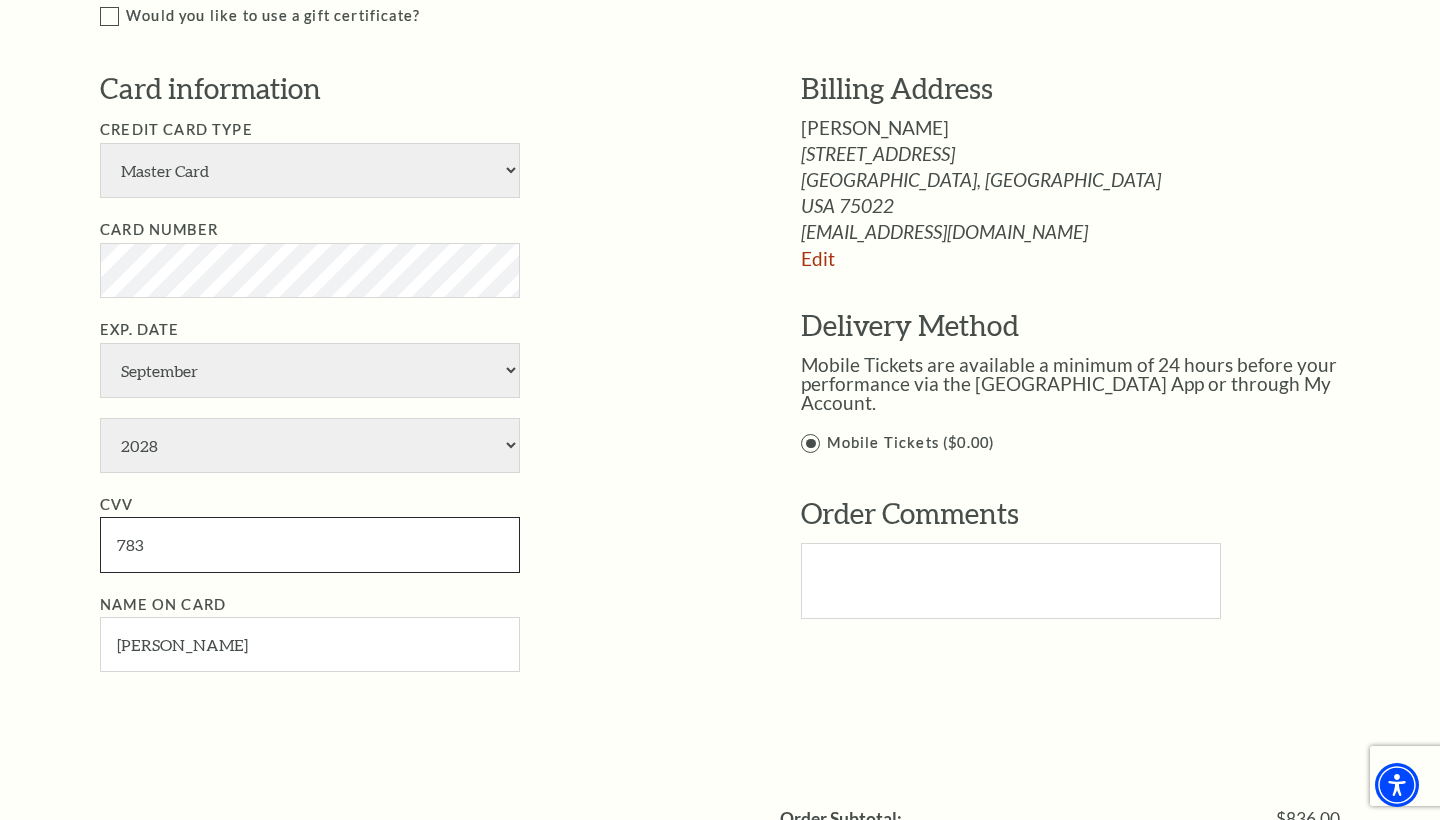 click on "783" at bounding box center (310, 544) 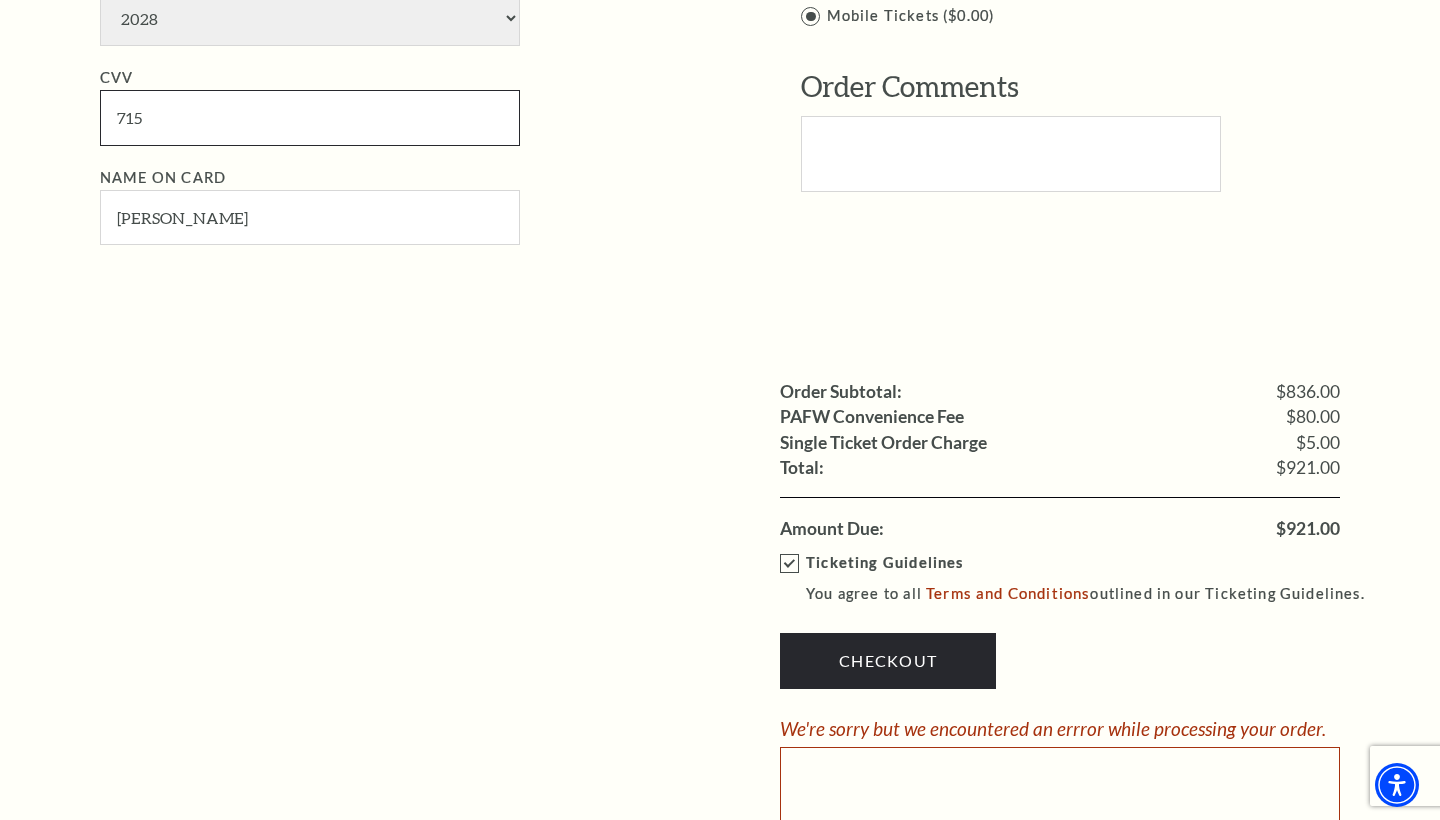 scroll, scrollTop: 2008, scrollLeft: 0, axis: vertical 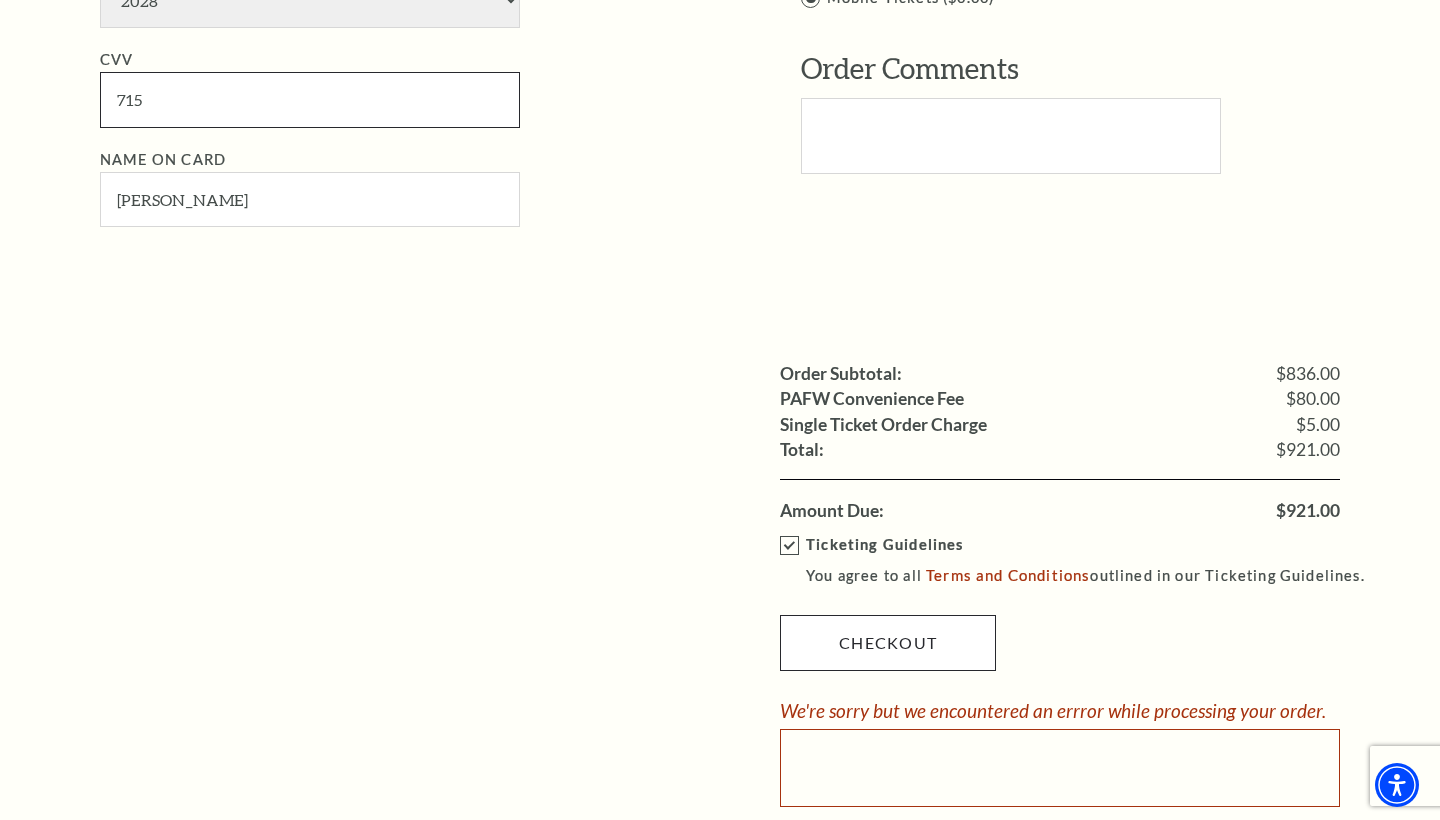 type on "715" 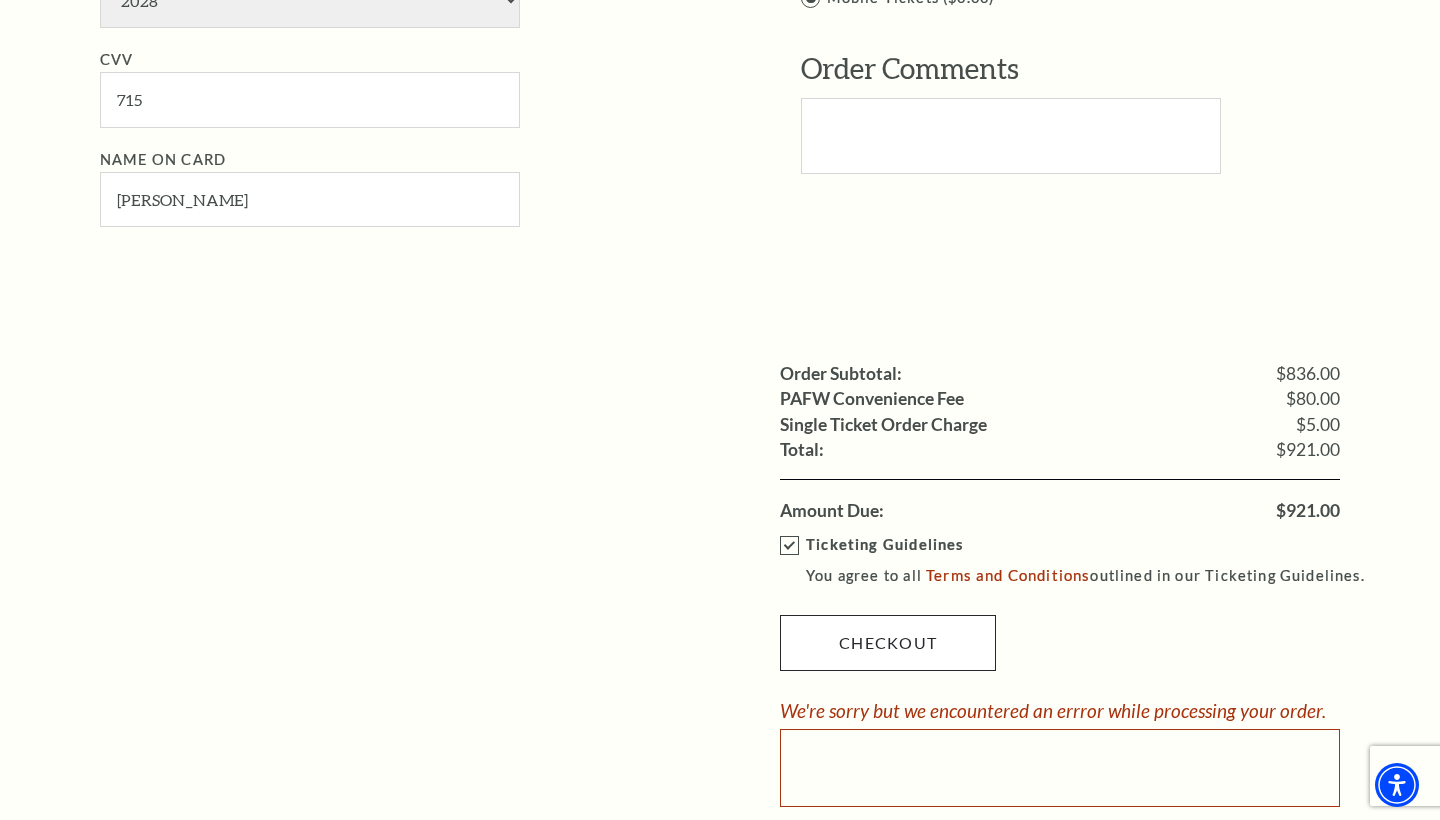 click on "Checkout" at bounding box center [888, 643] 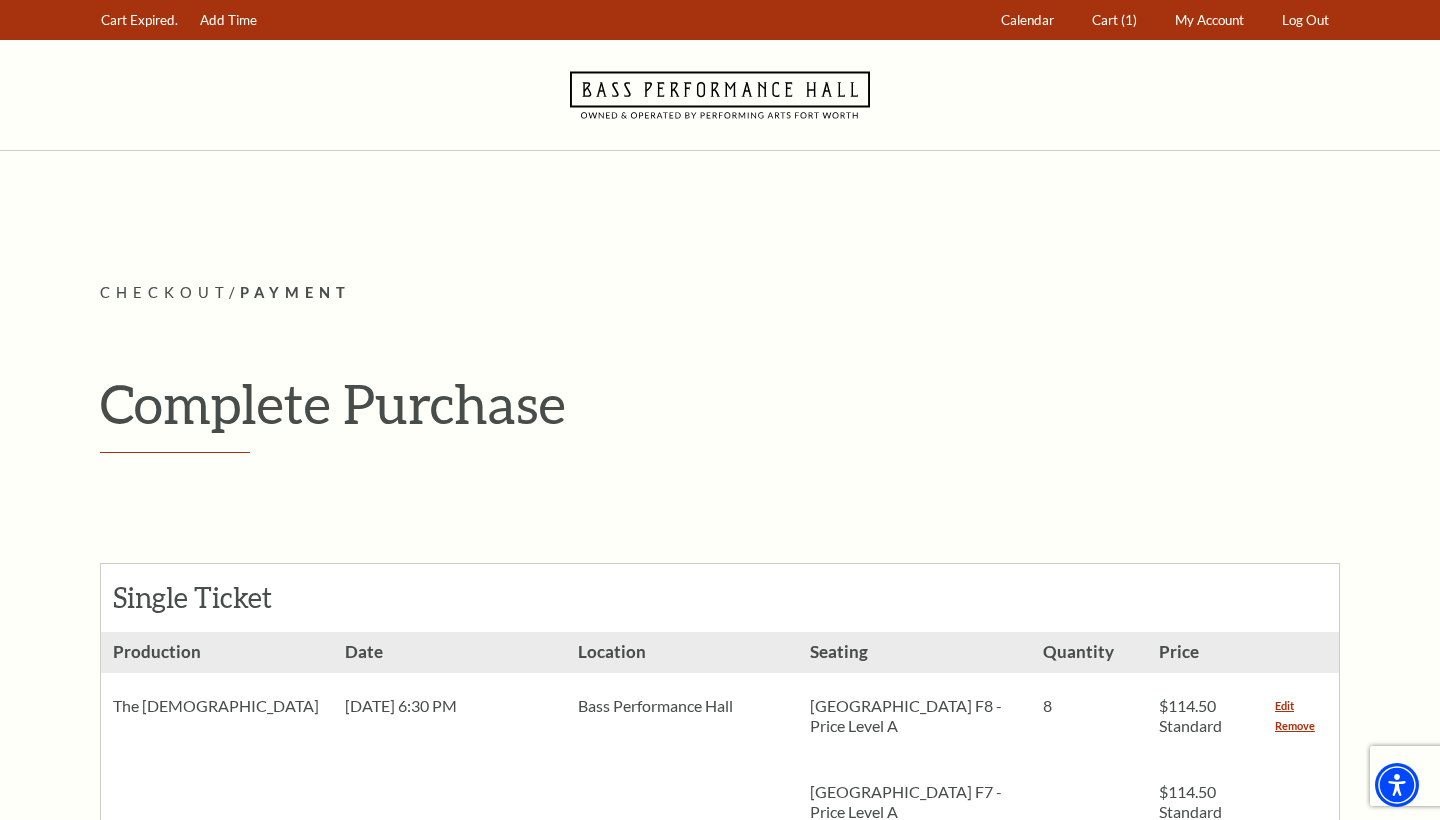 scroll, scrollTop: 0, scrollLeft: 0, axis: both 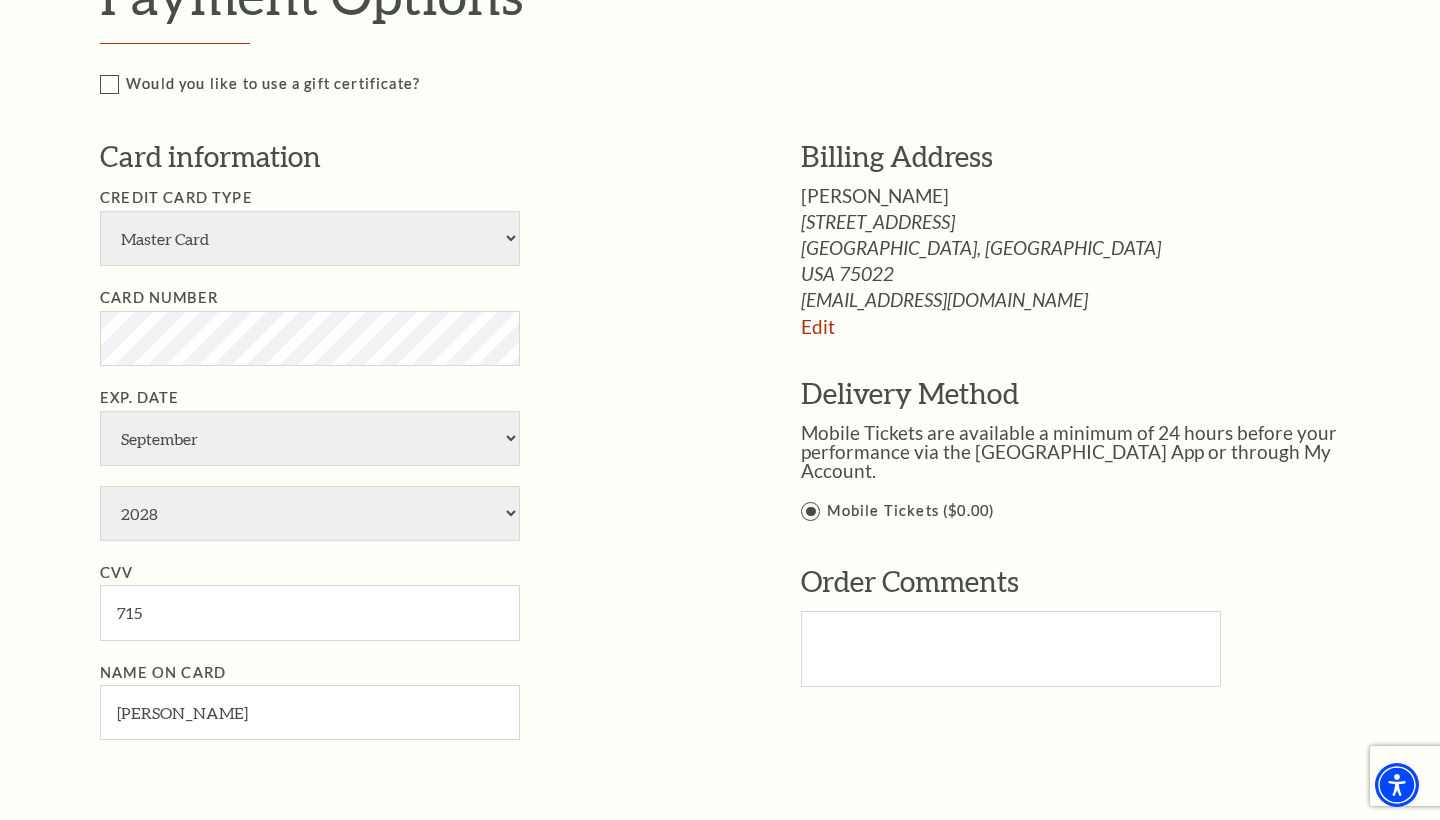 click on "Mobile Tickets ($0.00)" at bounding box center [1091, 511] 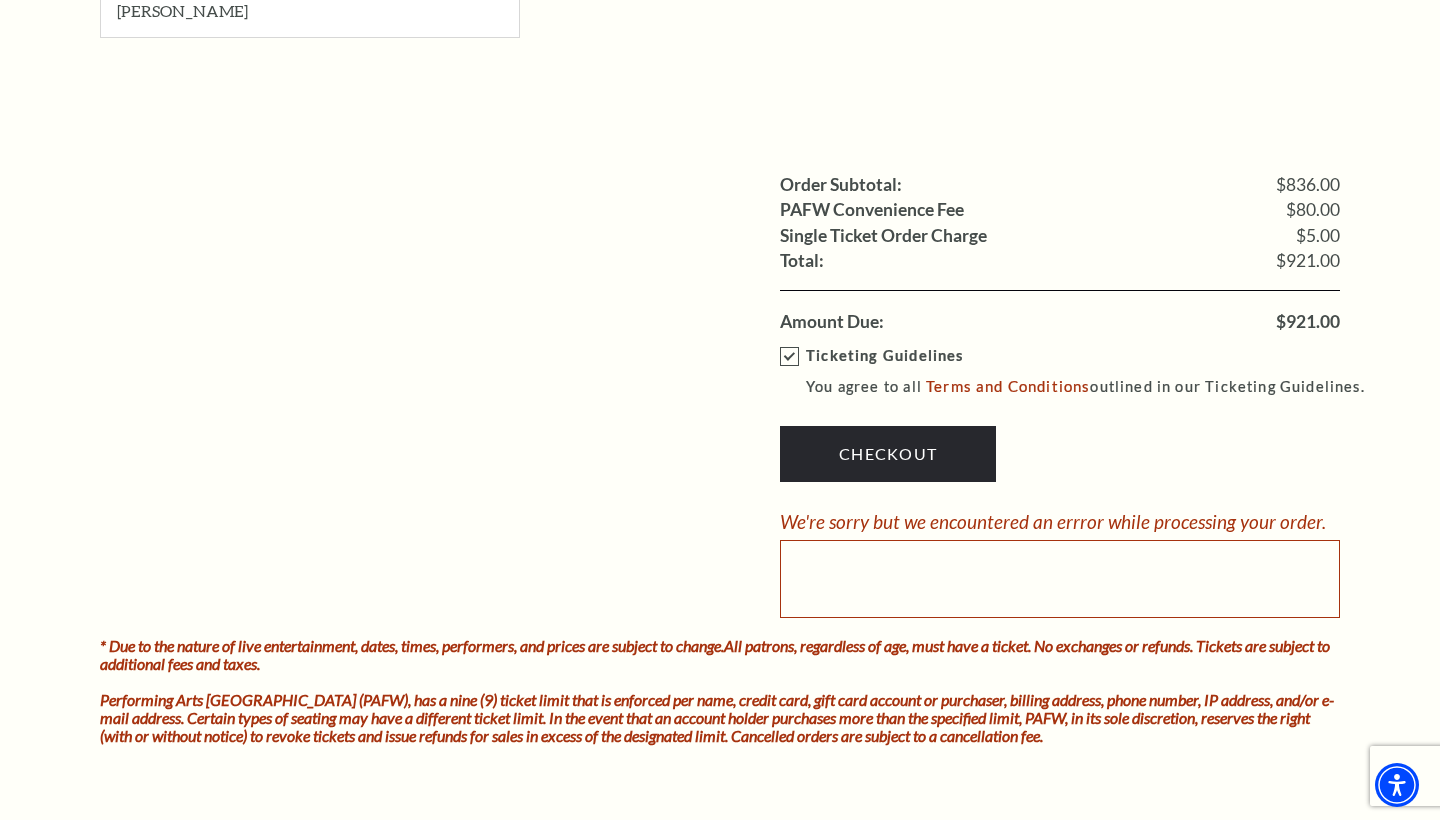 scroll, scrollTop: 2200, scrollLeft: 0, axis: vertical 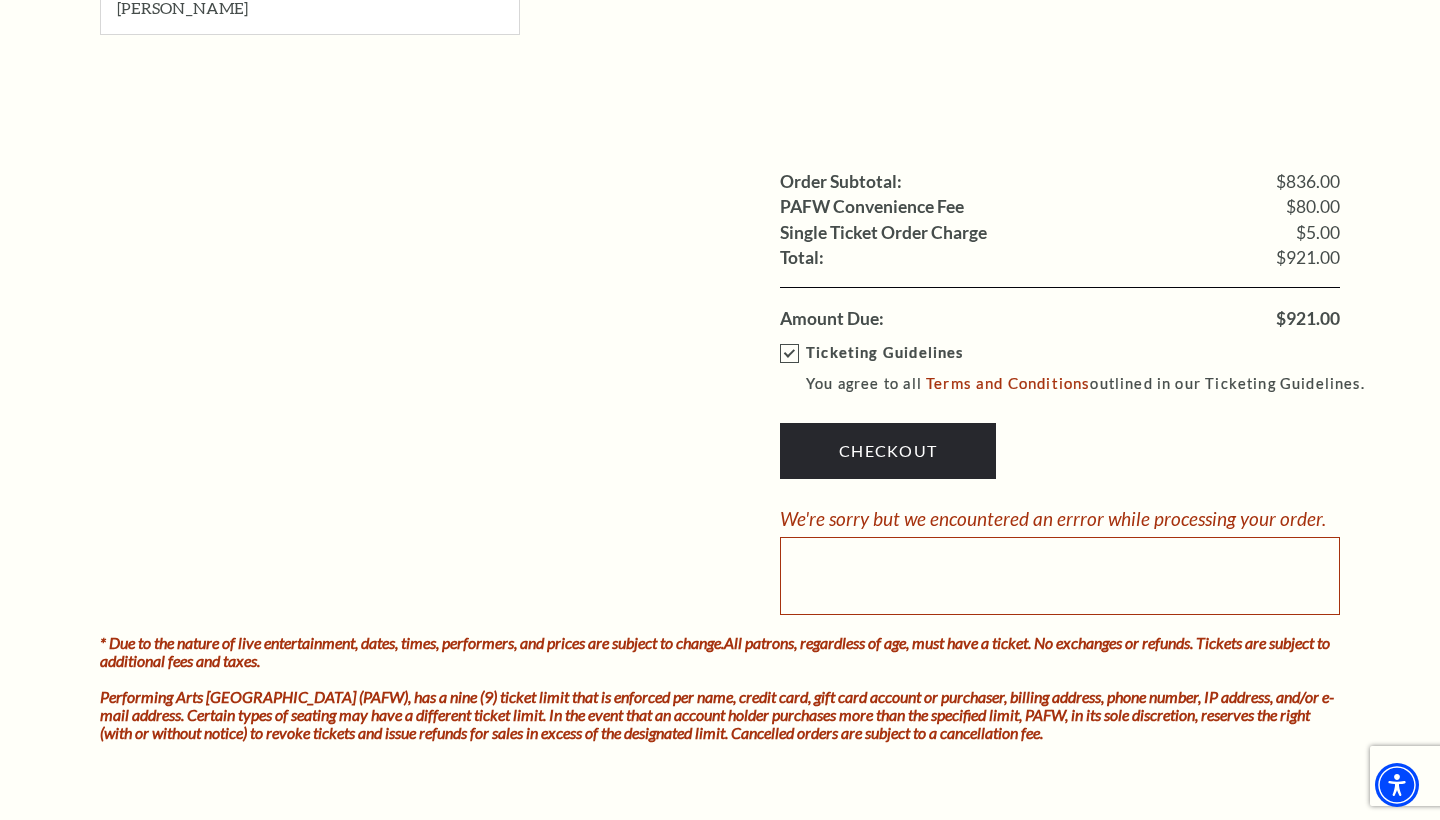 click on "Ticketing Guidelines
You agree to all   Terms and Conditions  outlined in our Ticketing Guidelines." at bounding box center (1081, 368) 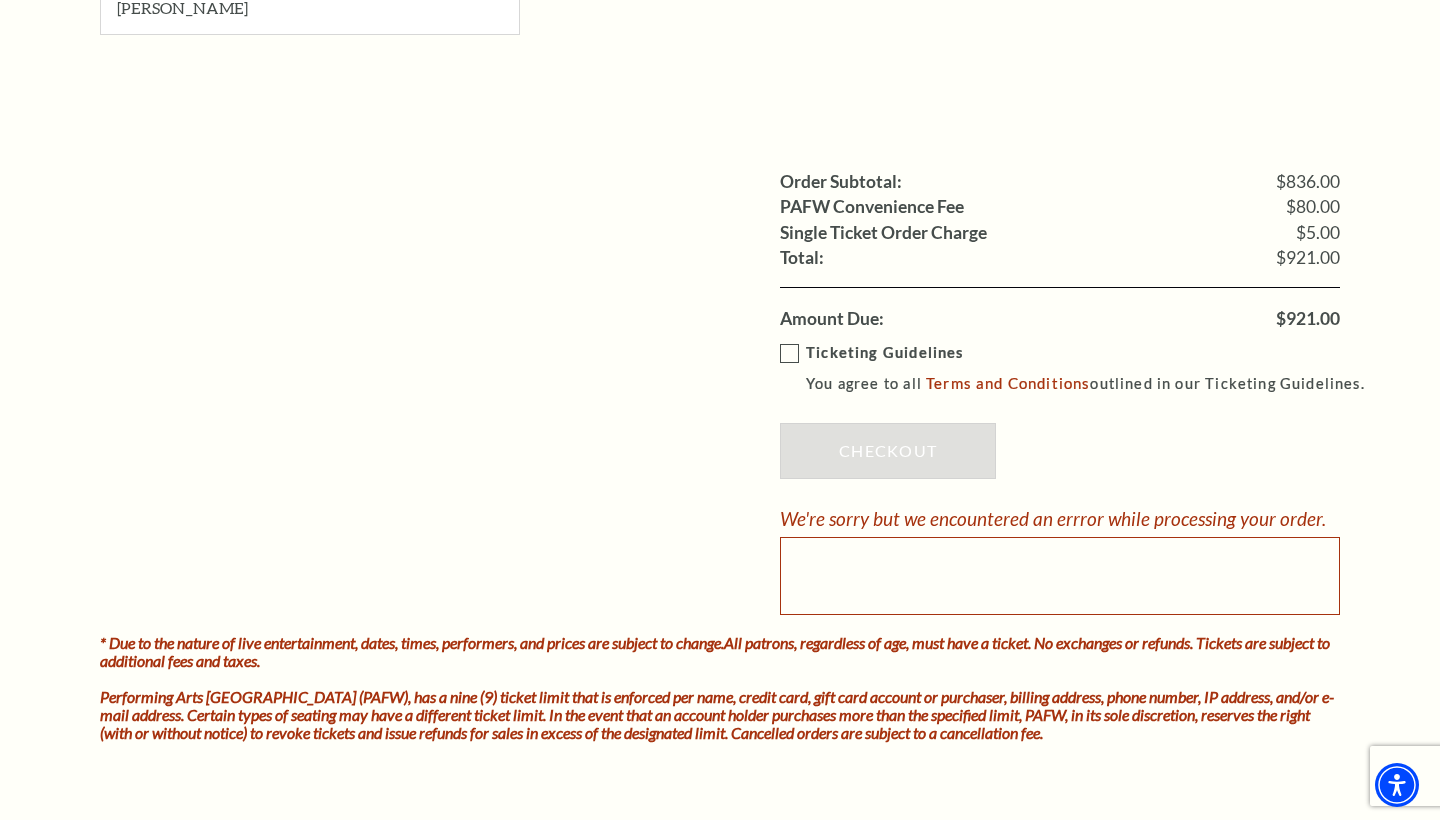 click on "Ticketing Guidelines
You agree to all   Terms and Conditions  outlined in our Ticketing Guidelines." at bounding box center [1081, 368] 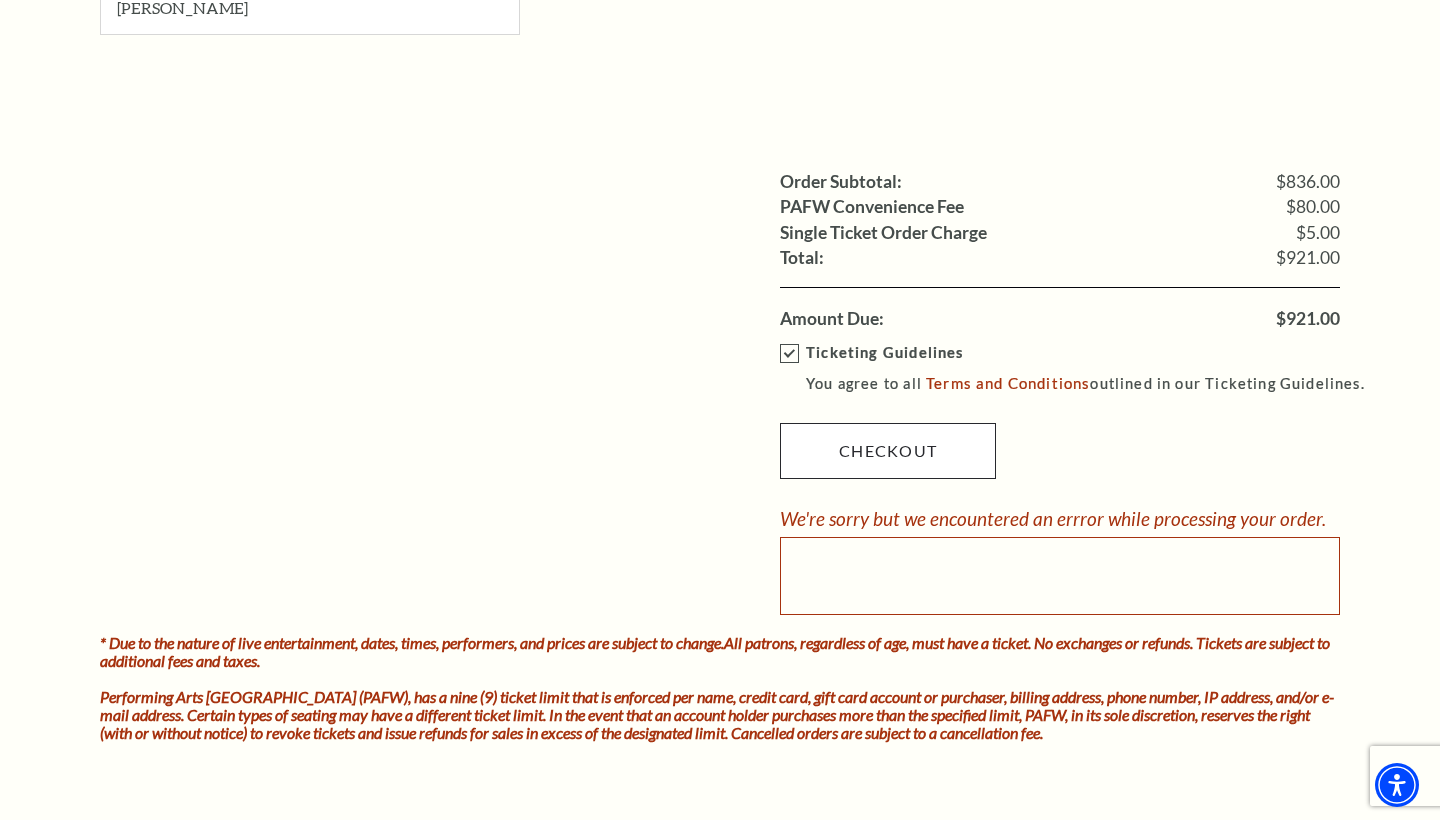 click on "Checkout" at bounding box center [888, 451] 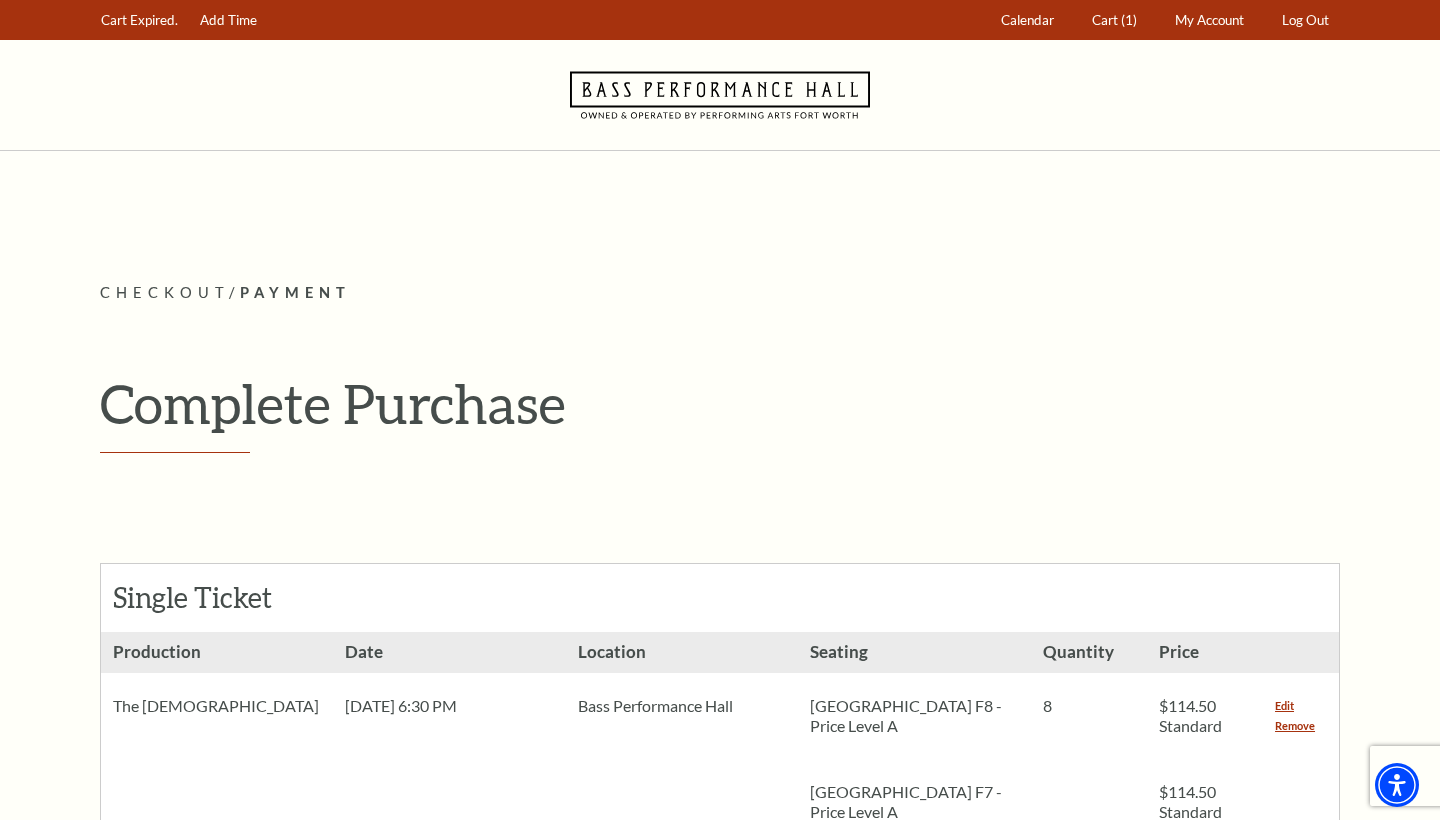 scroll, scrollTop: 0, scrollLeft: 0, axis: both 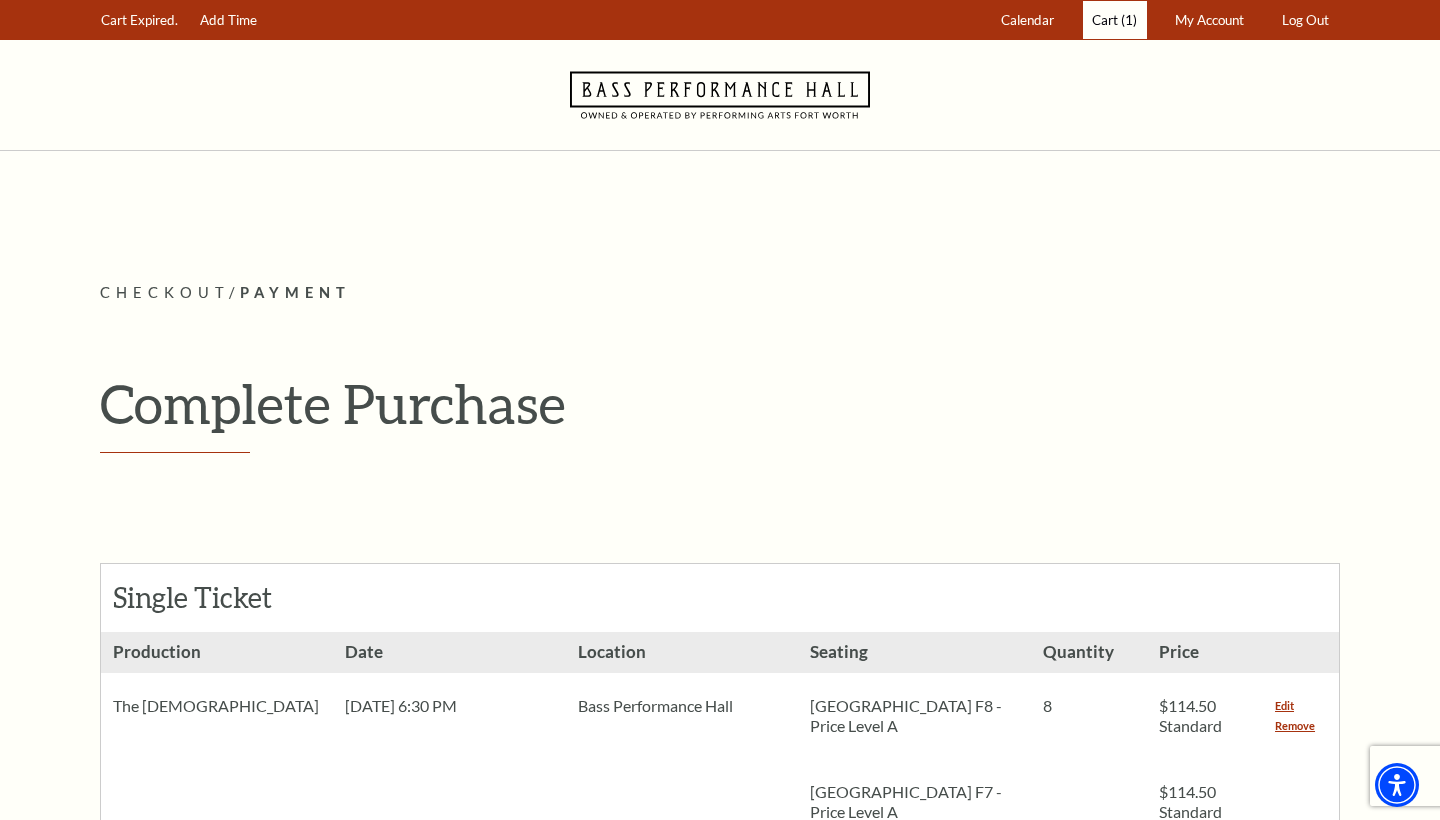 click on "Cart" at bounding box center (1105, 20) 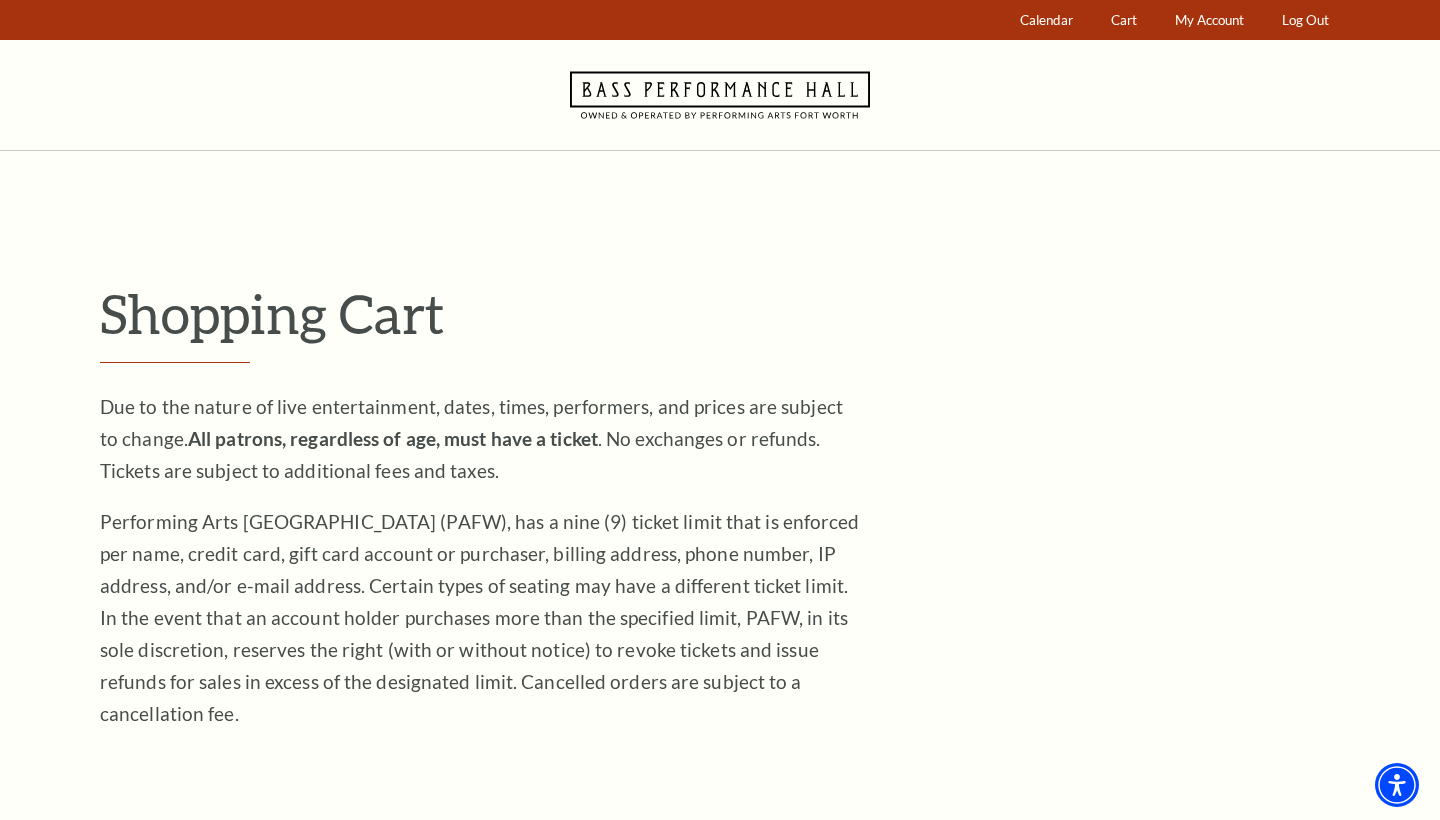 scroll, scrollTop: 0, scrollLeft: 0, axis: both 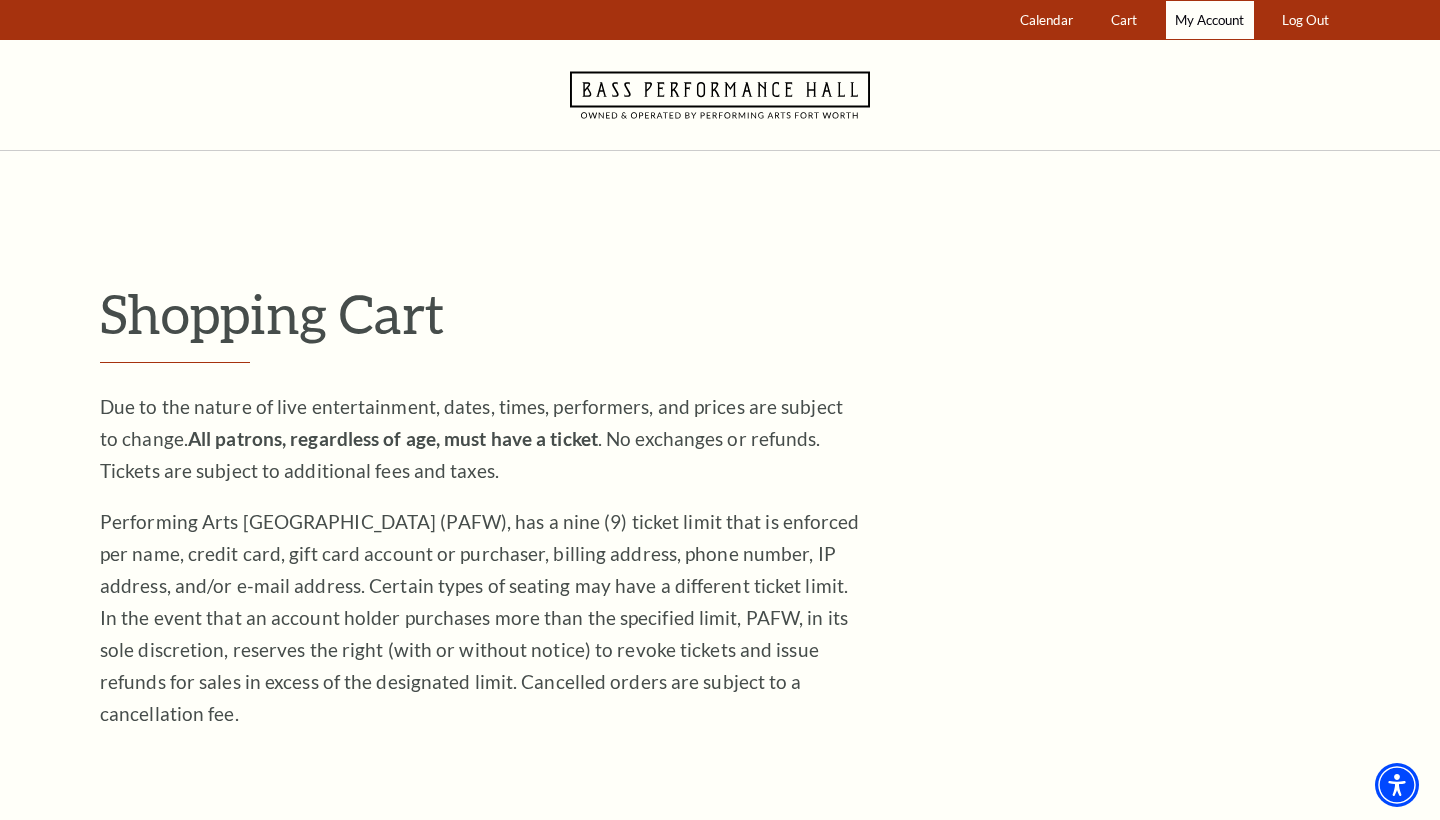 click on "My Account" at bounding box center (1209, 20) 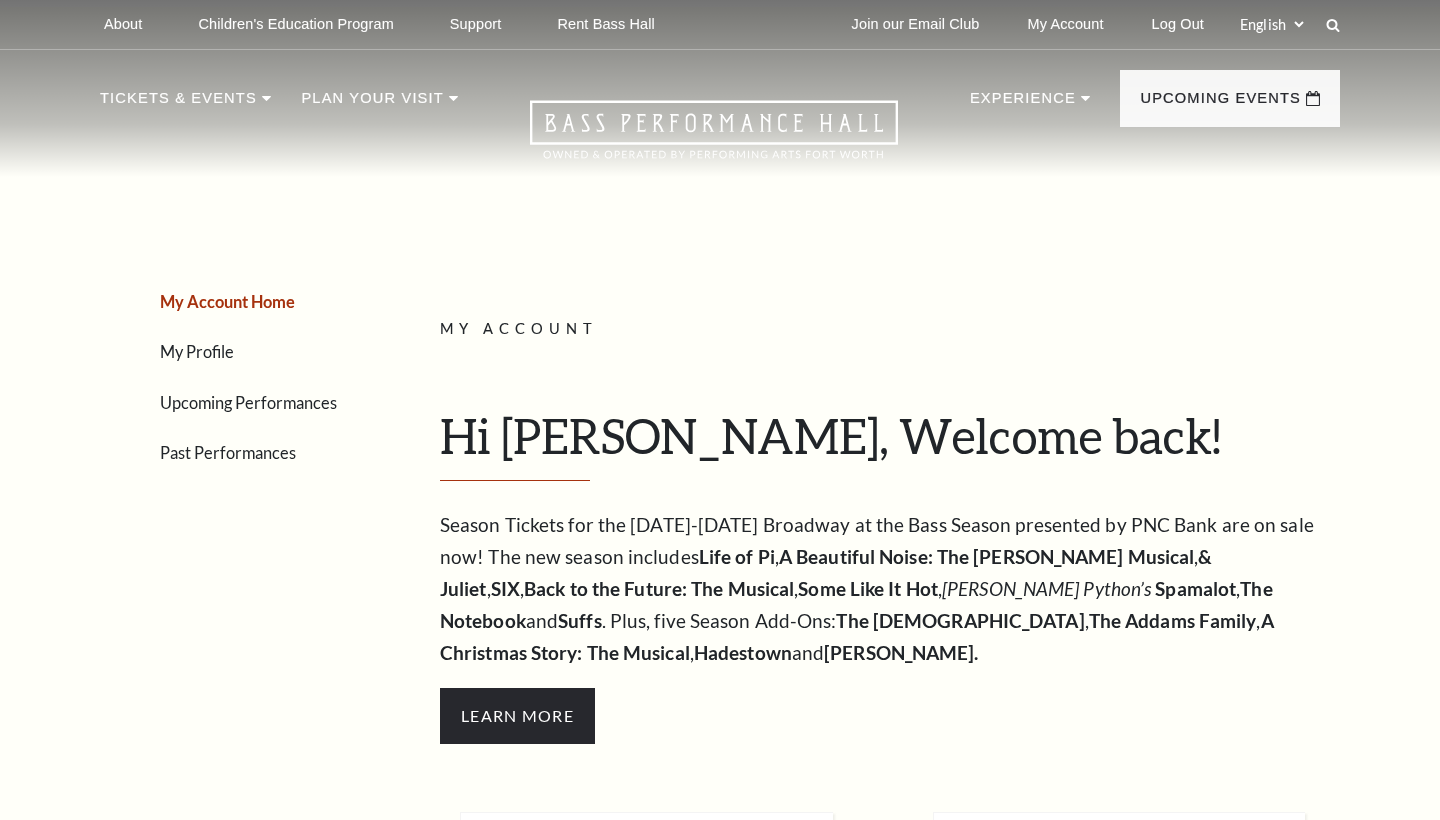 scroll, scrollTop: 0, scrollLeft: 0, axis: both 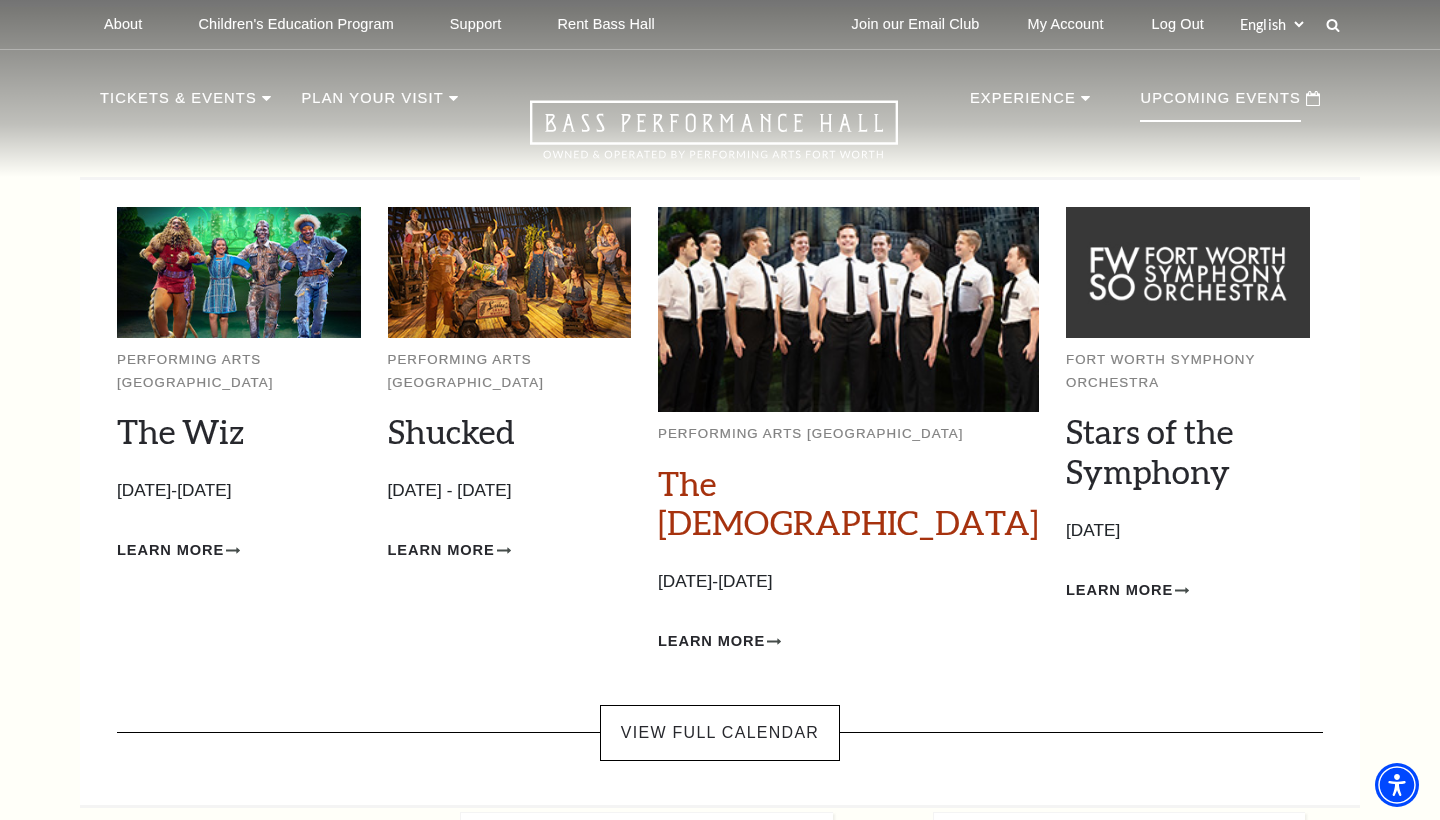 click on "The [DEMOGRAPHIC_DATA]" at bounding box center (848, 503) 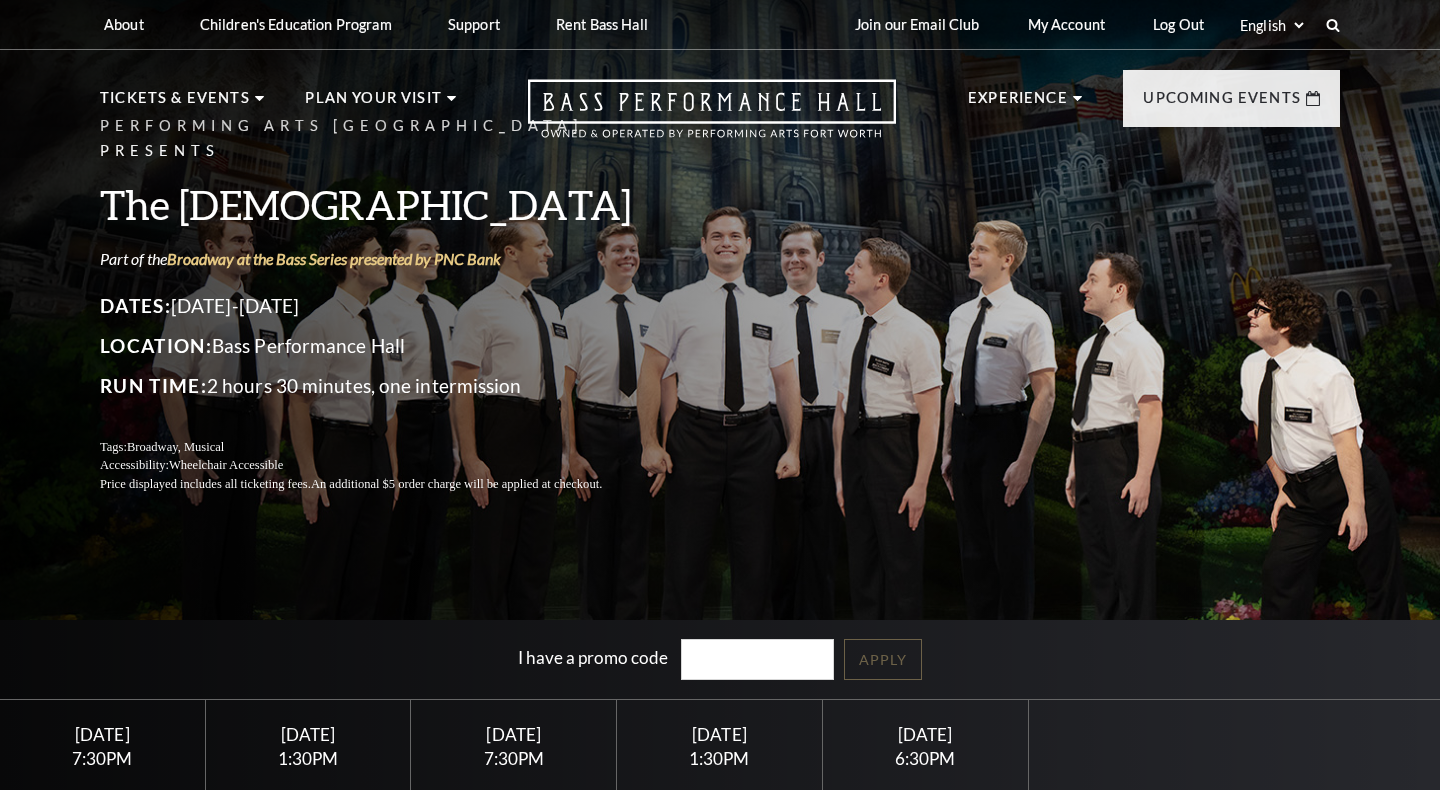 scroll, scrollTop: 0, scrollLeft: 0, axis: both 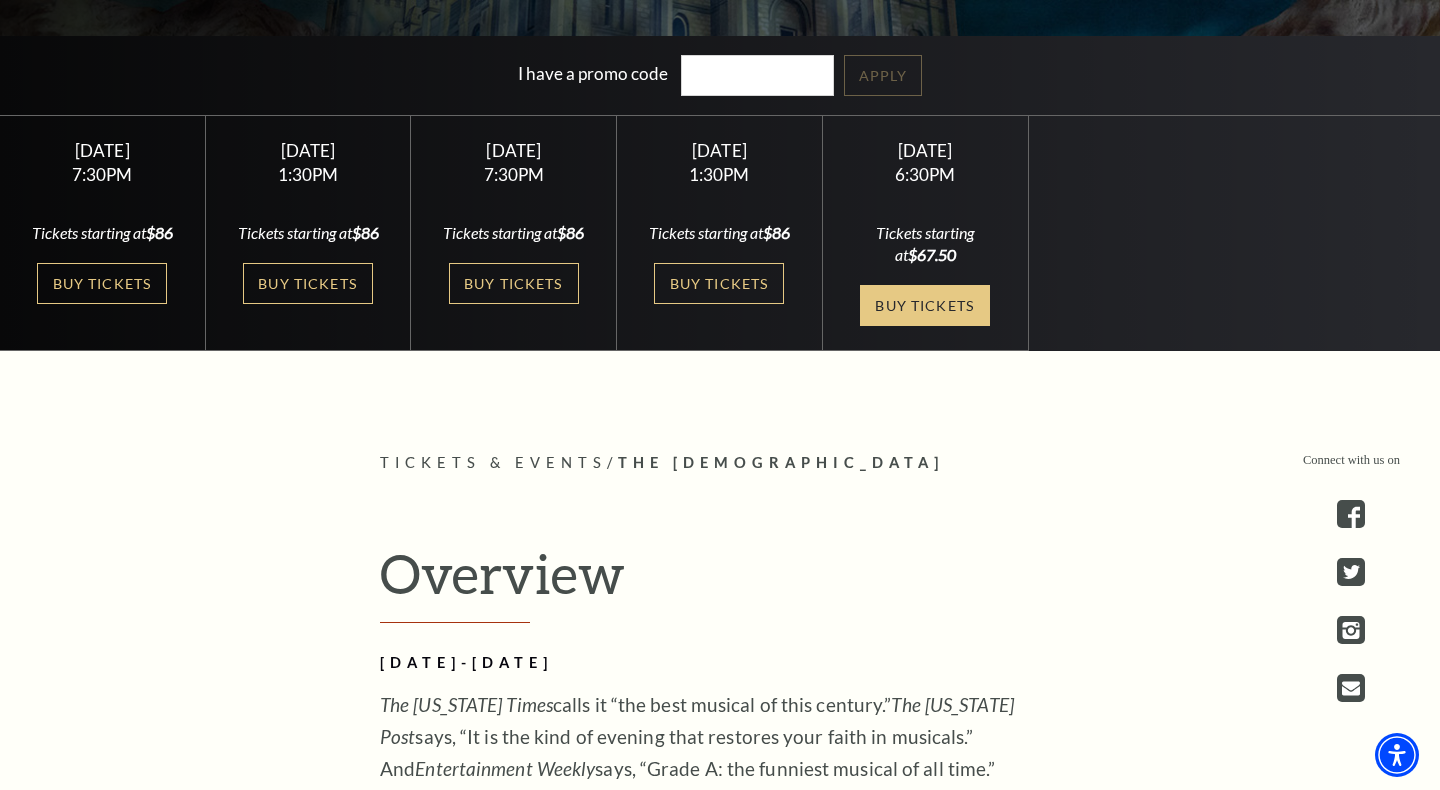click on "Buy Tickets" at bounding box center [925, 305] 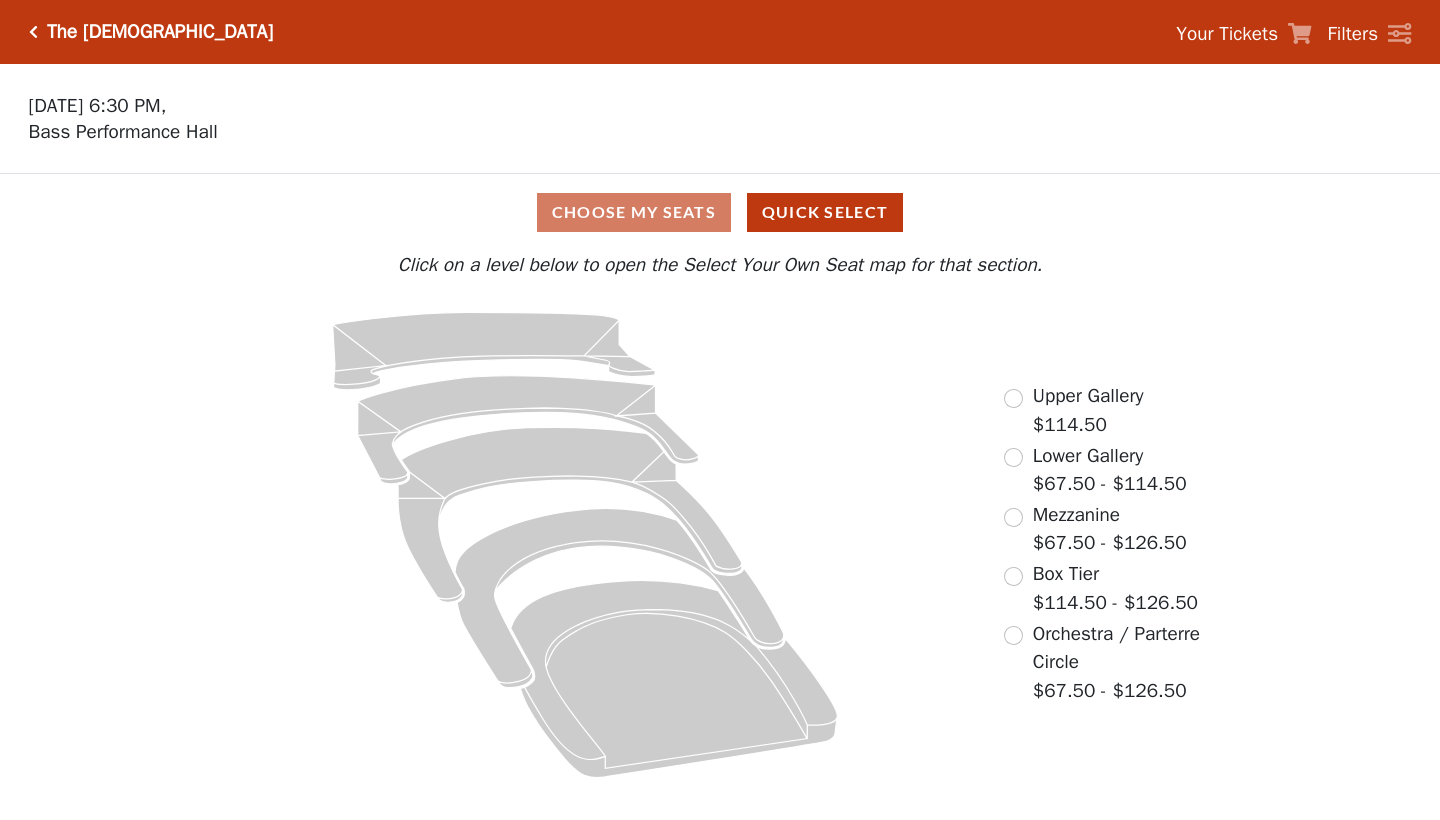 scroll, scrollTop: 0, scrollLeft: 0, axis: both 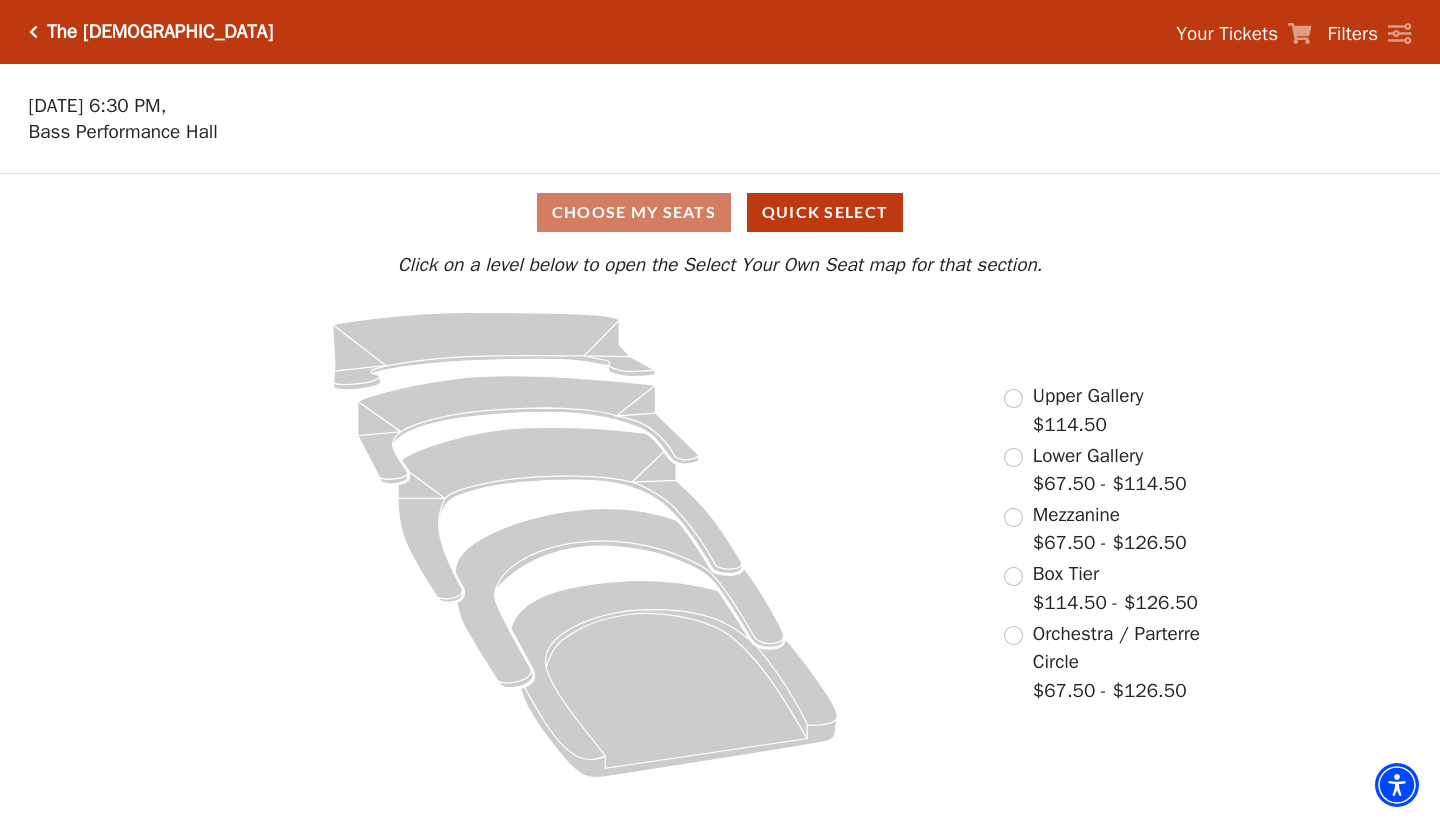 click at bounding box center (1013, 398) 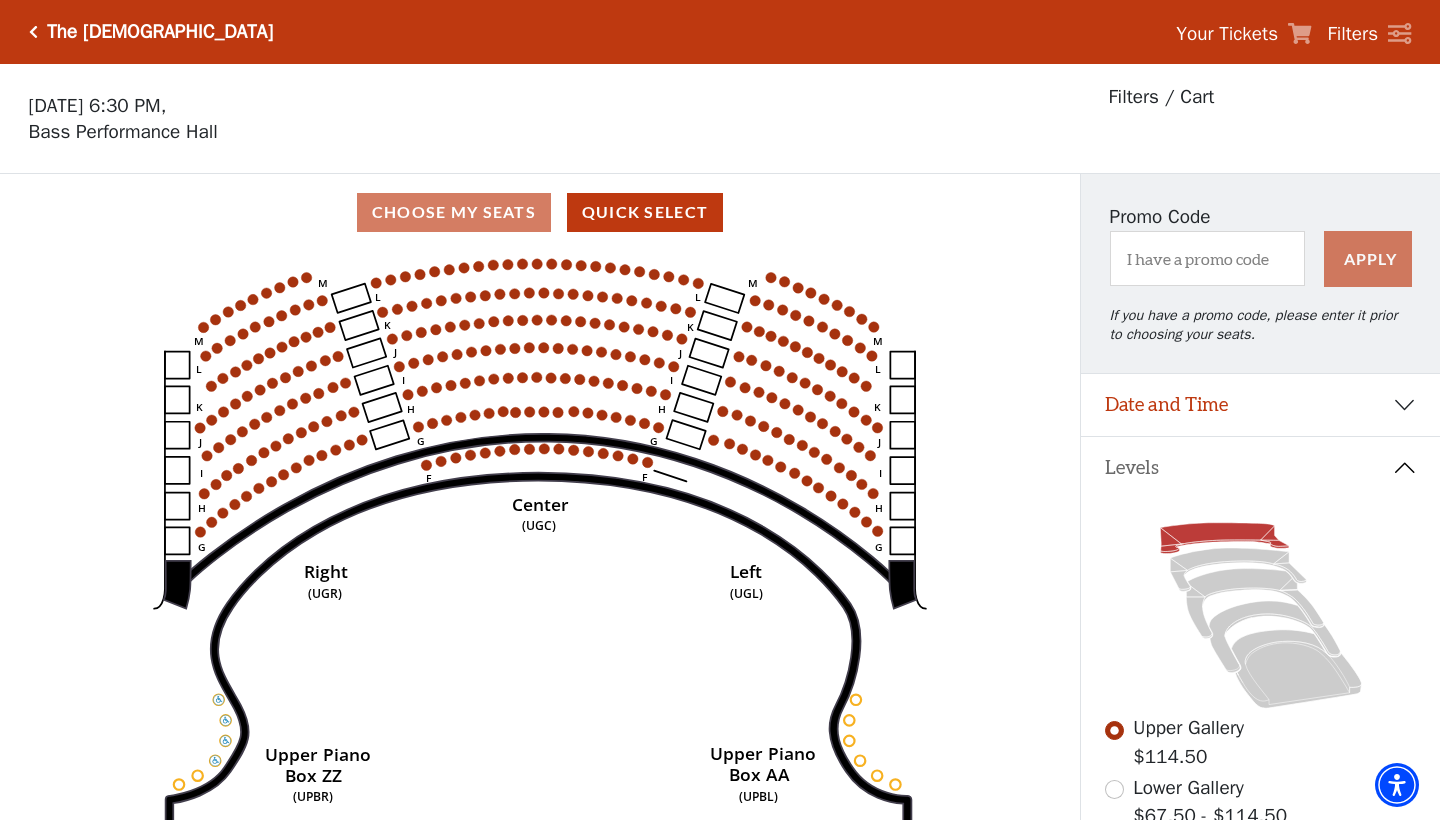 scroll, scrollTop: 93, scrollLeft: 0, axis: vertical 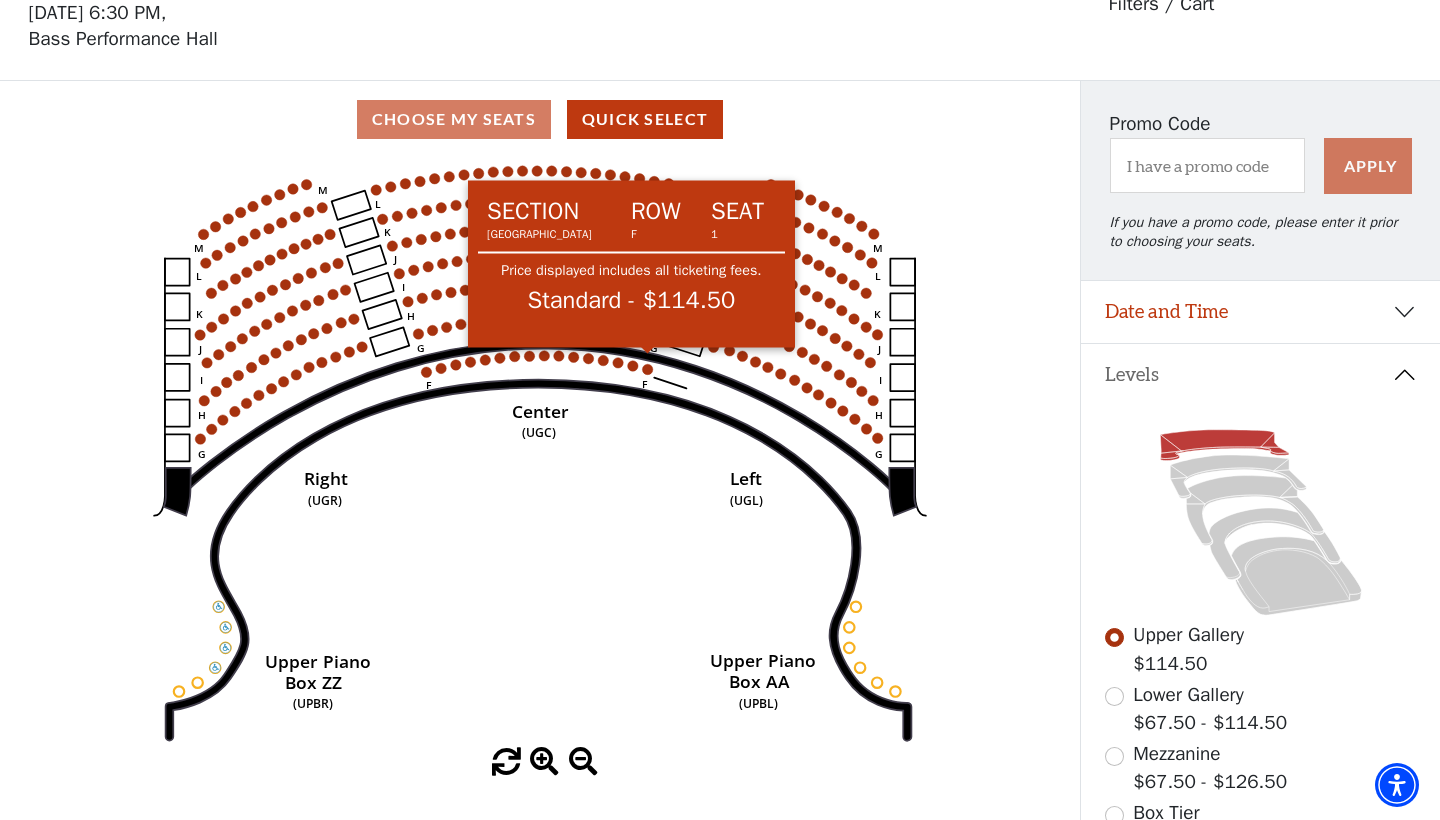click 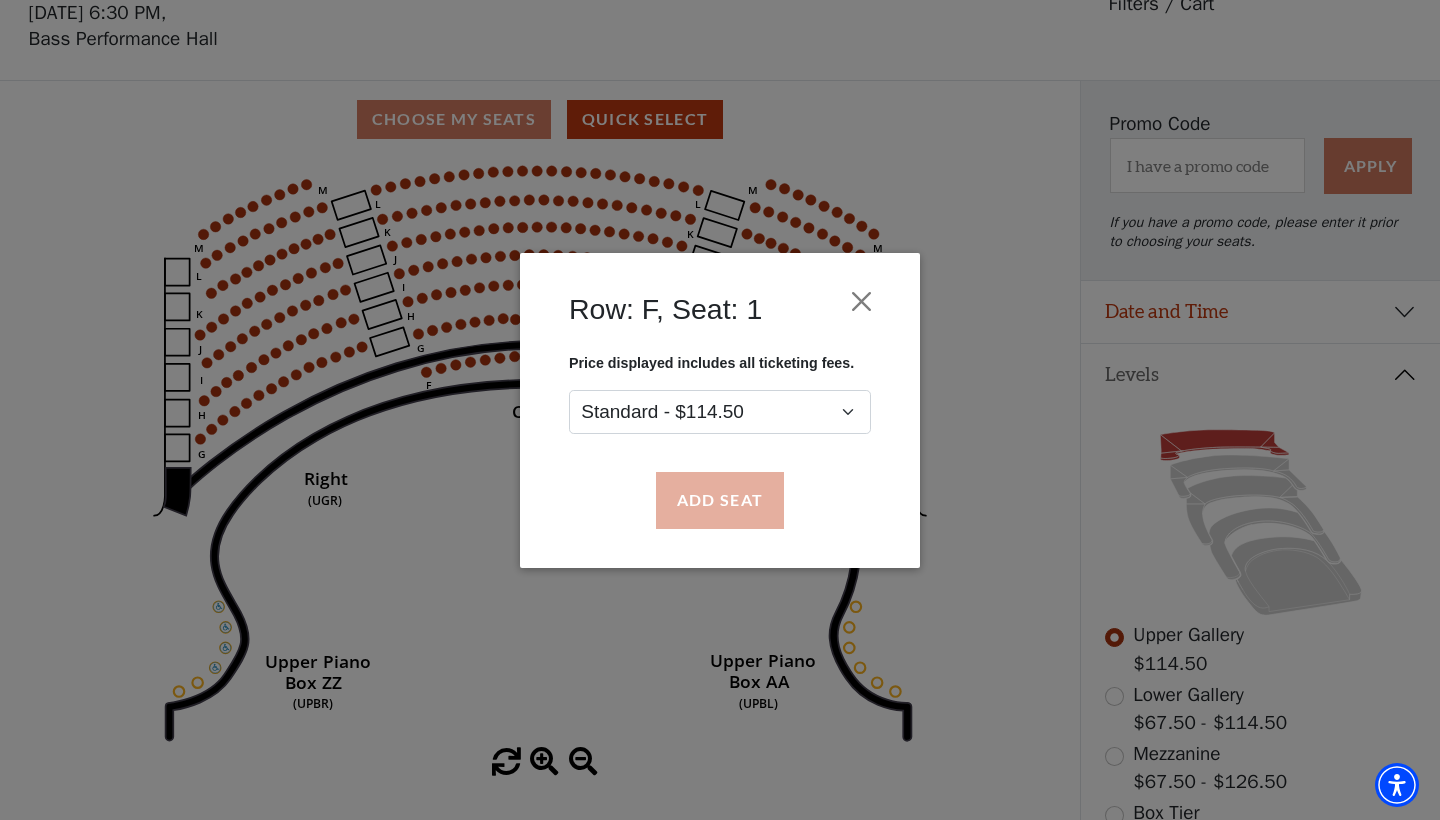 click on "Add Seat" at bounding box center [720, 500] 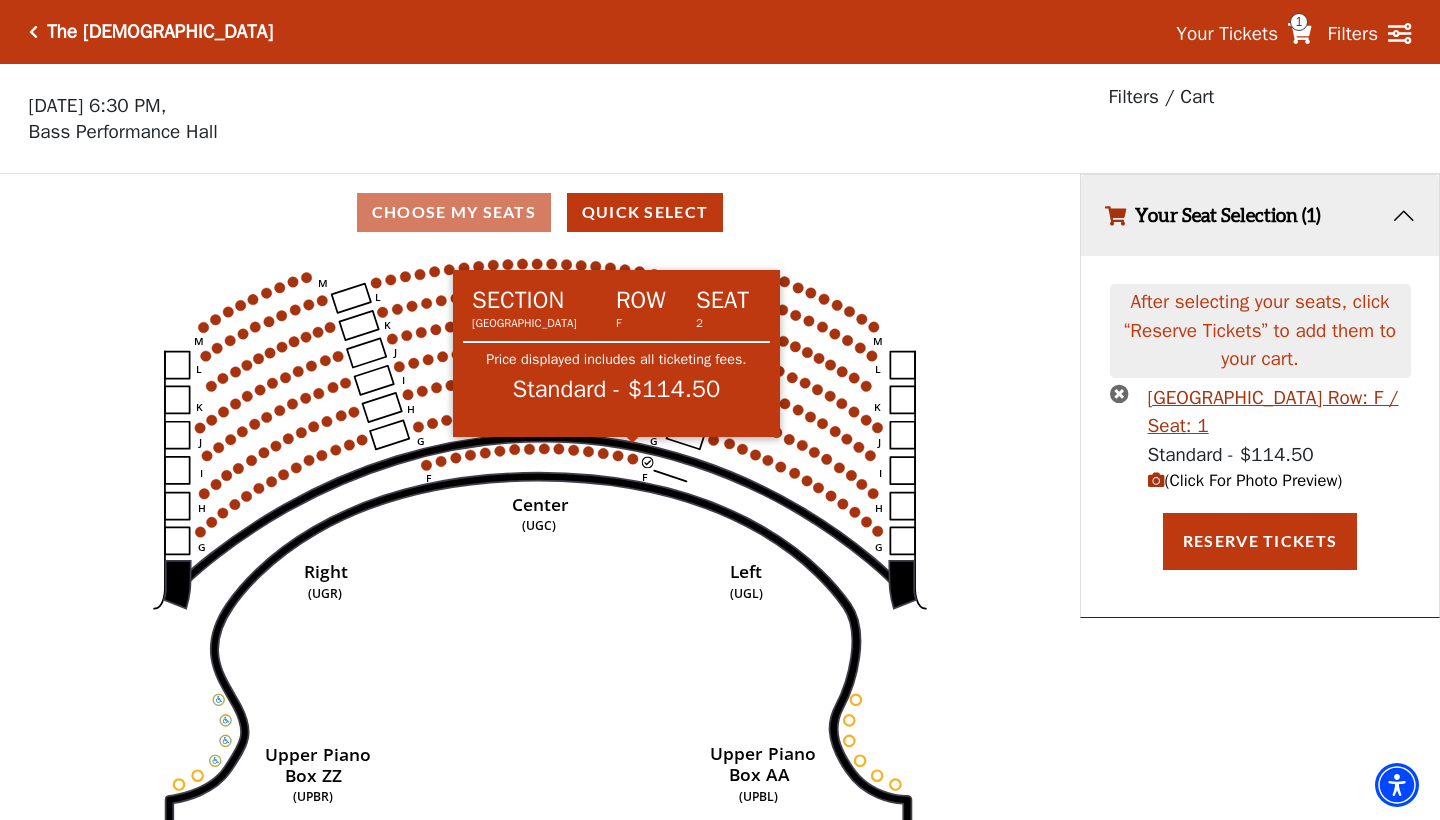 click 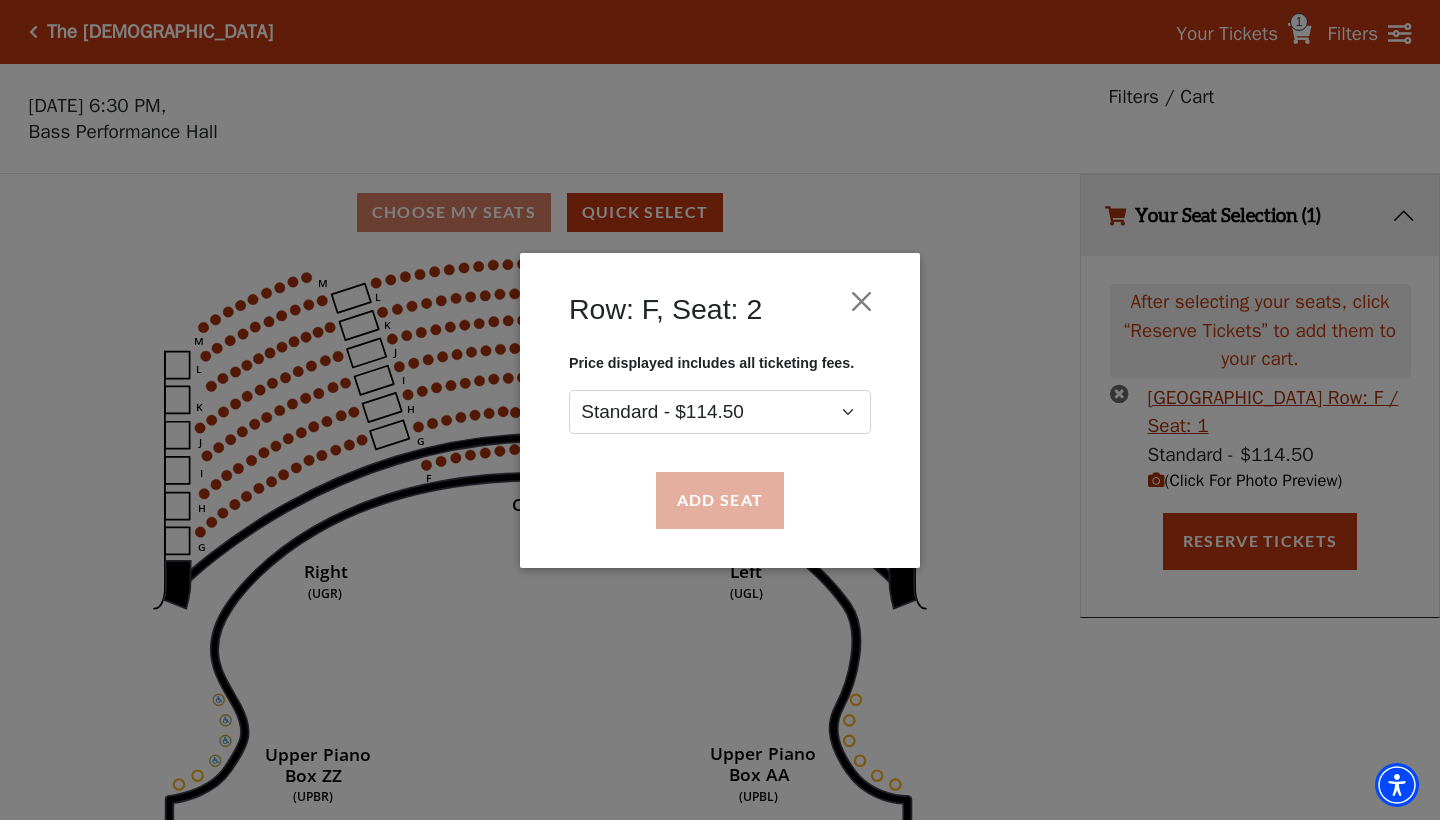 click on "Add Seat" at bounding box center (720, 500) 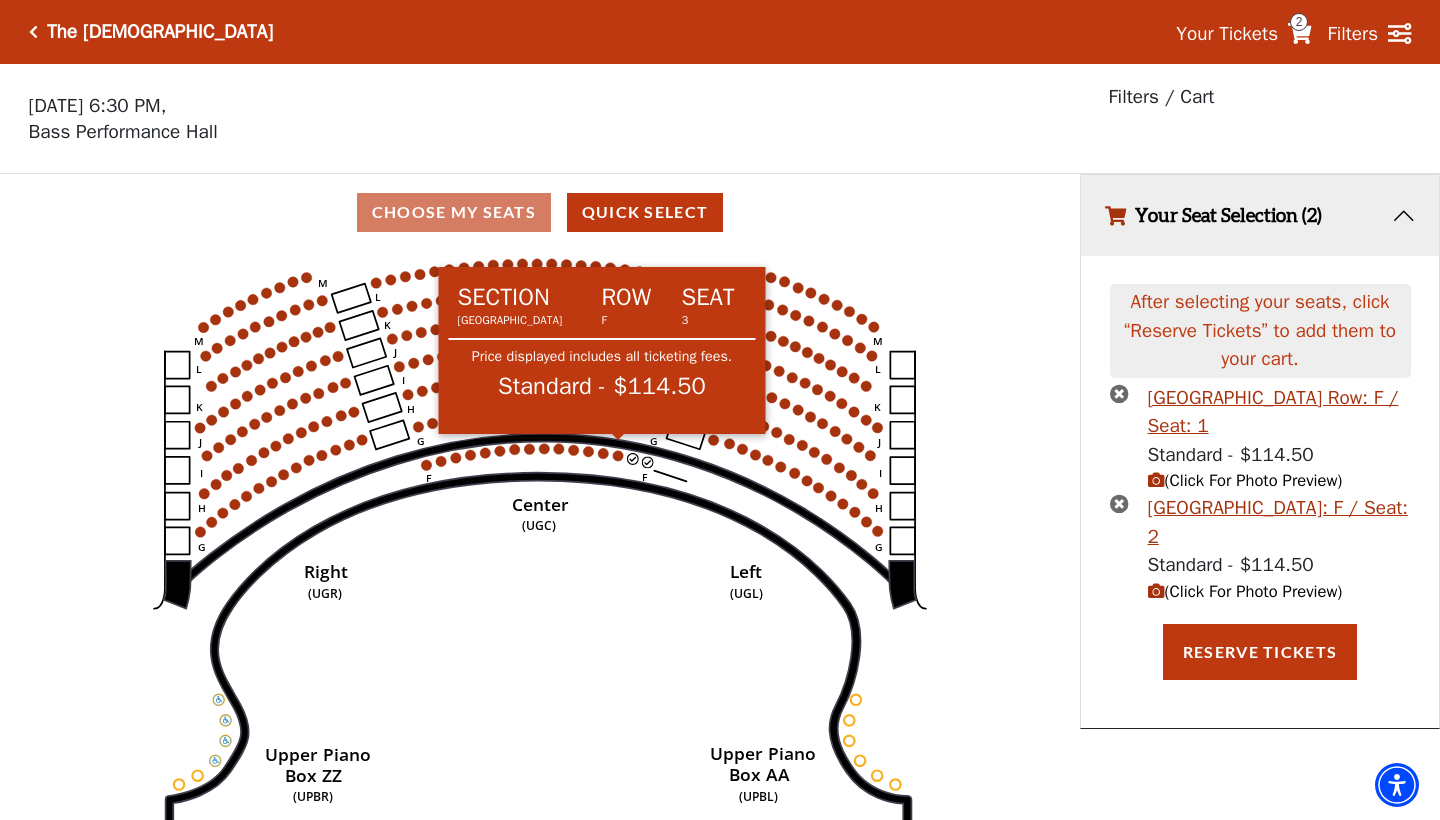 click 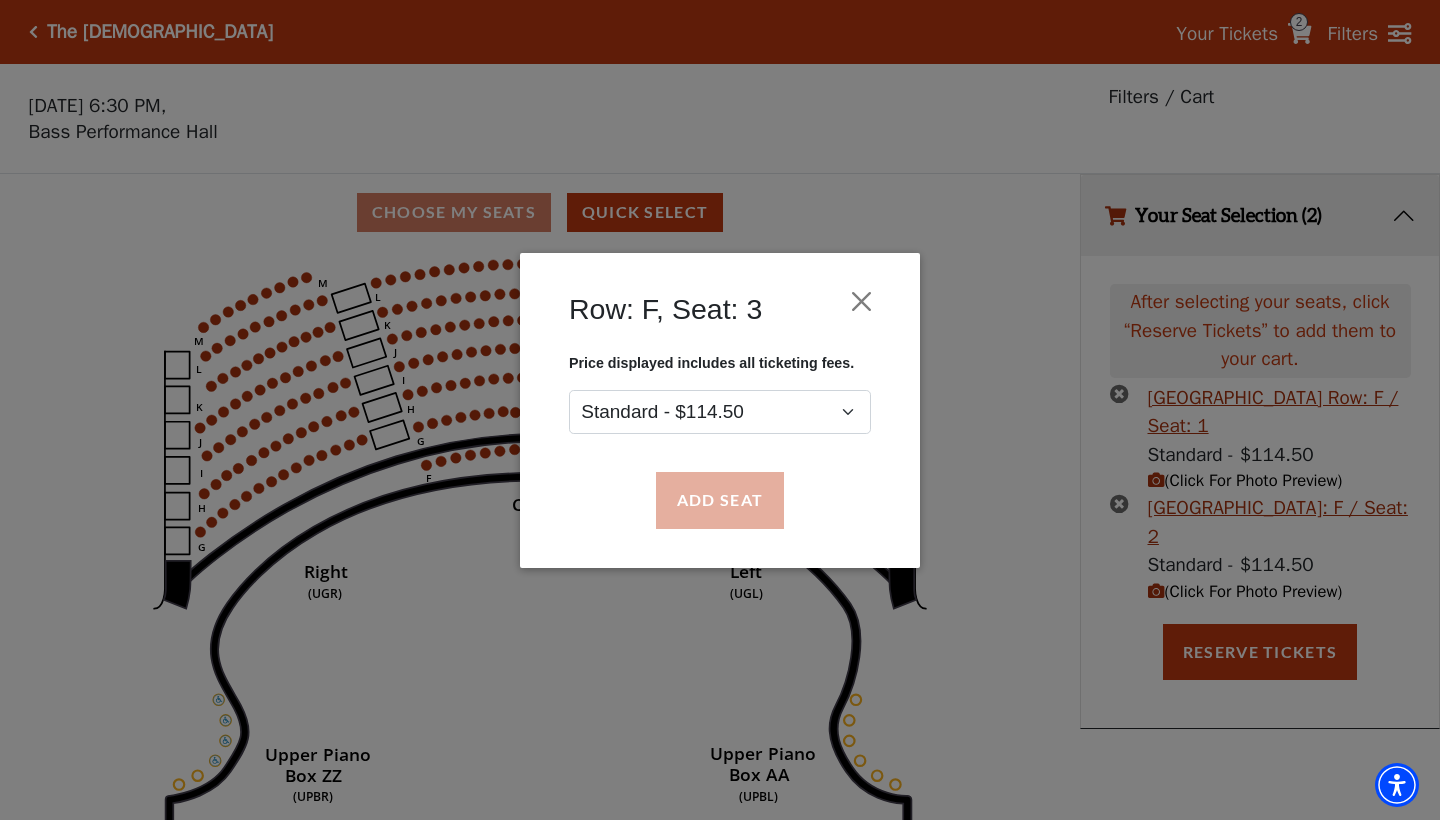 click on "Add Seat" at bounding box center (720, 500) 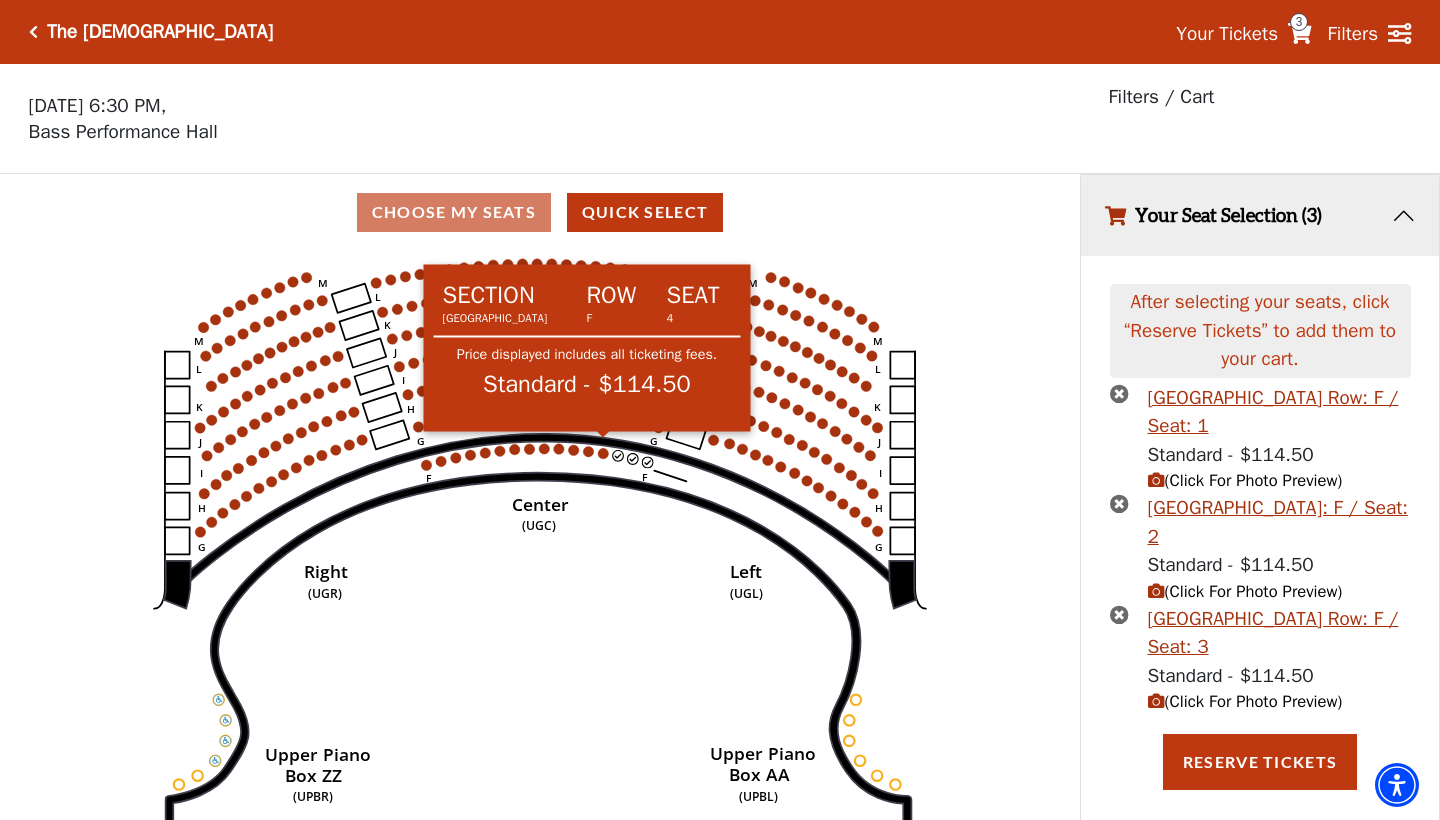 click 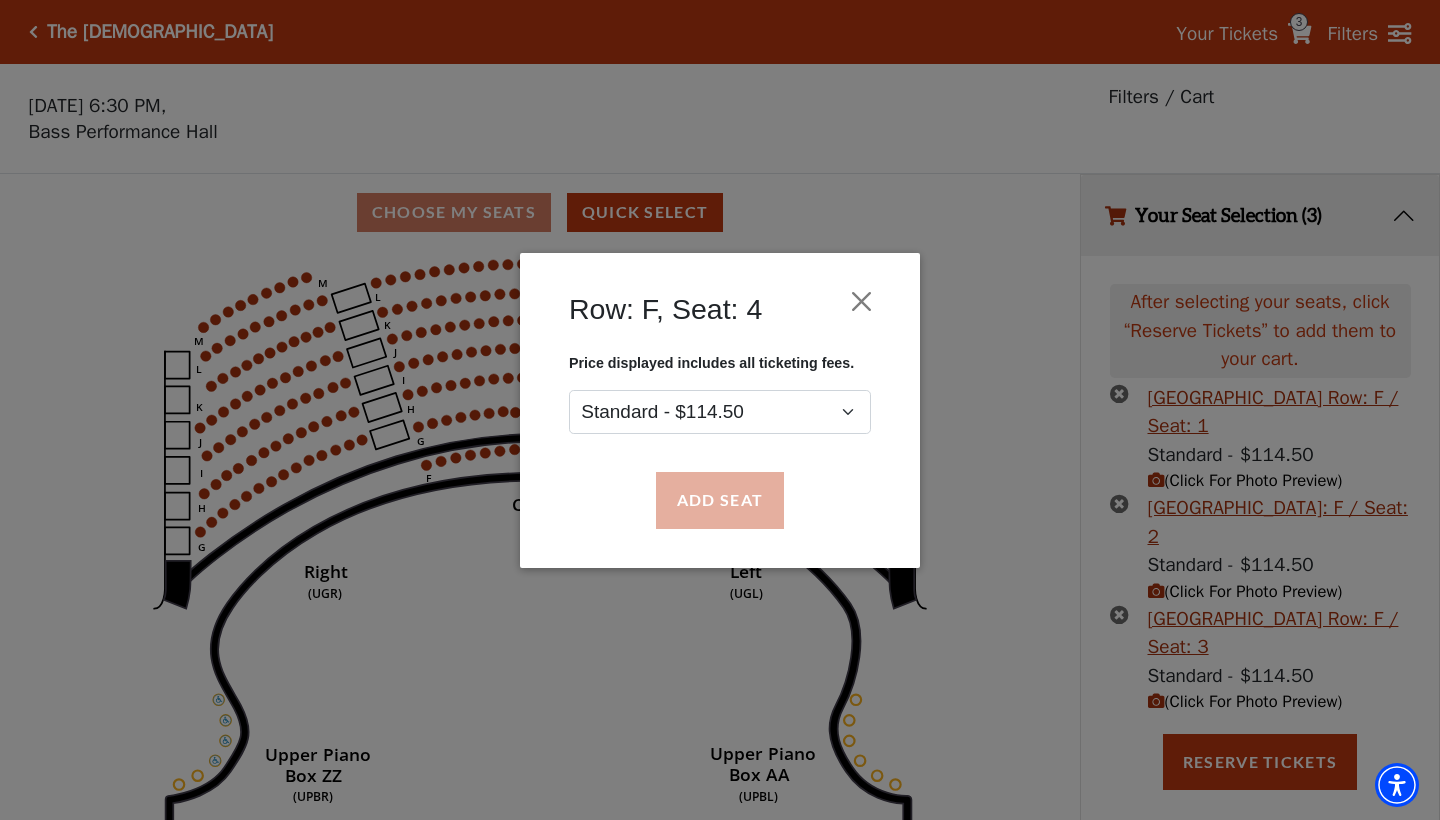 click on "Add Seat" at bounding box center [720, 500] 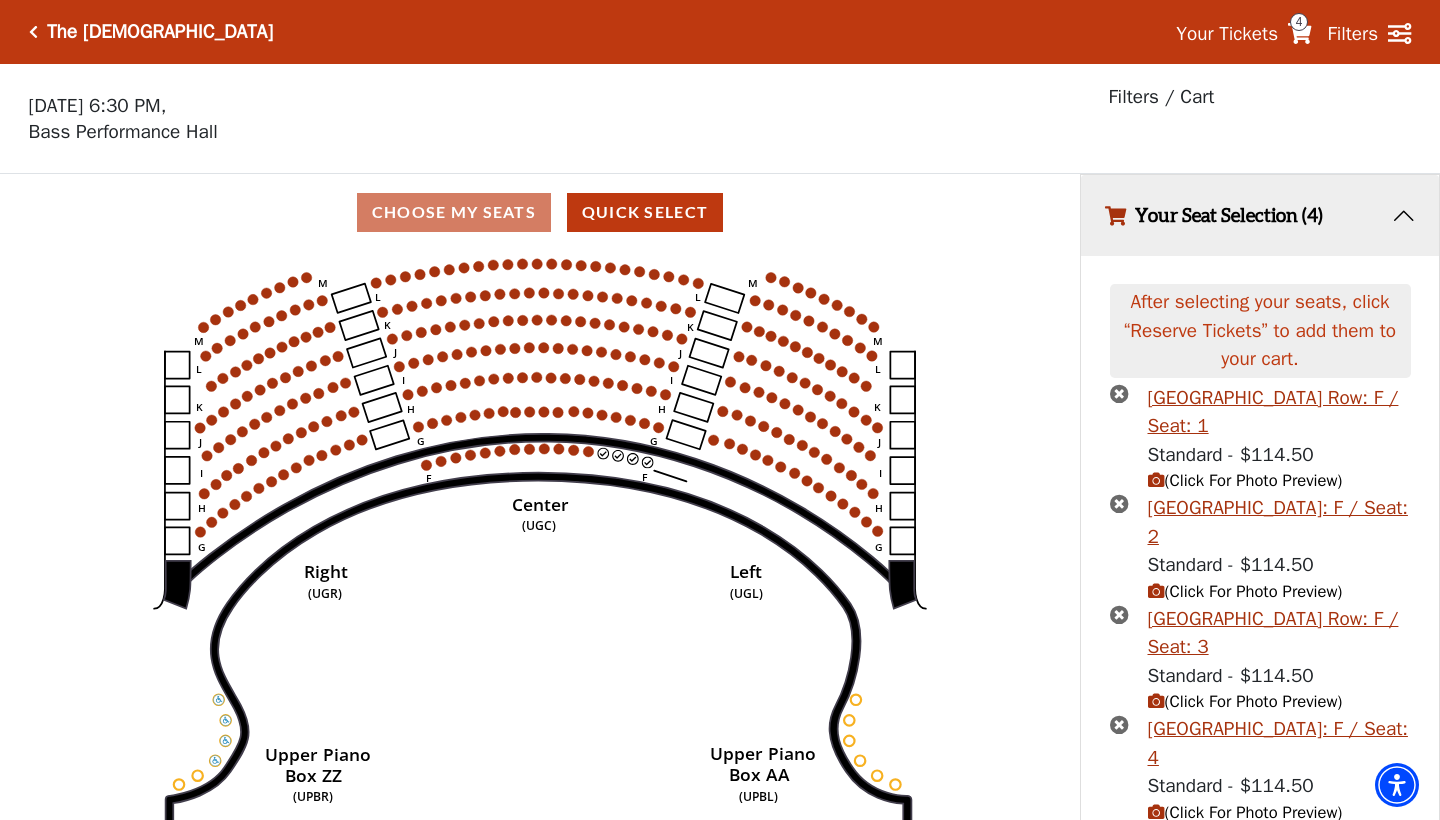 scroll, scrollTop: 61, scrollLeft: 0, axis: vertical 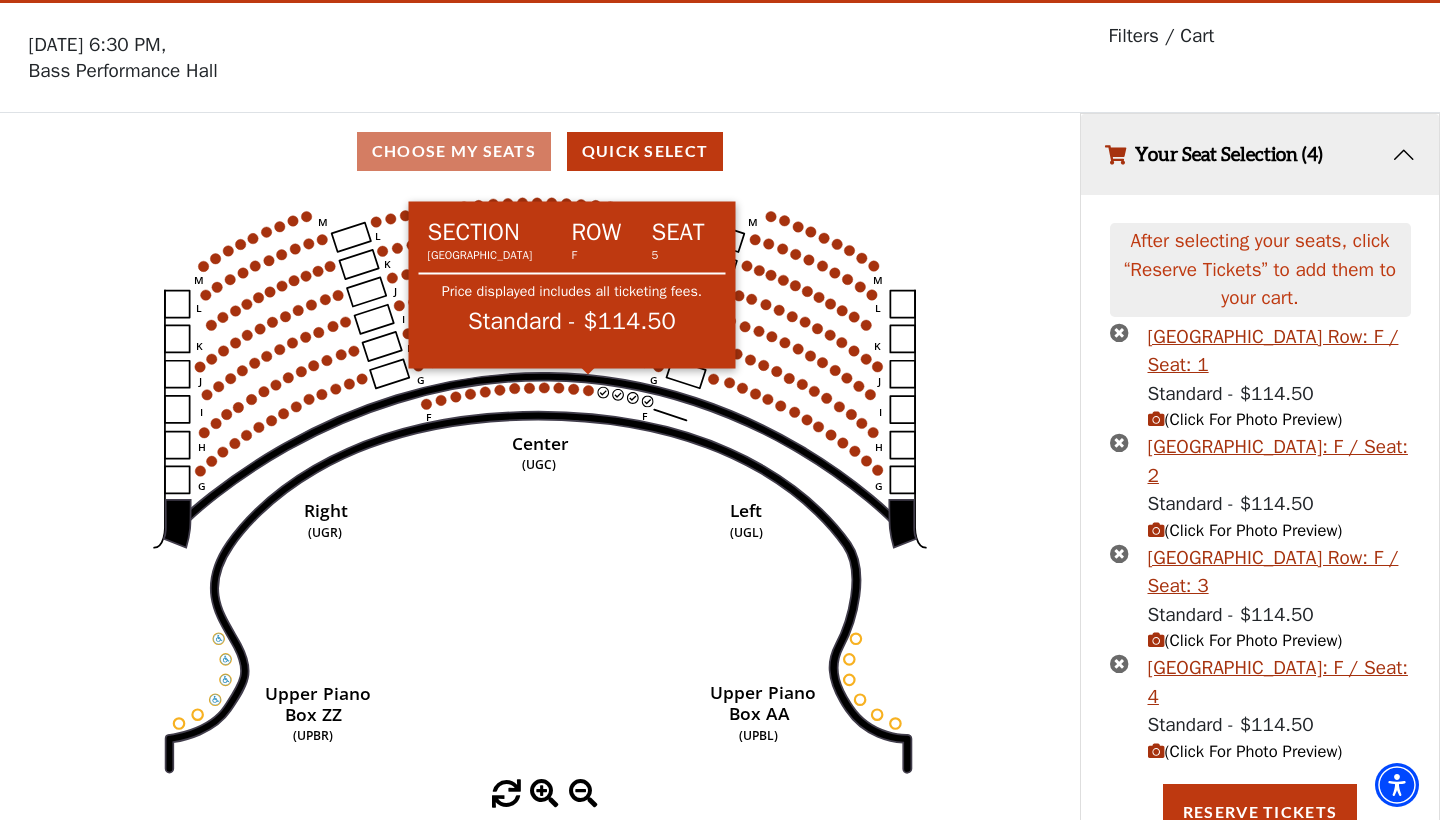 click 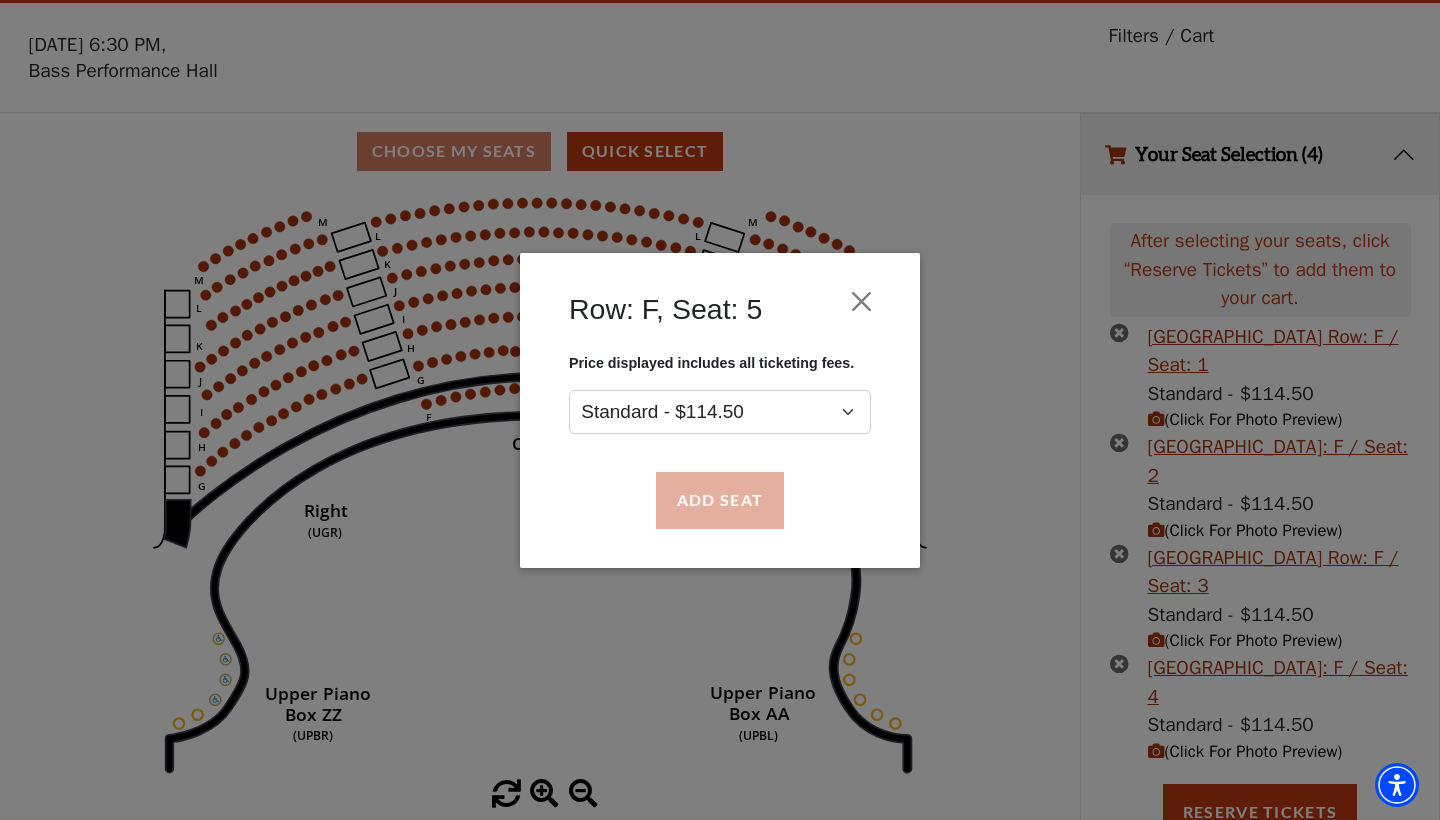 click on "Add Seat" at bounding box center [720, 500] 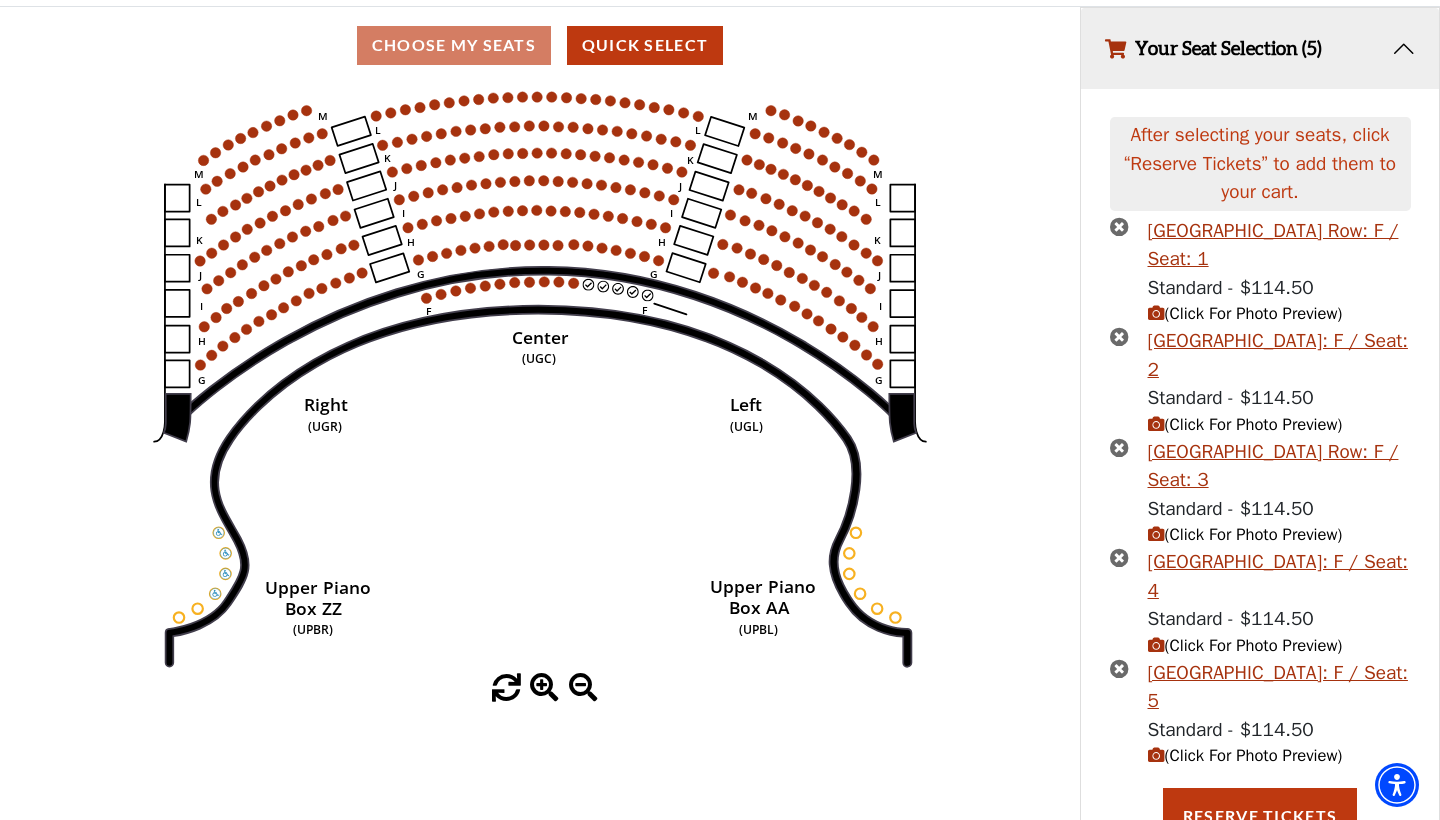 scroll, scrollTop: 169, scrollLeft: 0, axis: vertical 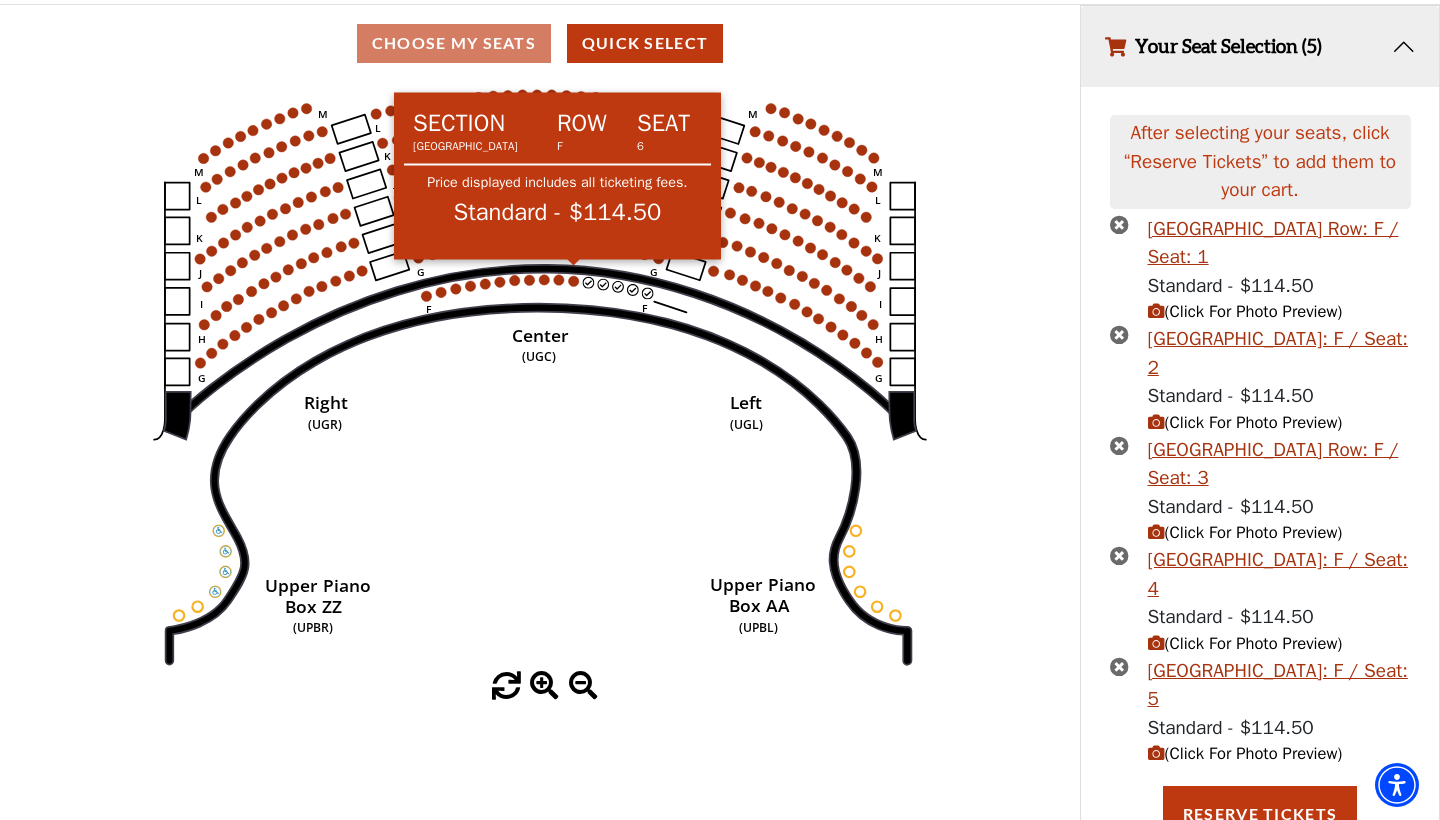 click 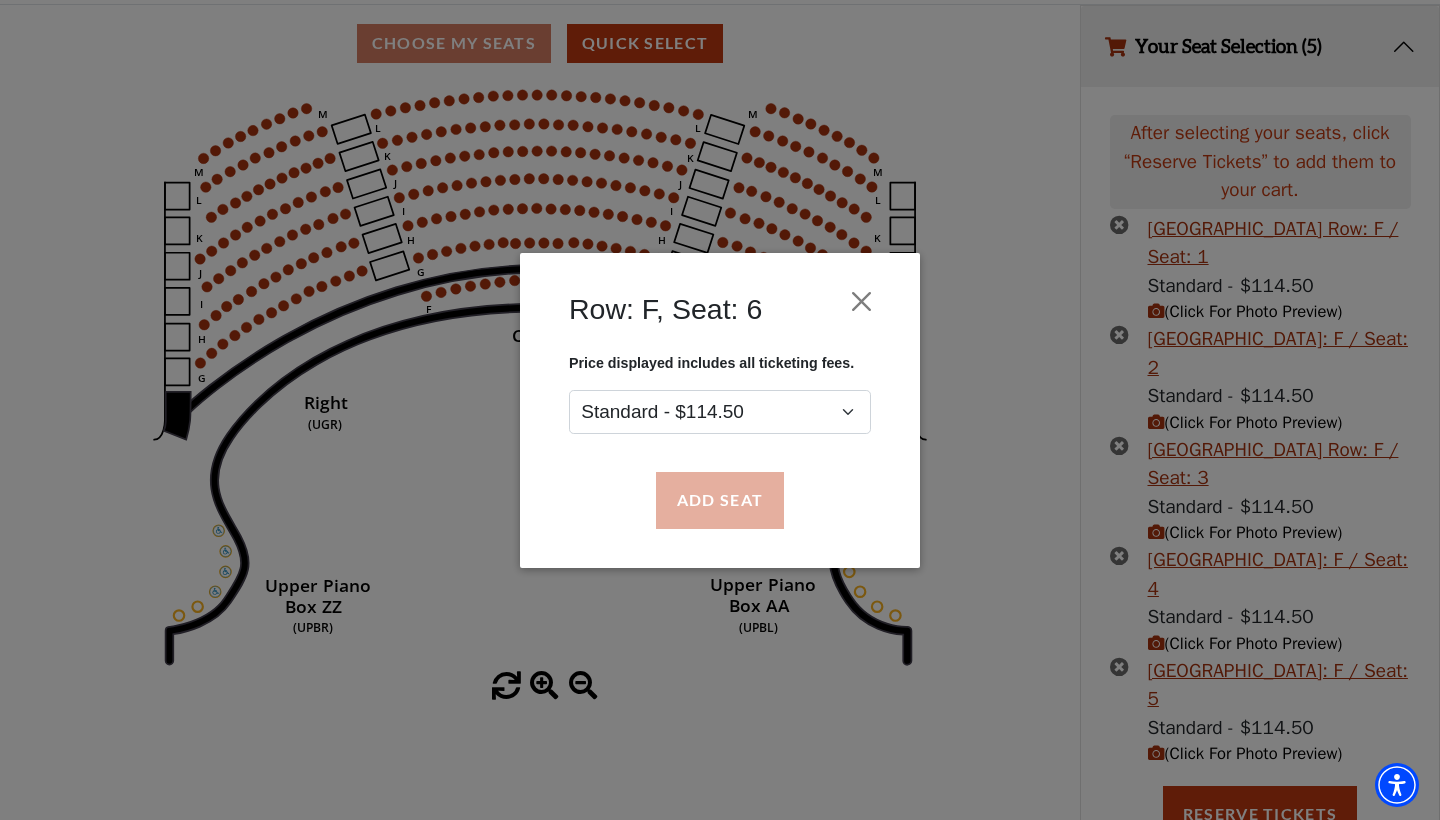 click on "Add Seat" at bounding box center [720, 500] 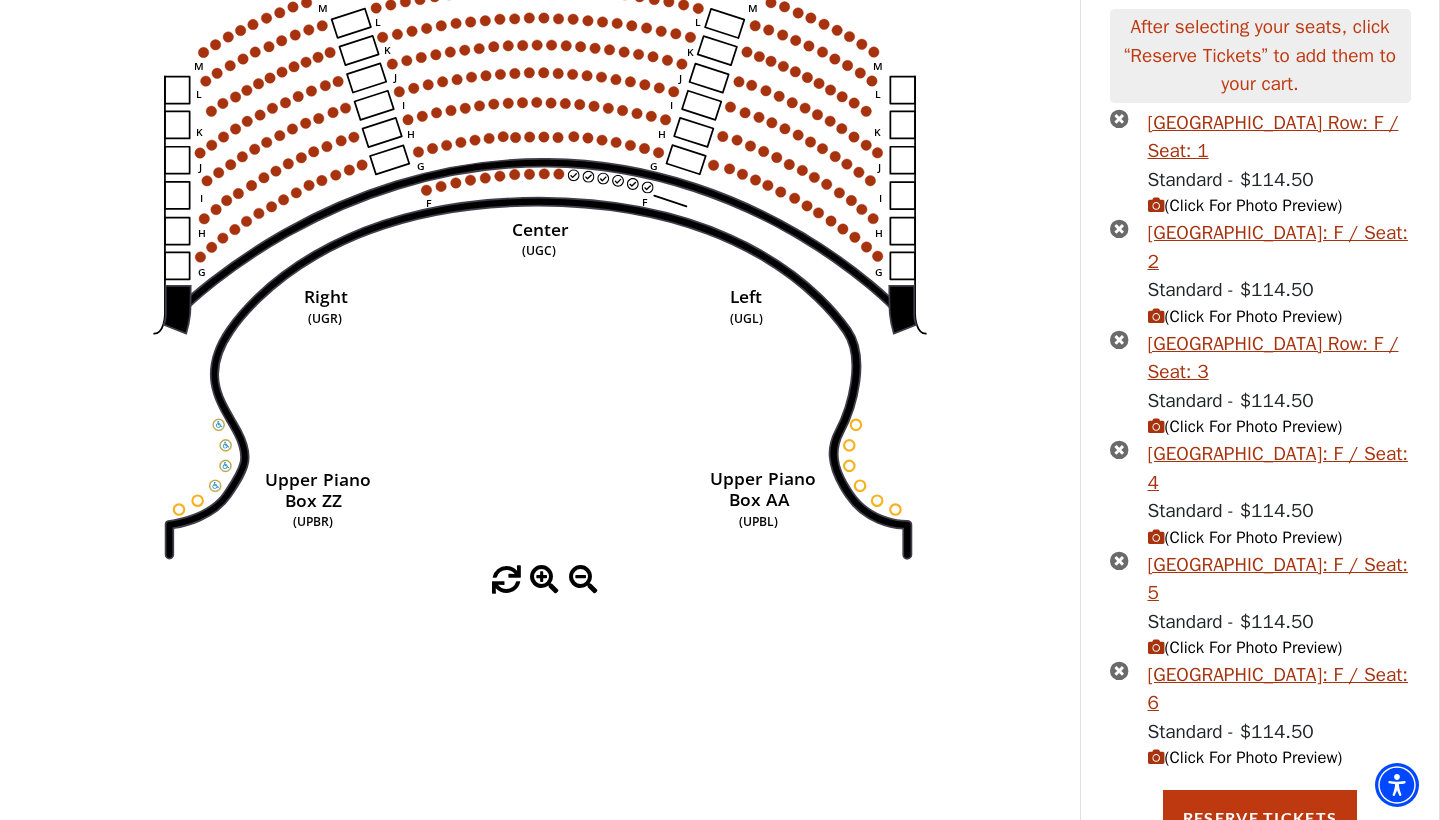 scroll, scrollTop: 277, scrollLeft: 0, axis: vertical 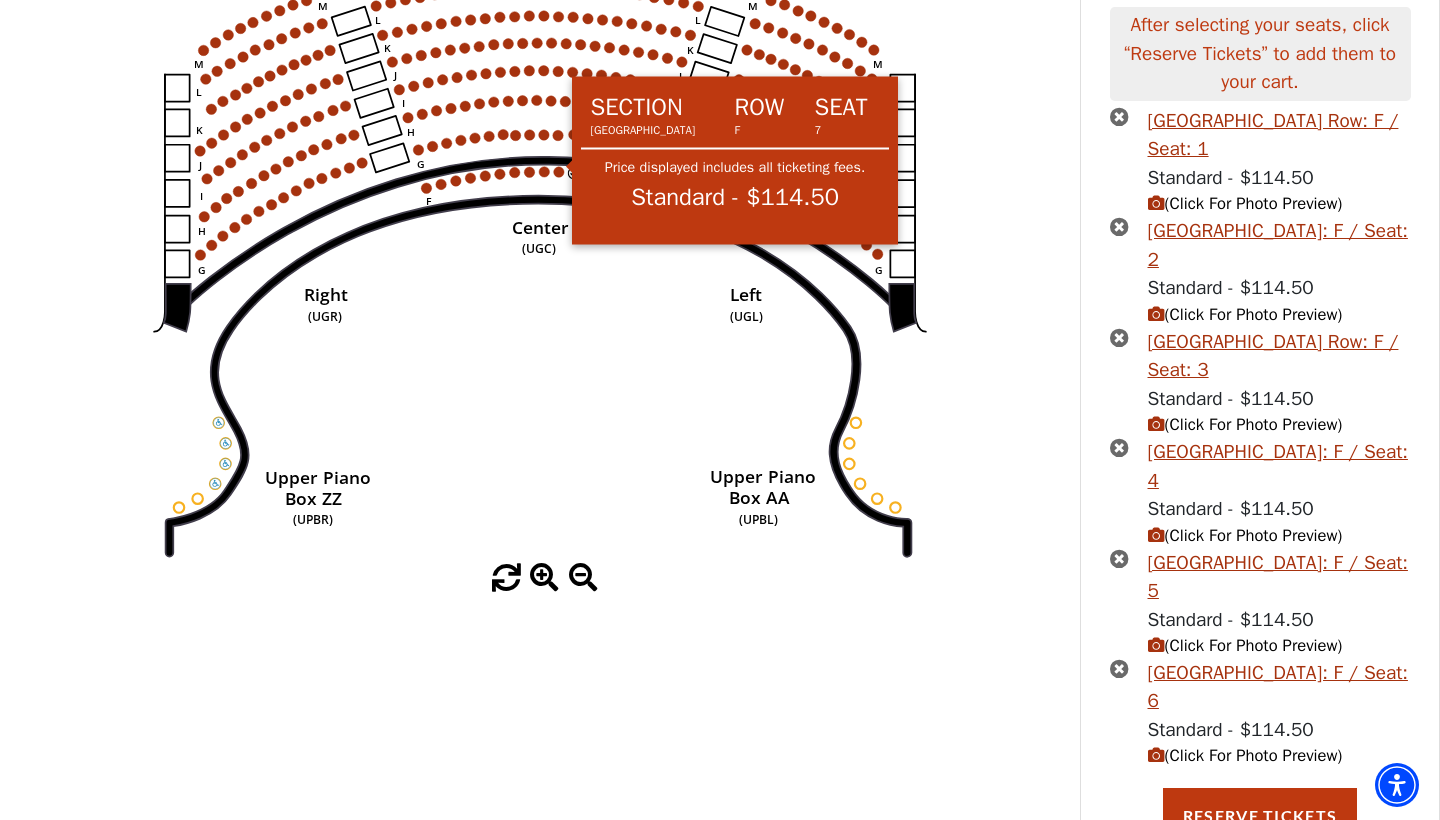 click 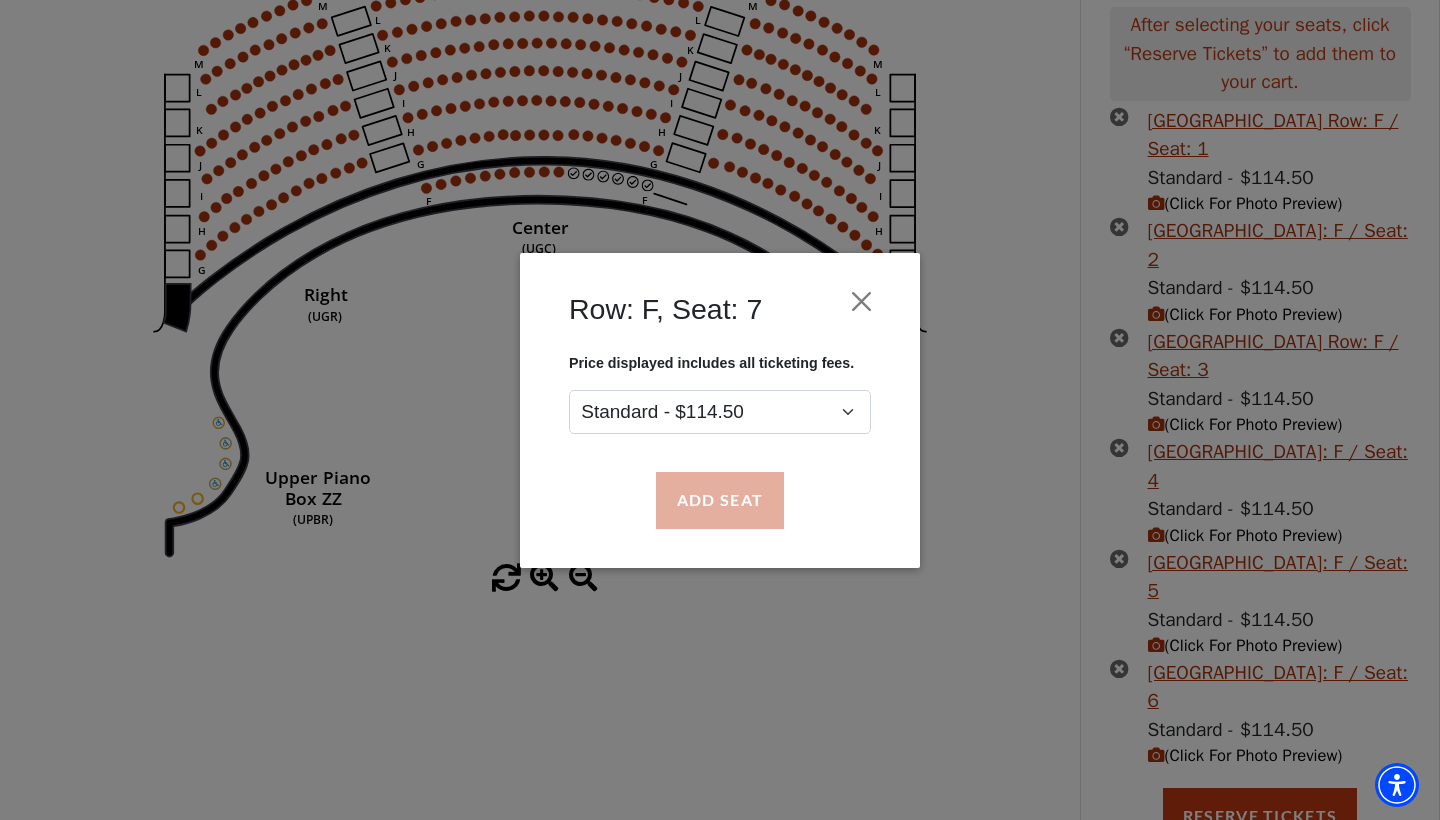 click on "Add Seat" at bounding box center (720, 500) 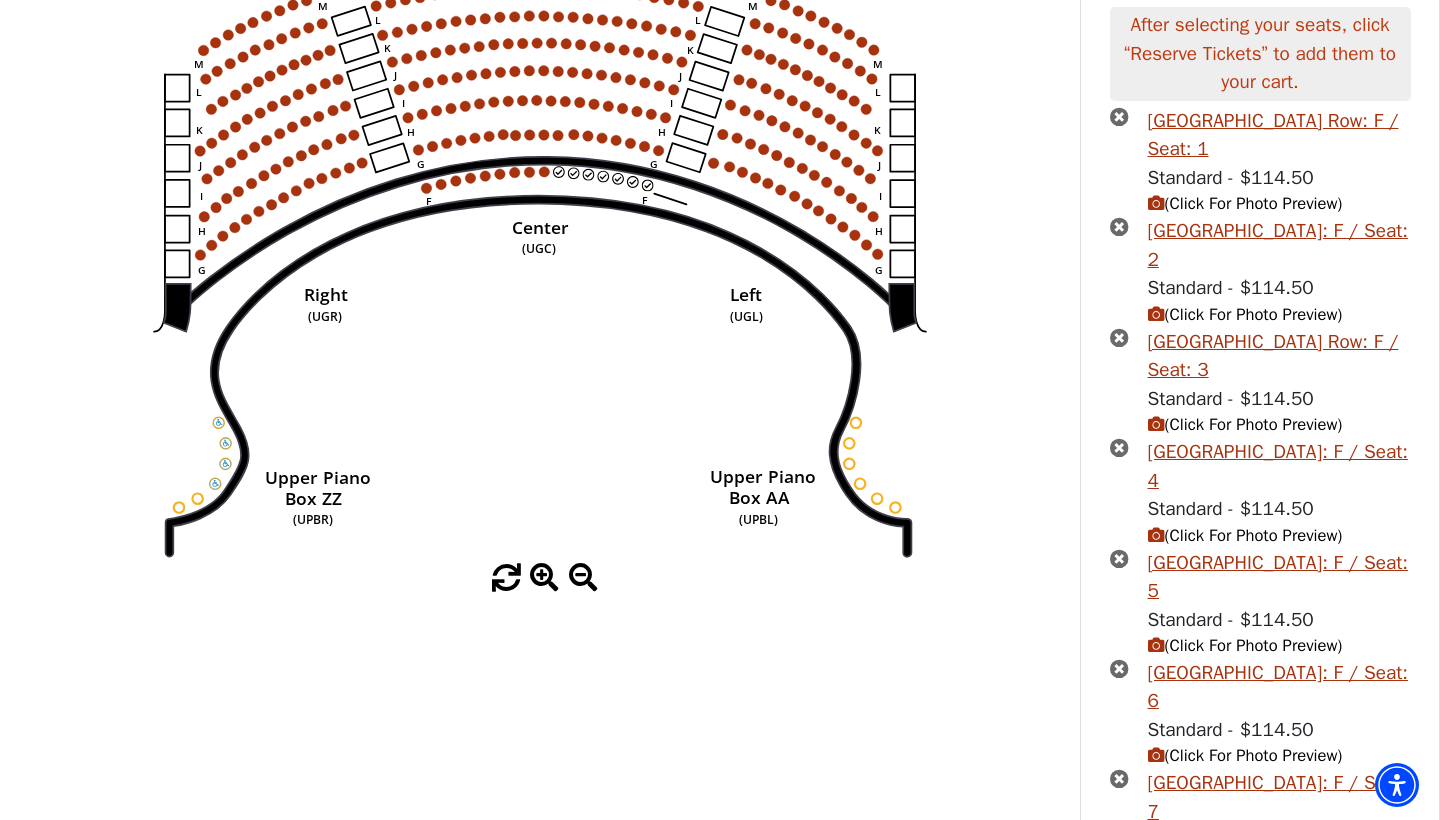 scroll, scrollTop: 385, scrollLeft: 0, axis: vertical 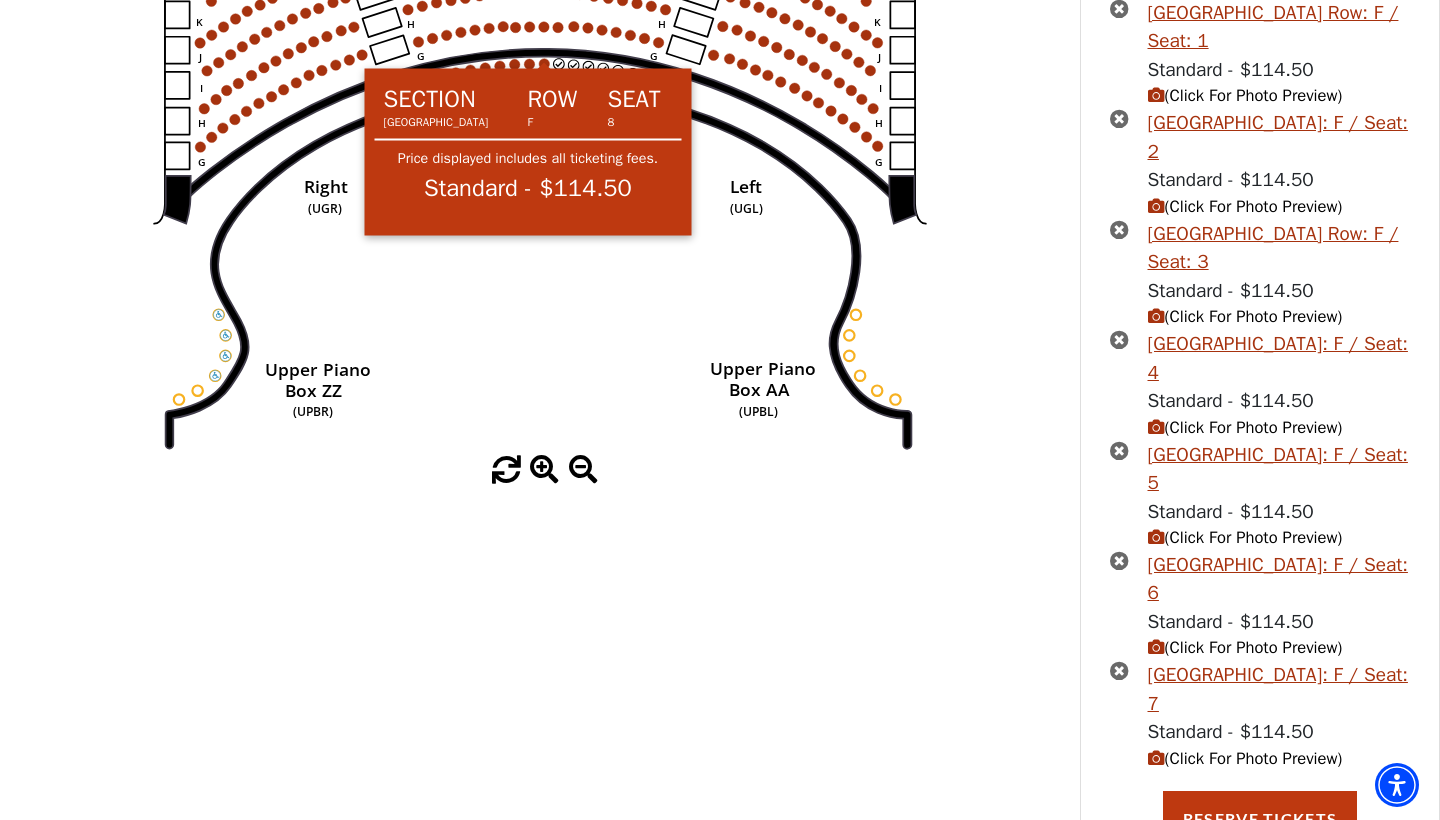 click 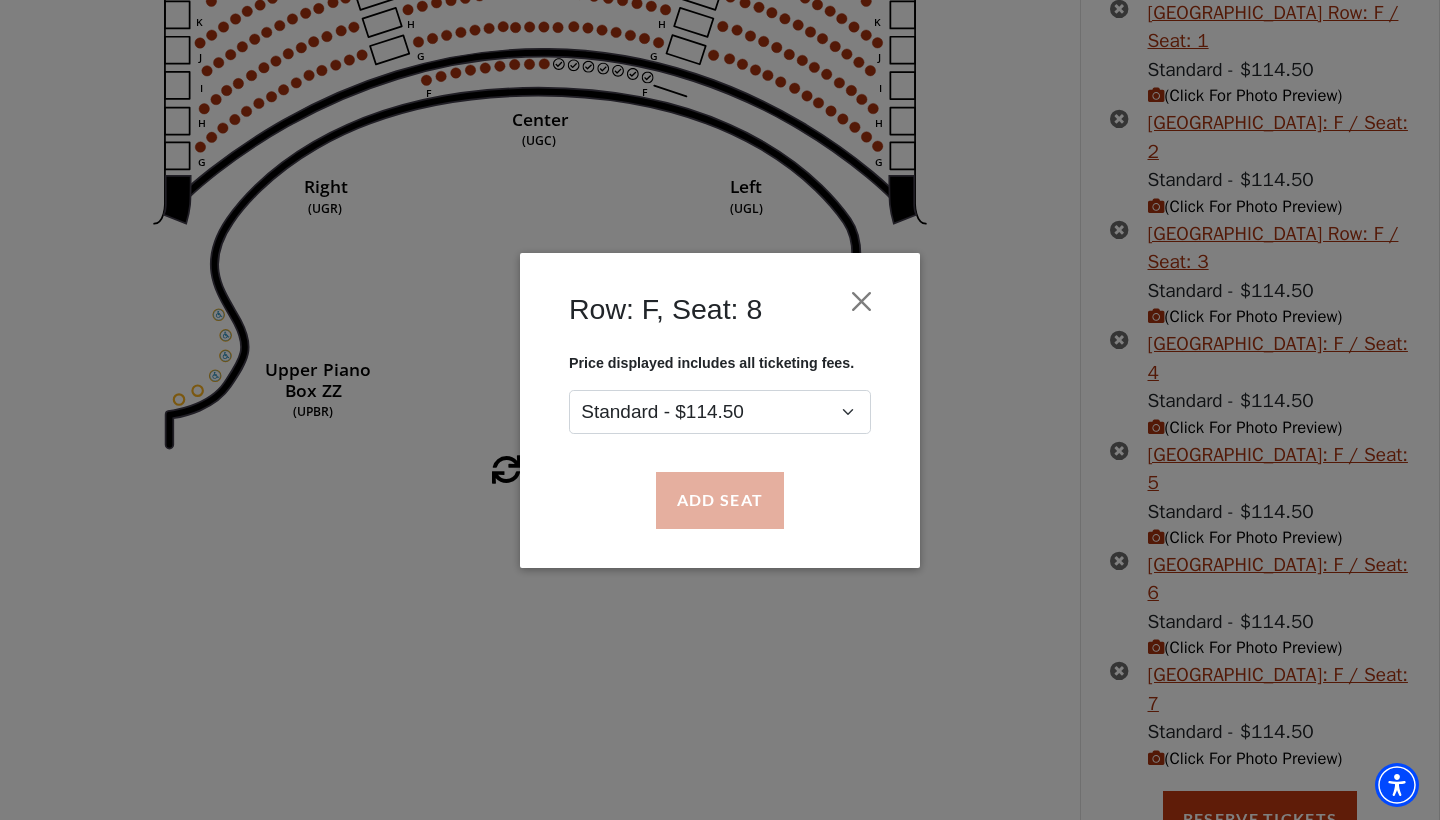 click on "Add Seat" at bounding box center (720, 500) 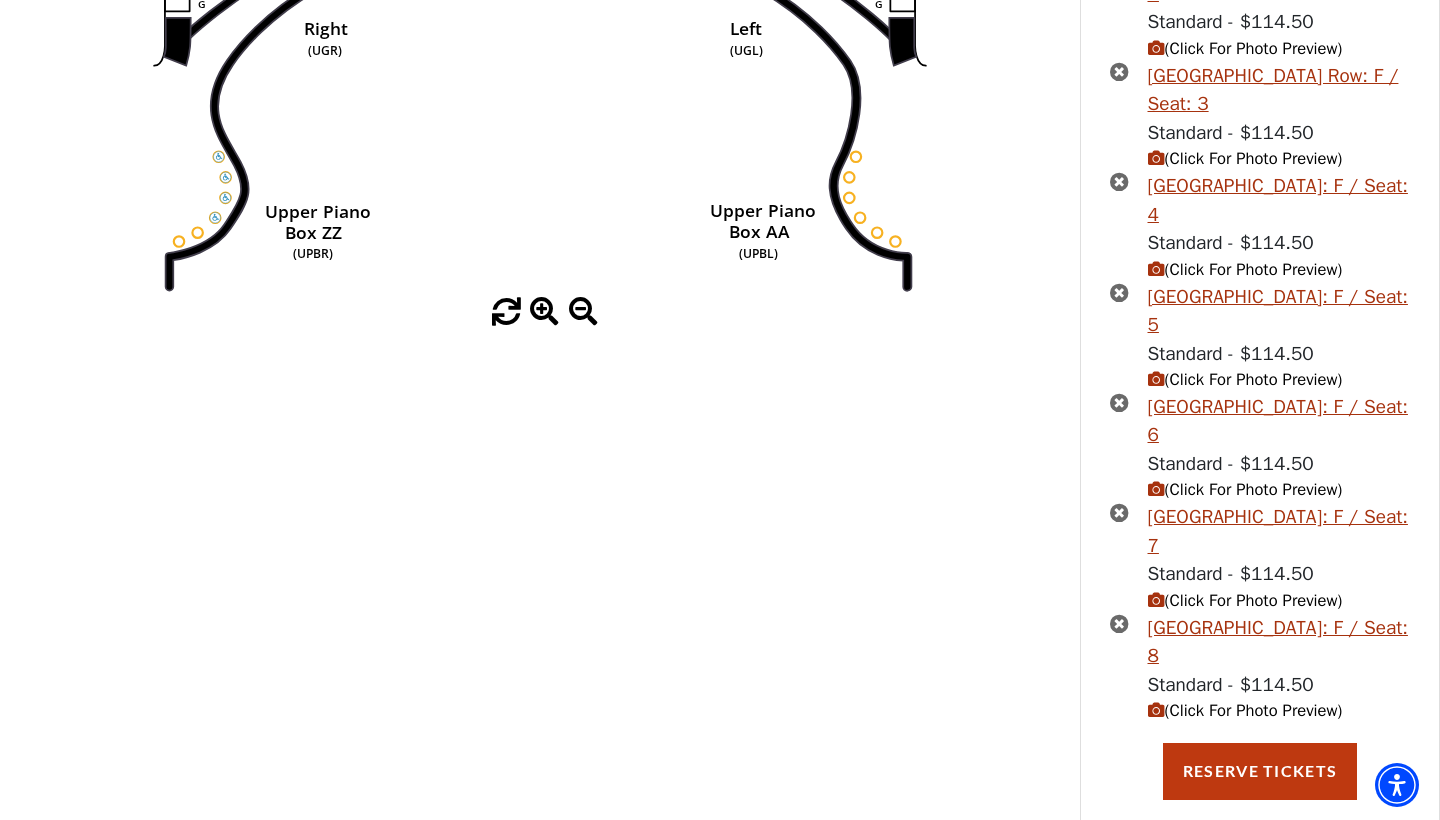 scroll, scrollTop: 542, scrollLeft: 0, axis: vertical 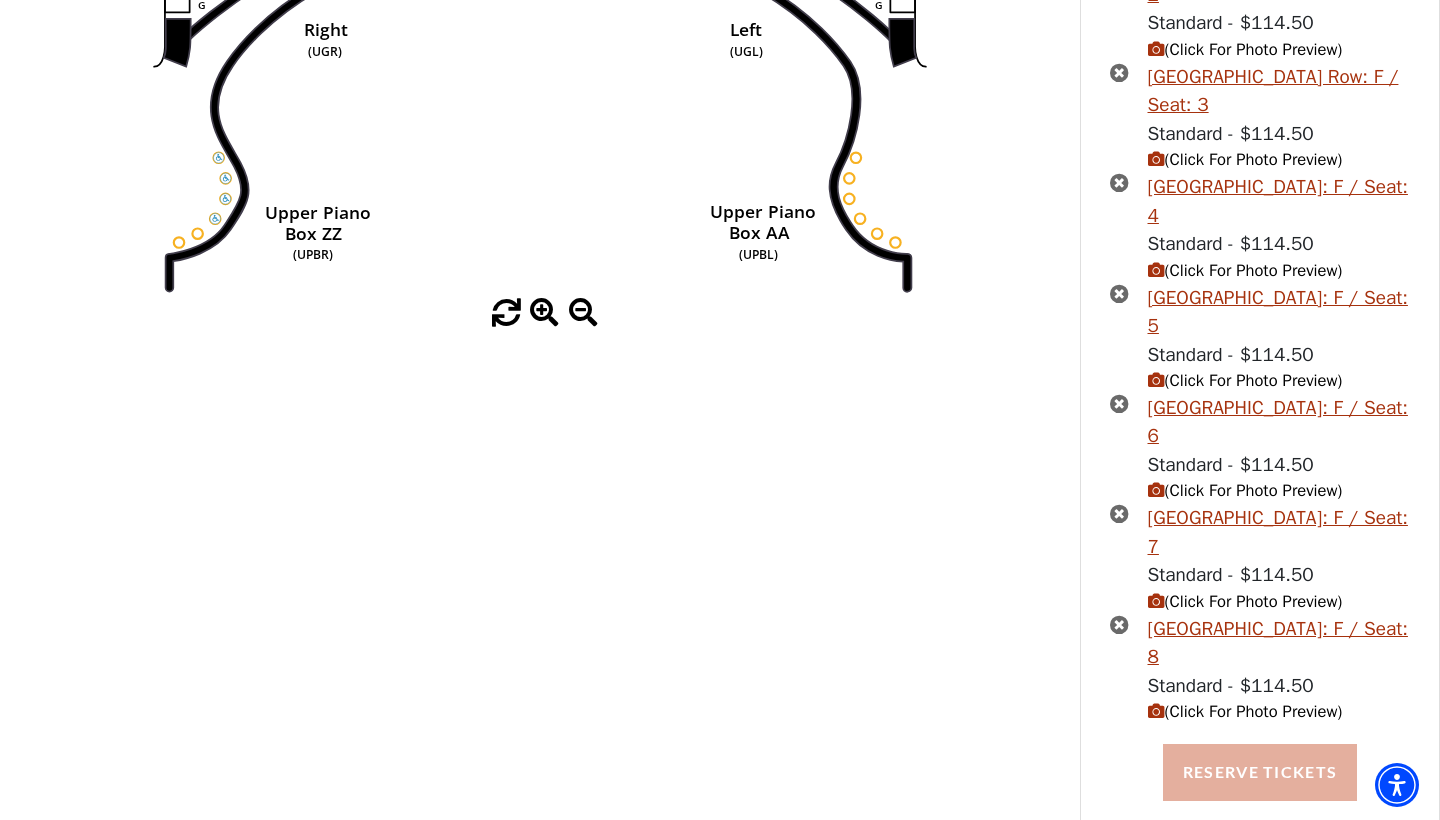 click on "Reserve Tickets" at bounding box center (1260, 772) 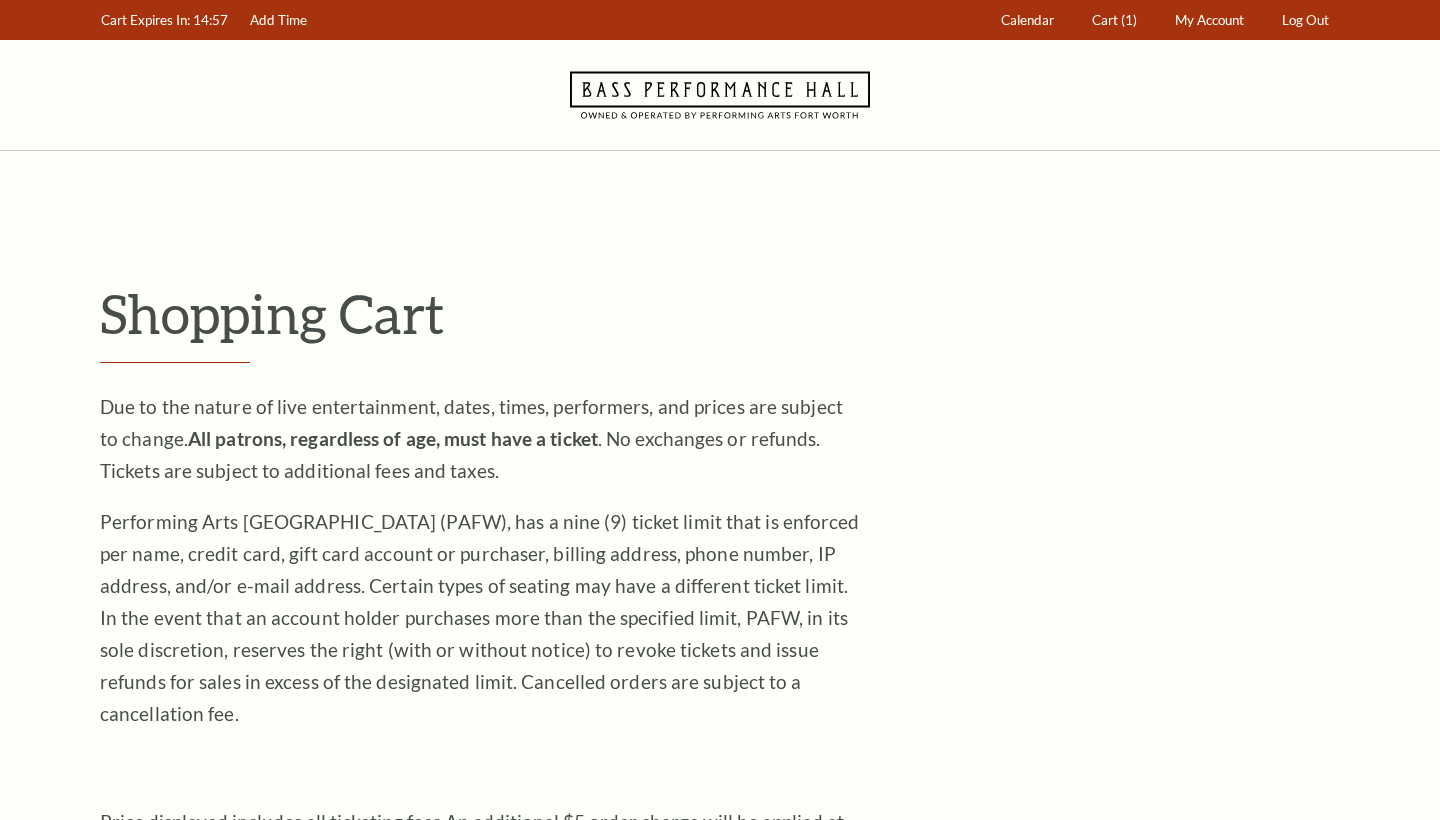 scroll, scrollTop: 0, scrollLeft: 0, axis: both 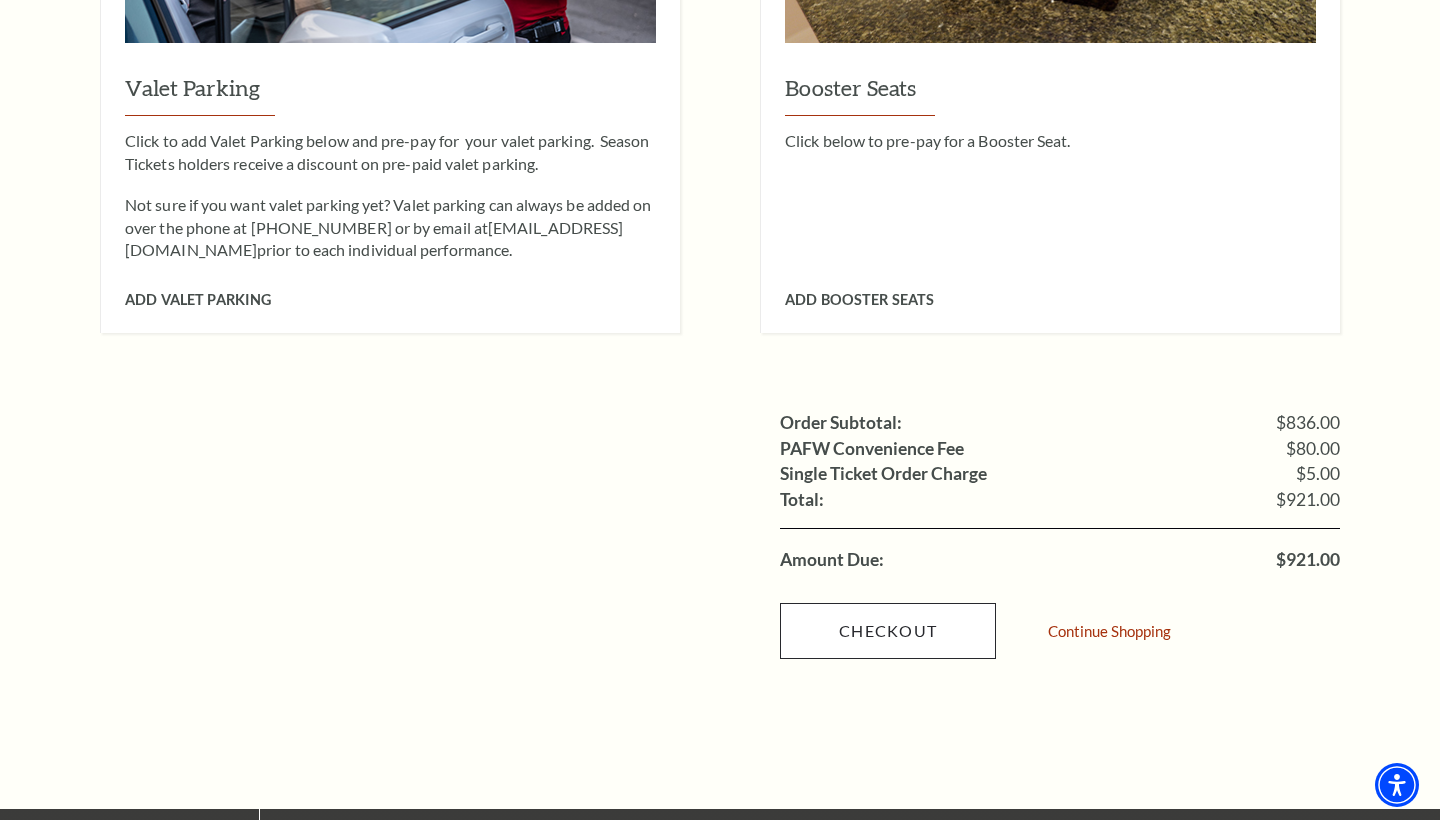 click on "Checkout" at bounding box center (888, 631) 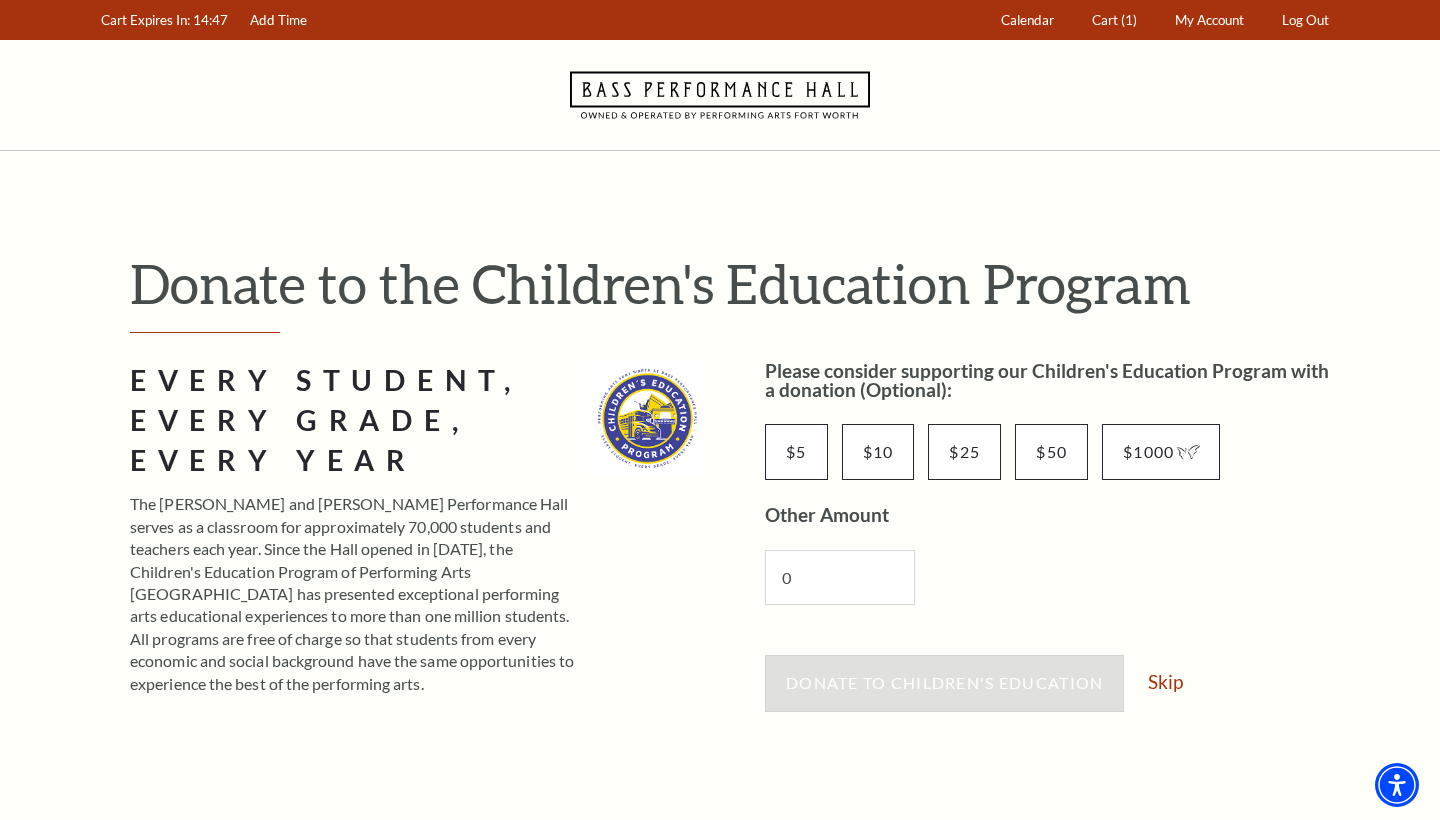 scroll, scrollTop: 0, scrollLeft: 0, axis: both 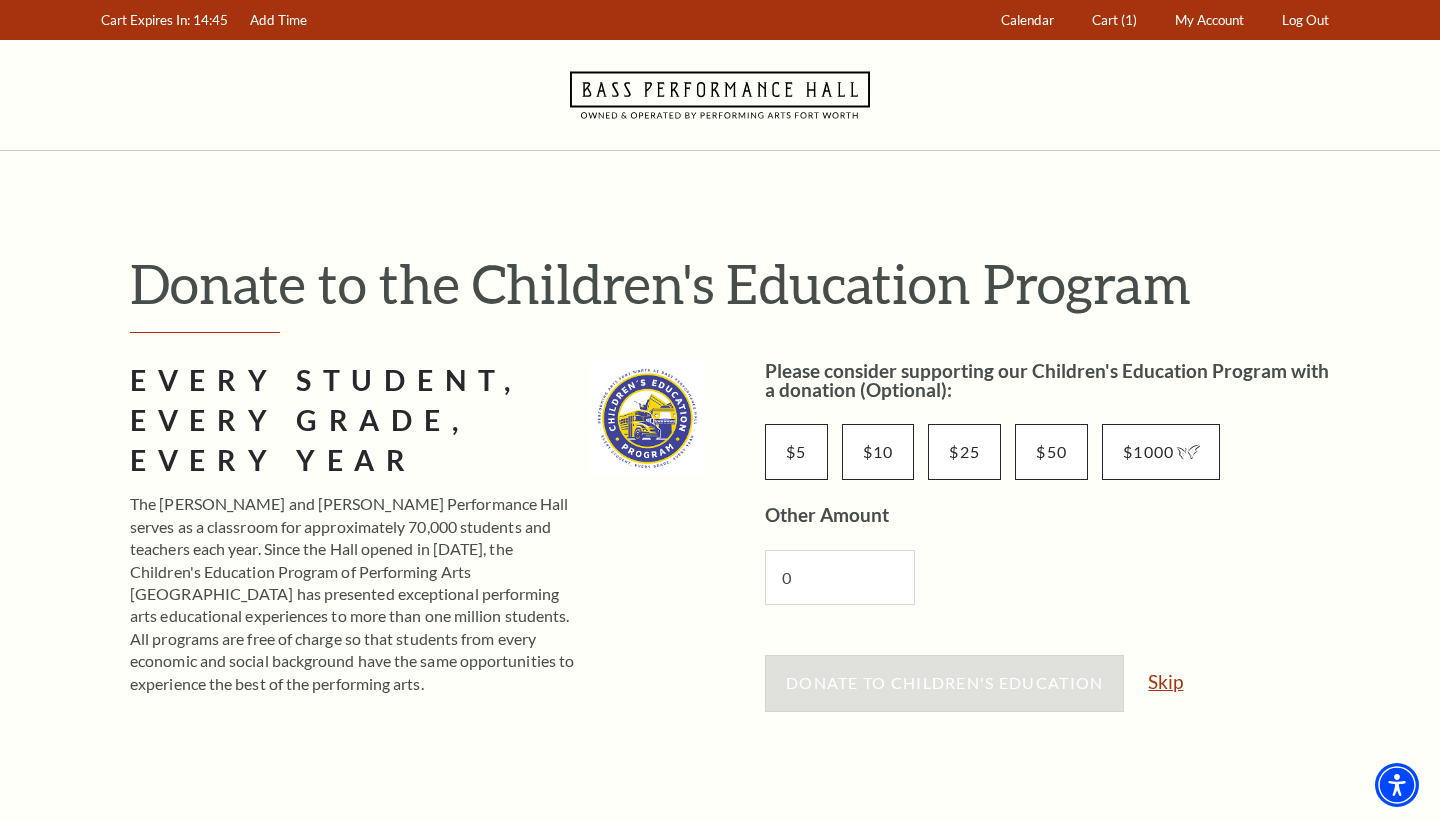 click on "Skip" at bounding box center [1165, 681] 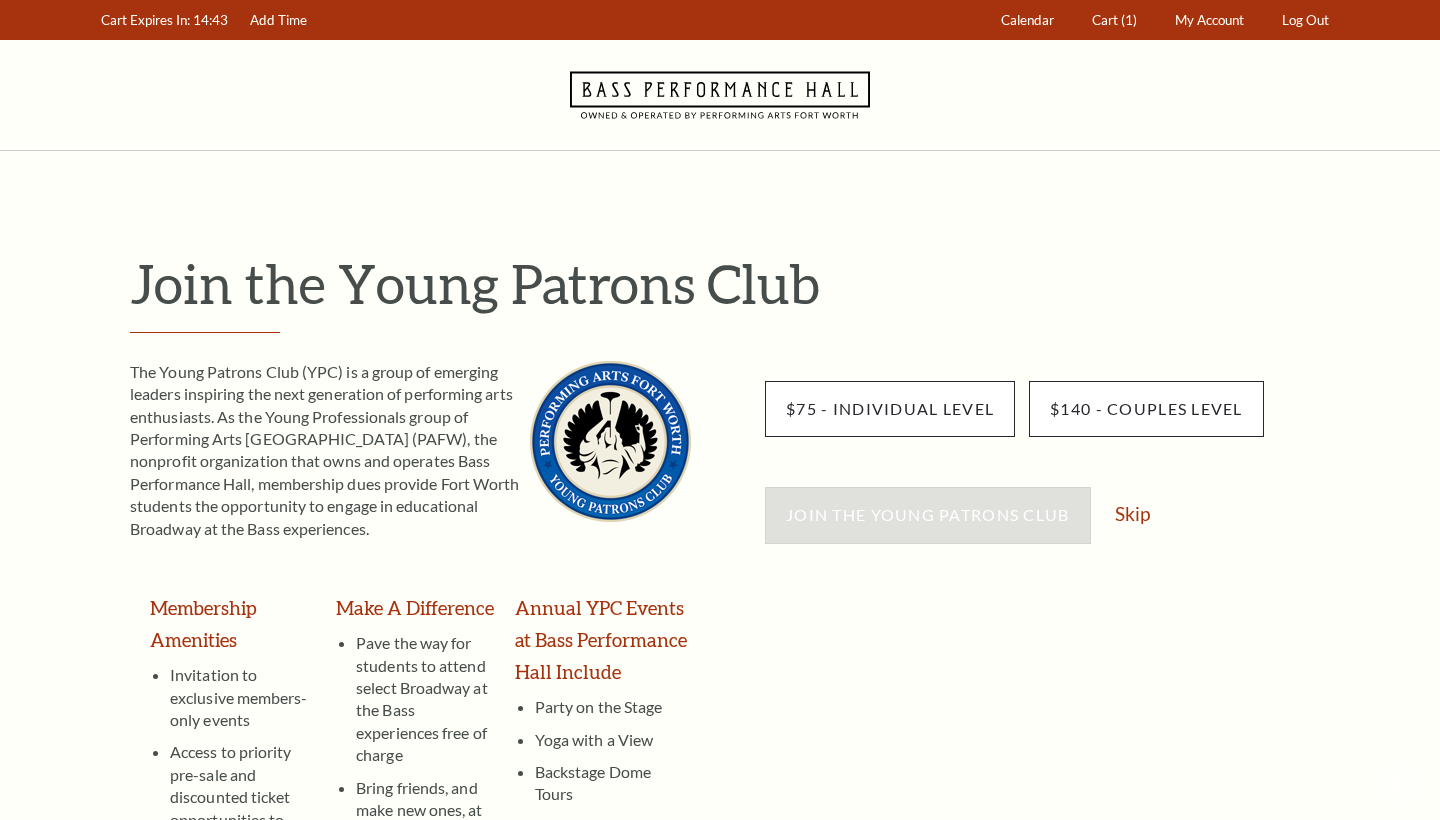 scroll, scrollTop: 0, scrollLeft: 0, axis: both 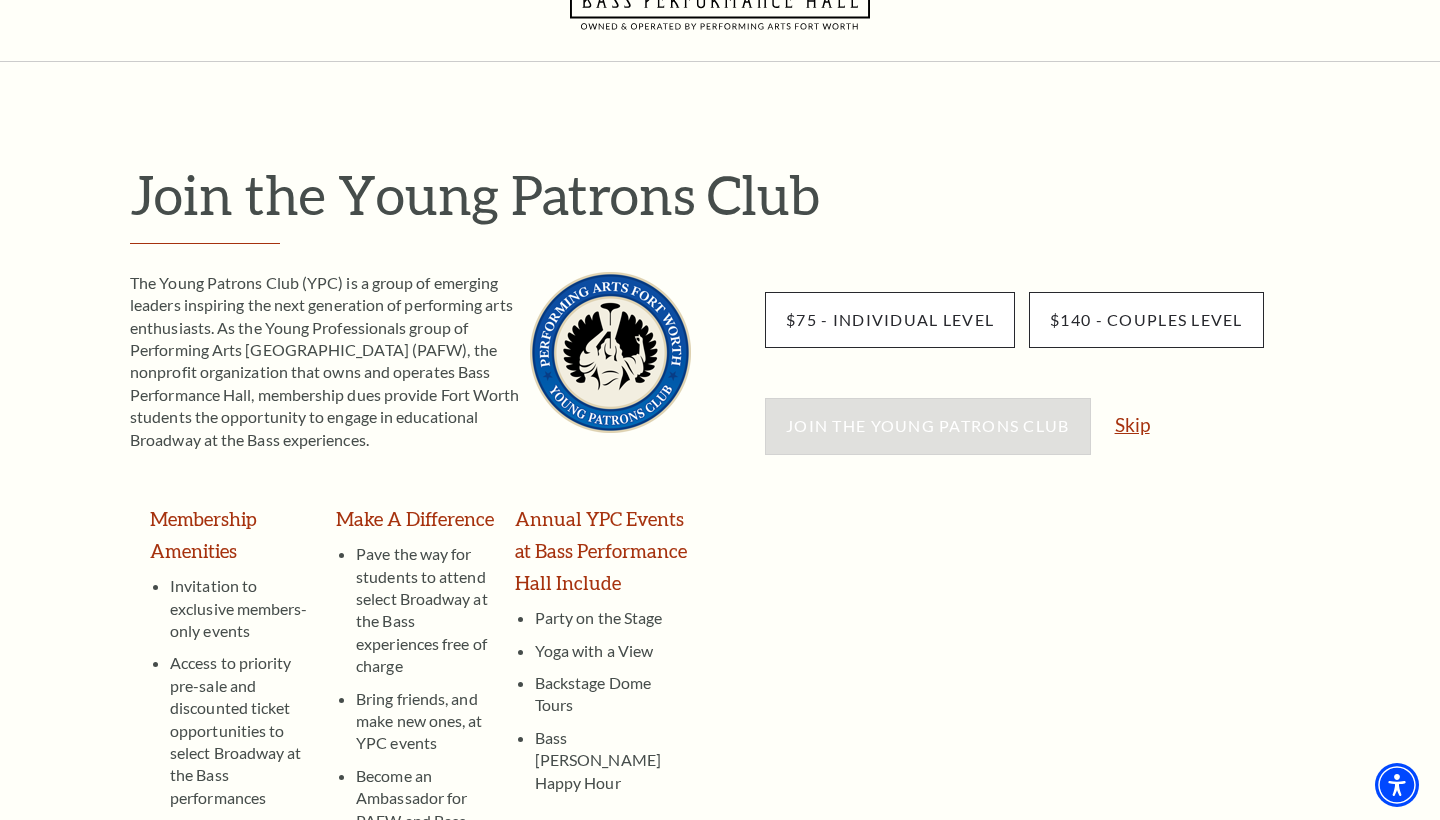 click on "Skip" at bounding box center (1132, 424) 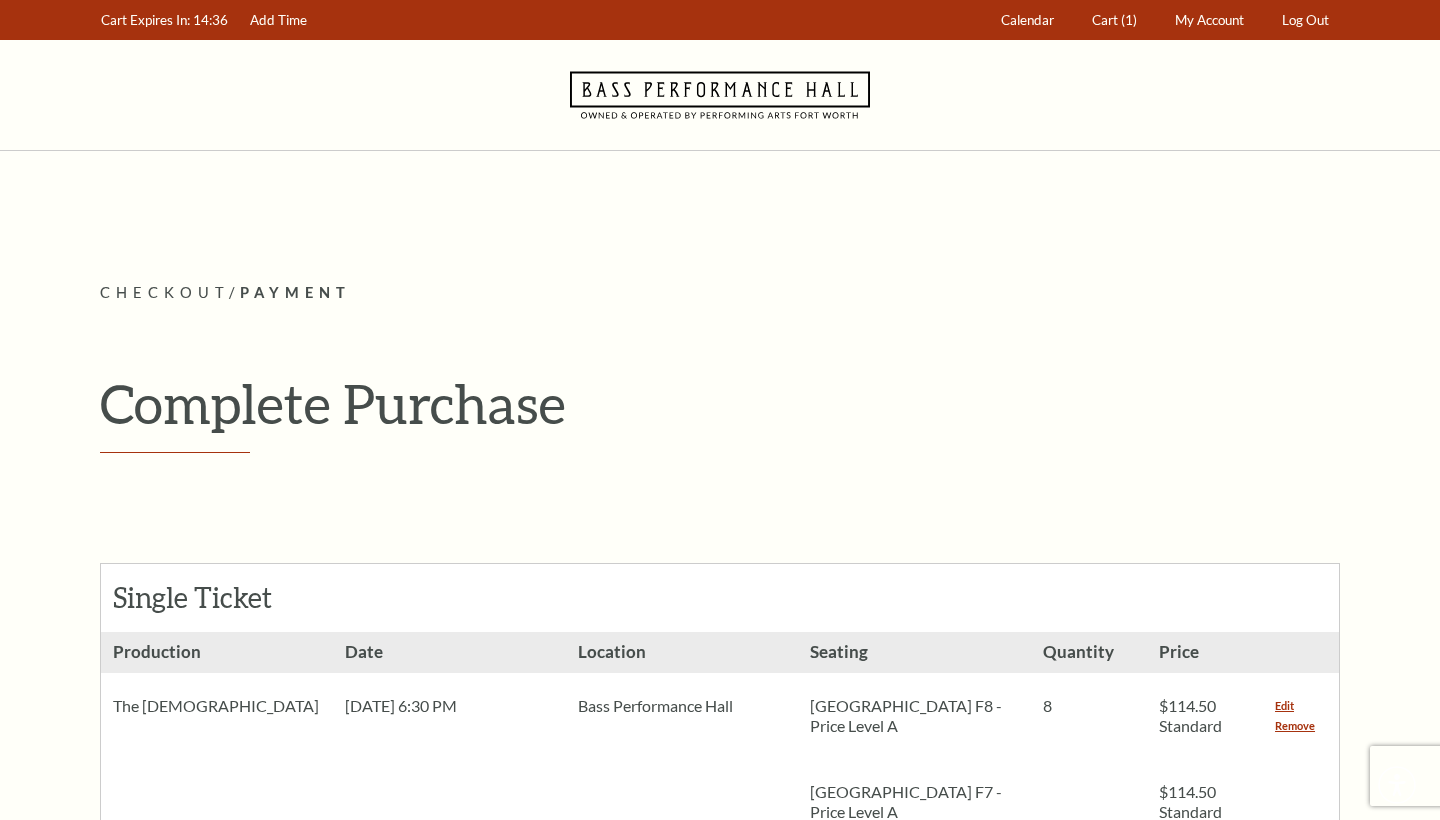 scroll, scrollTop: 0, scrollLeft: 0, axis: both 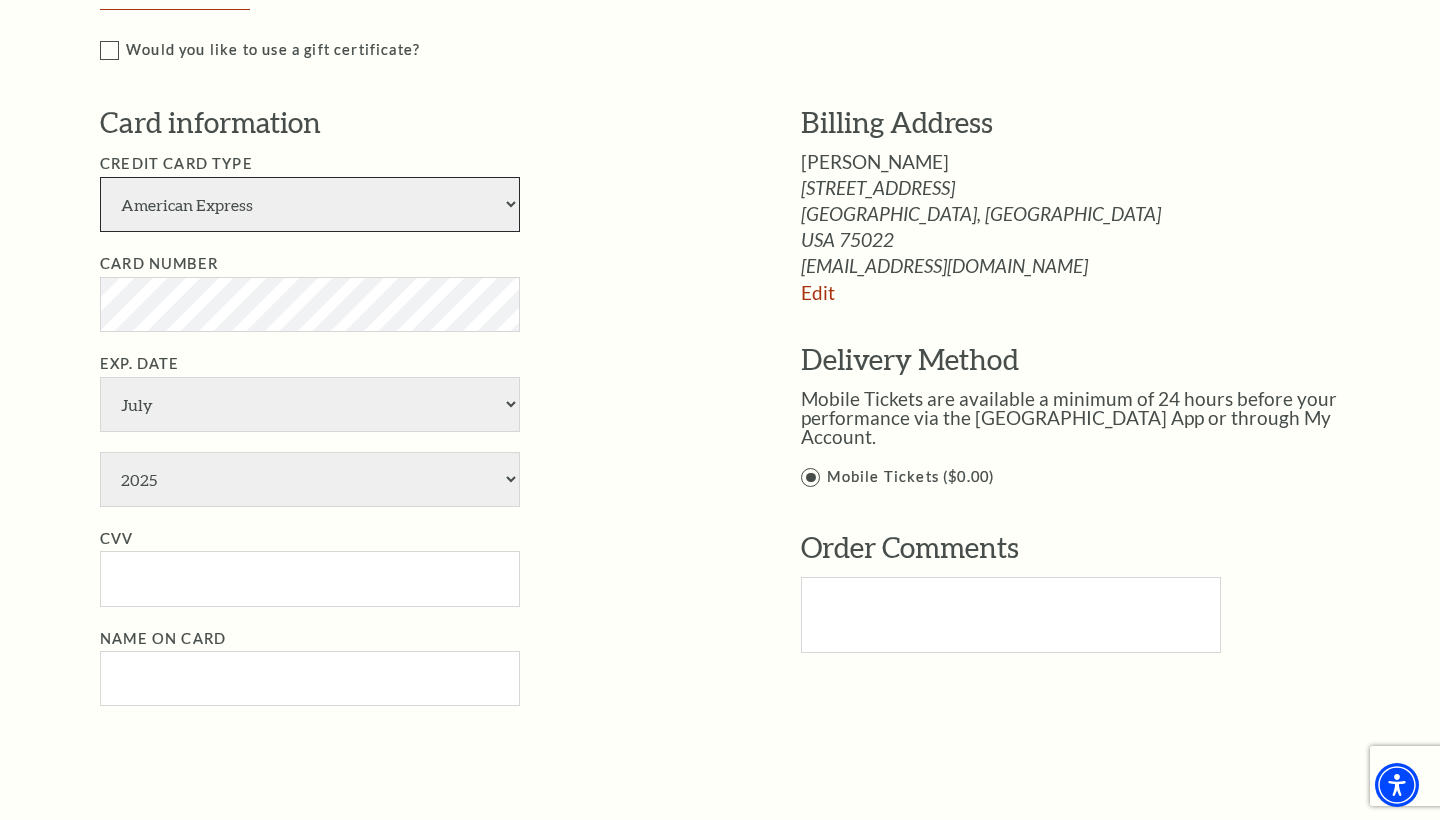 select on "25" 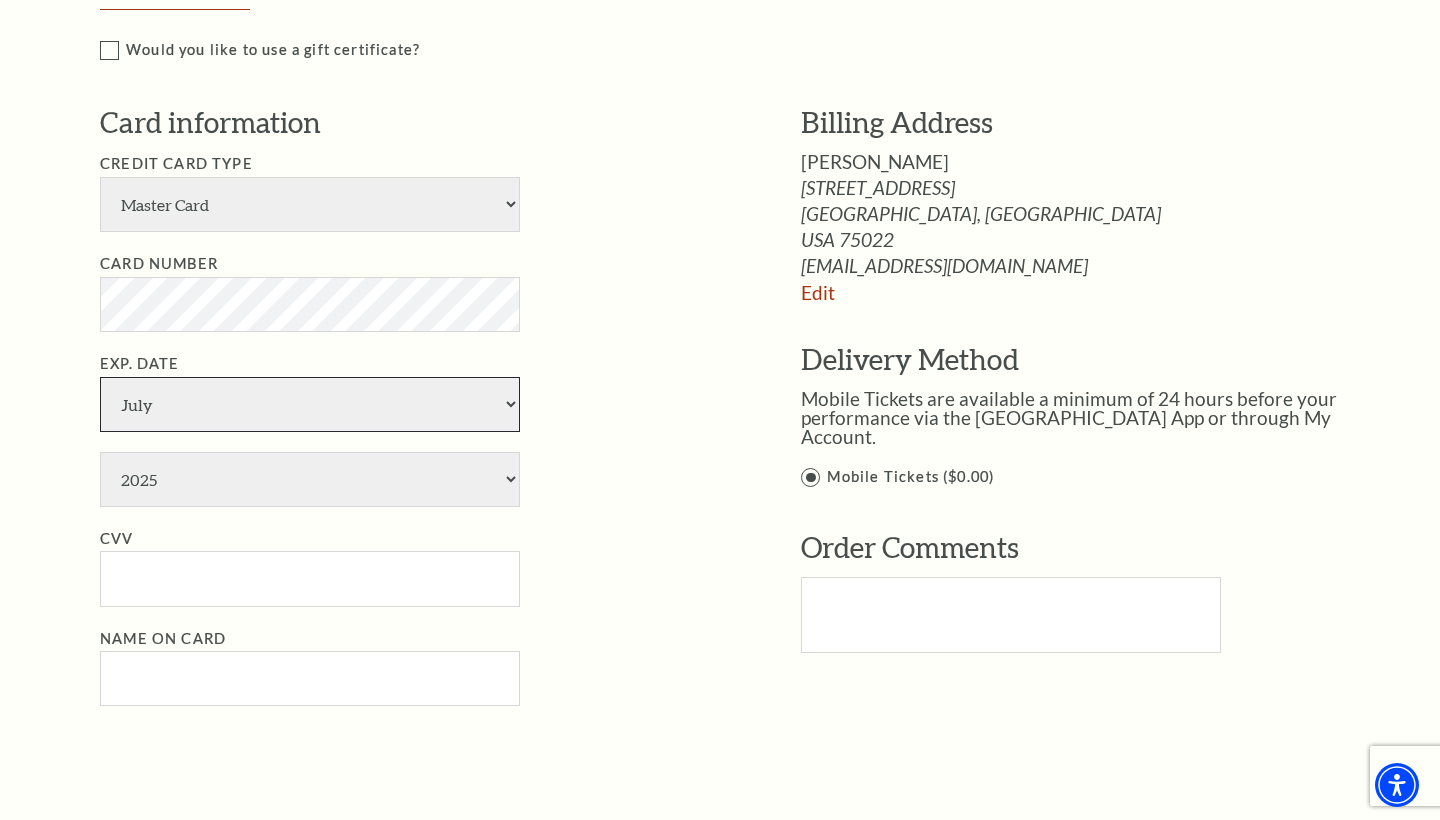 select on "9" 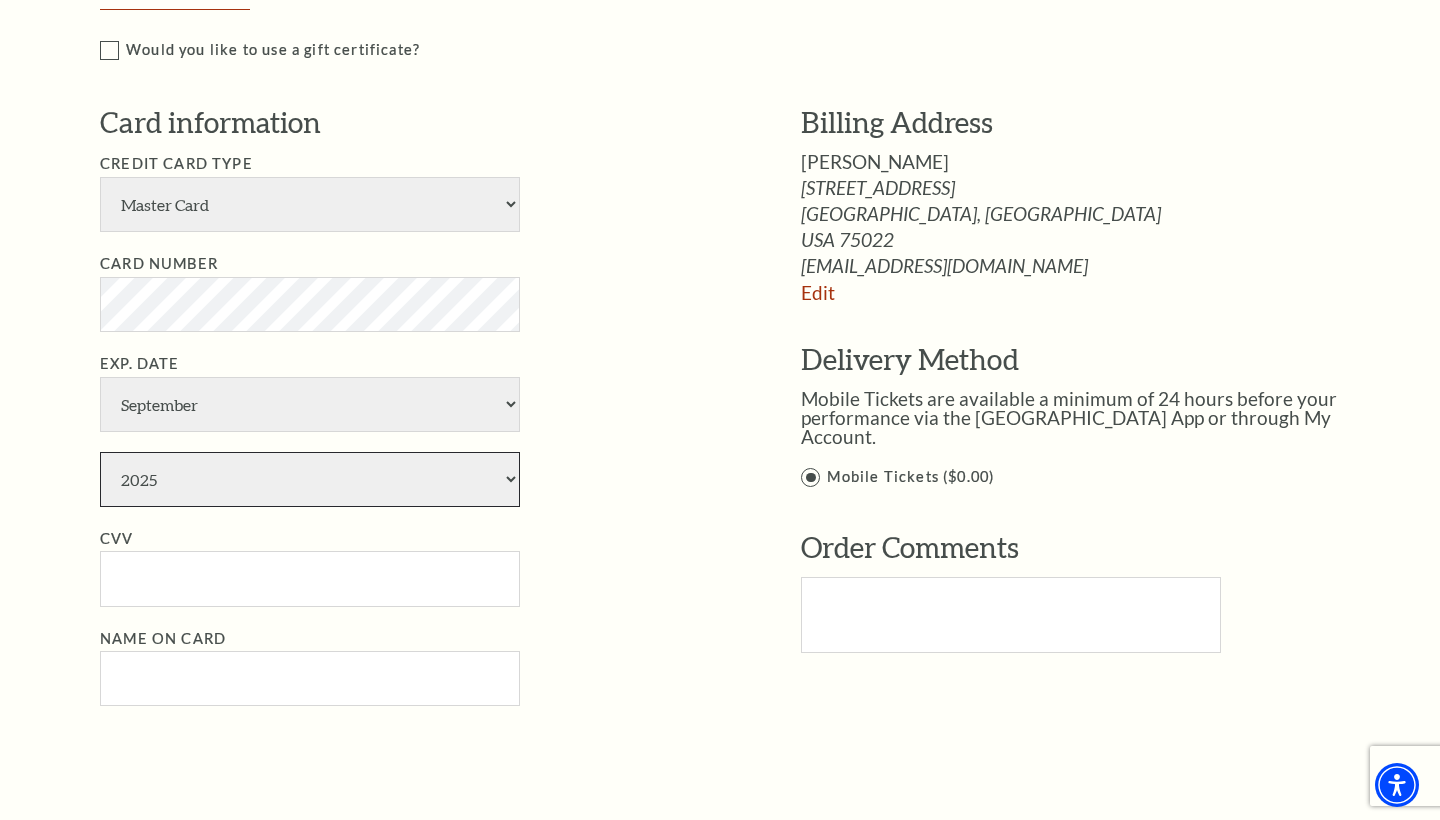 select on "2028" 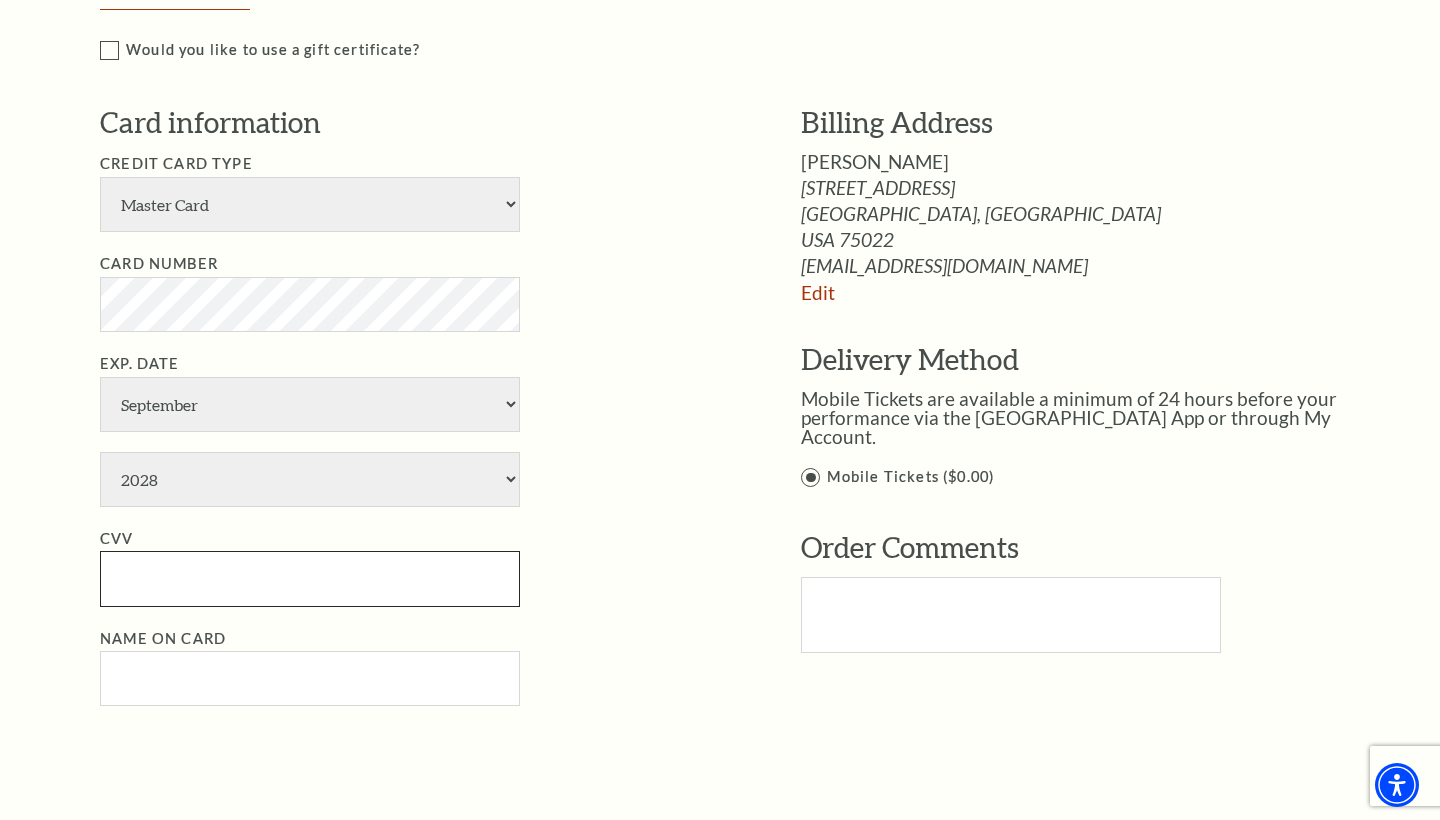 click on "CVV" at bounding box center (310, 578) 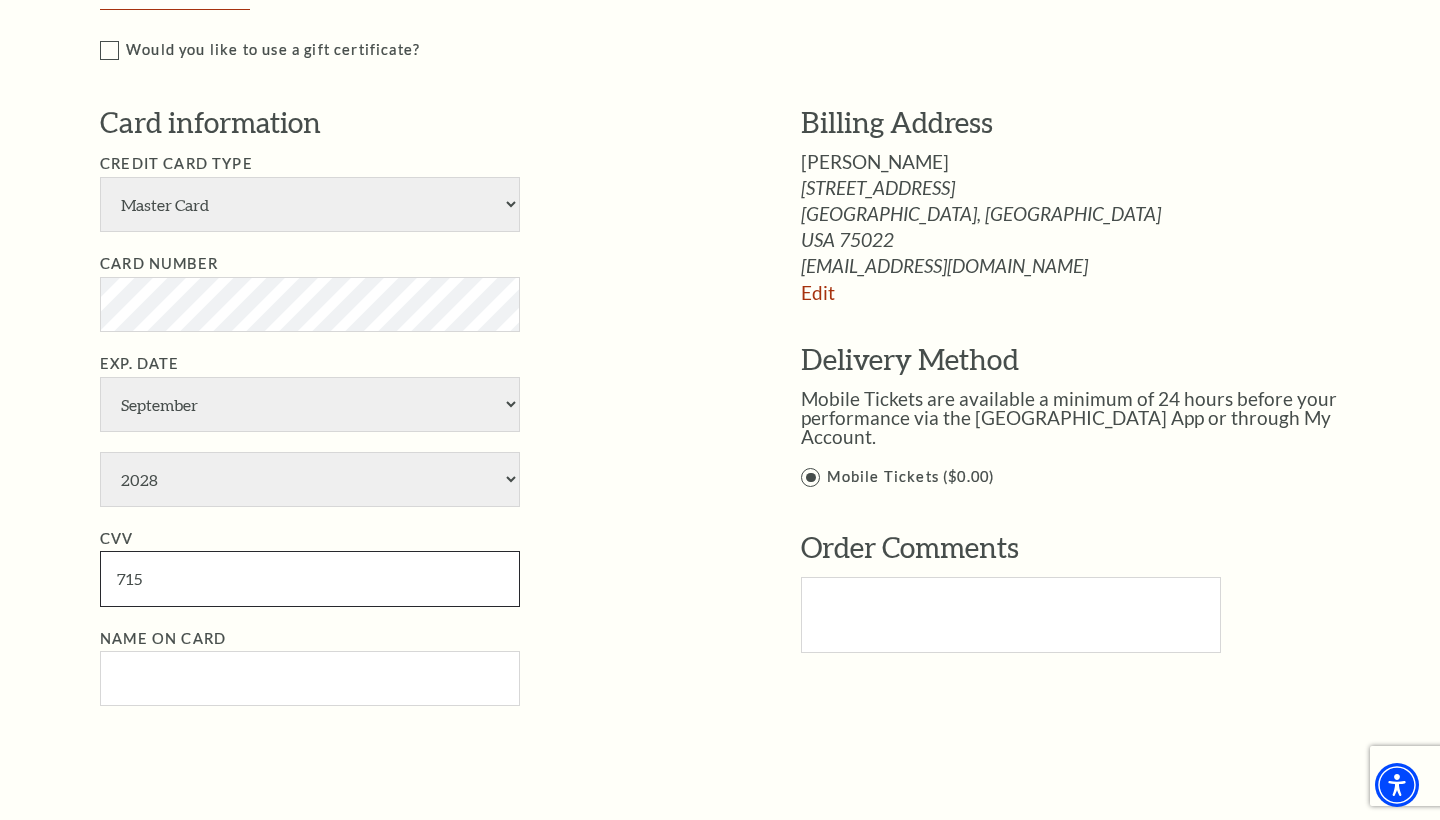 type on "715" 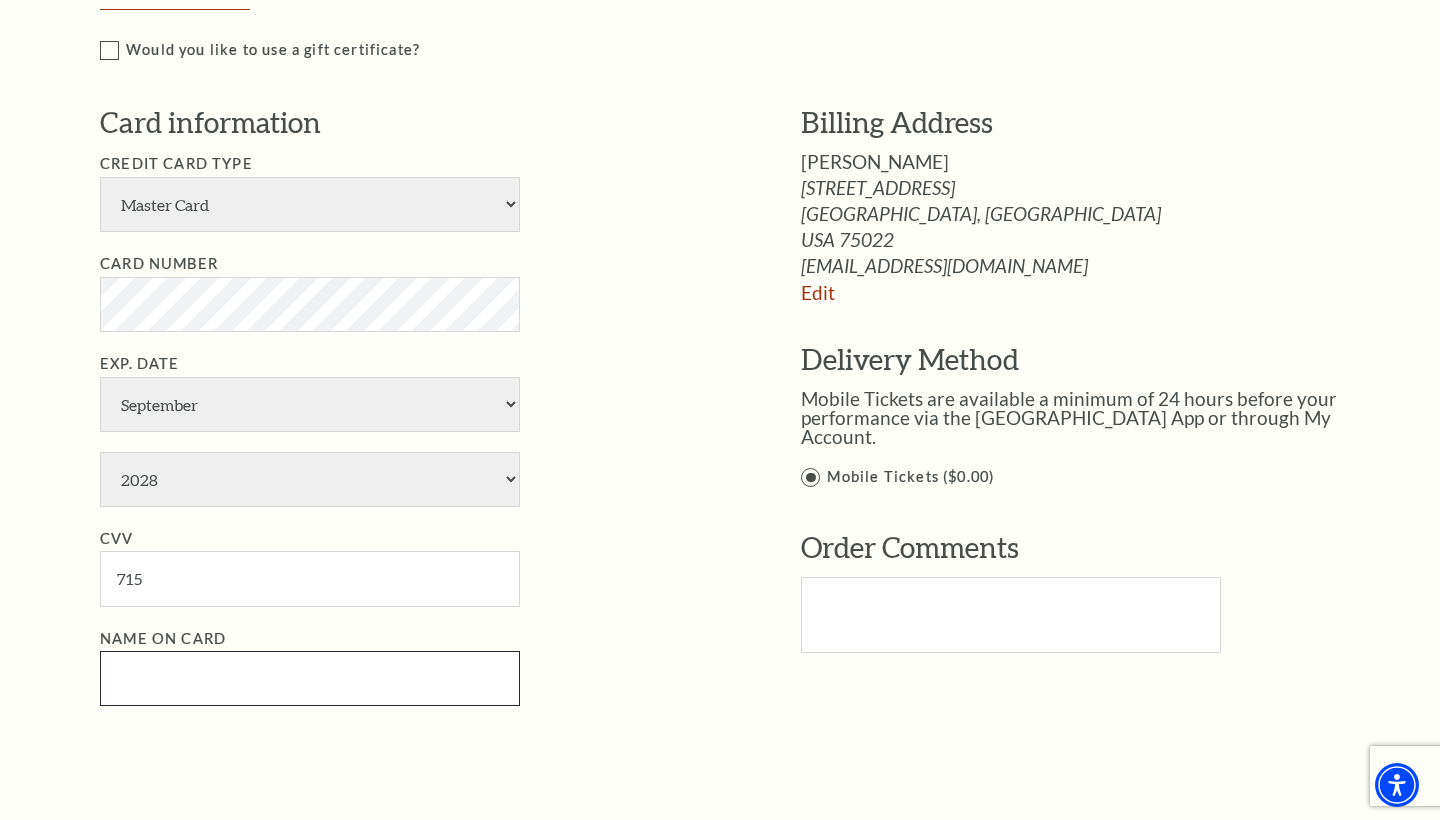 click on "Name on Card" at bounding box center [310, 678] 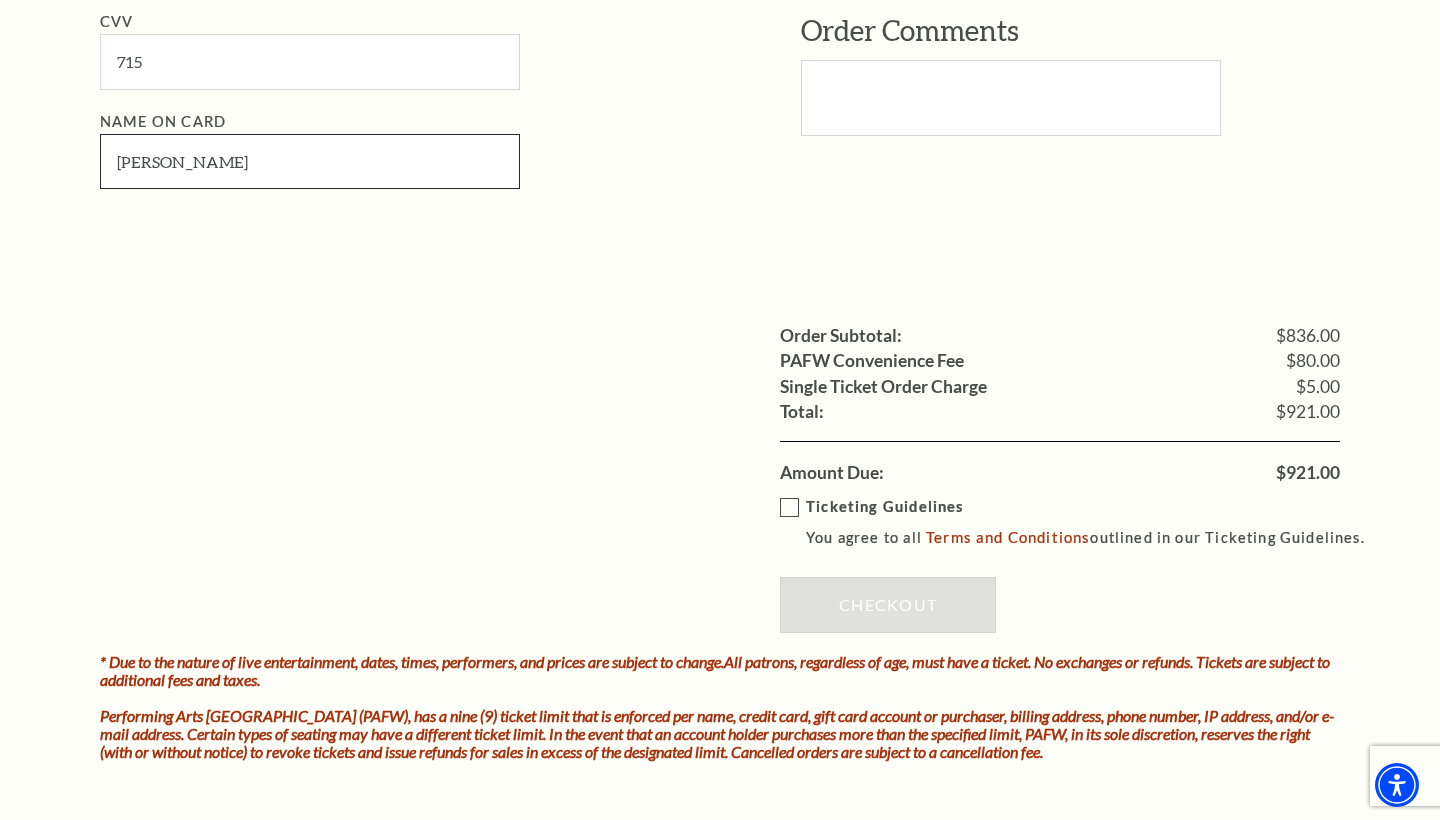 scroll, scrollTop: 2128, scrollLeft: 0, axis: vertical 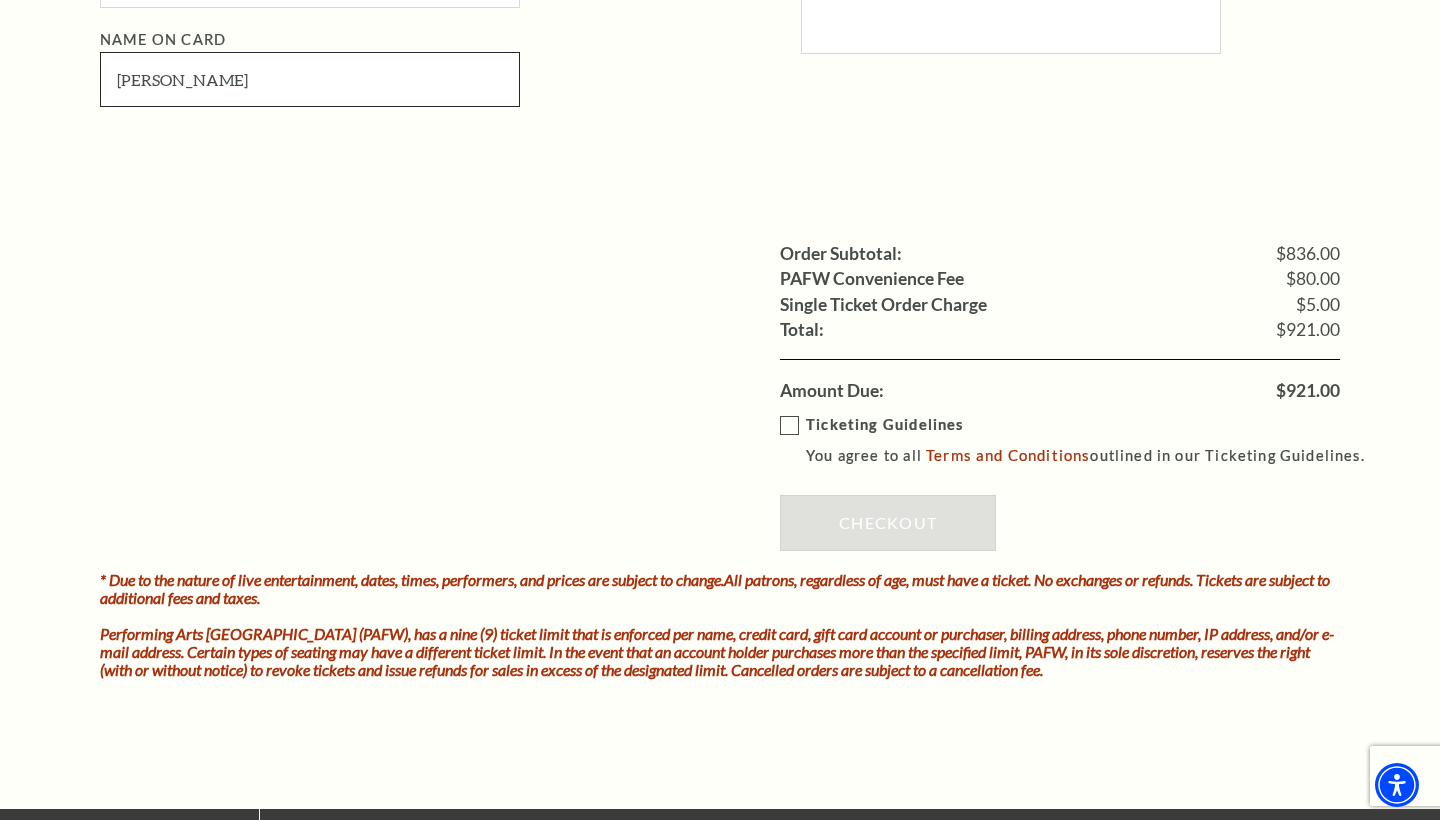 type on "Shelly L Hamilton" 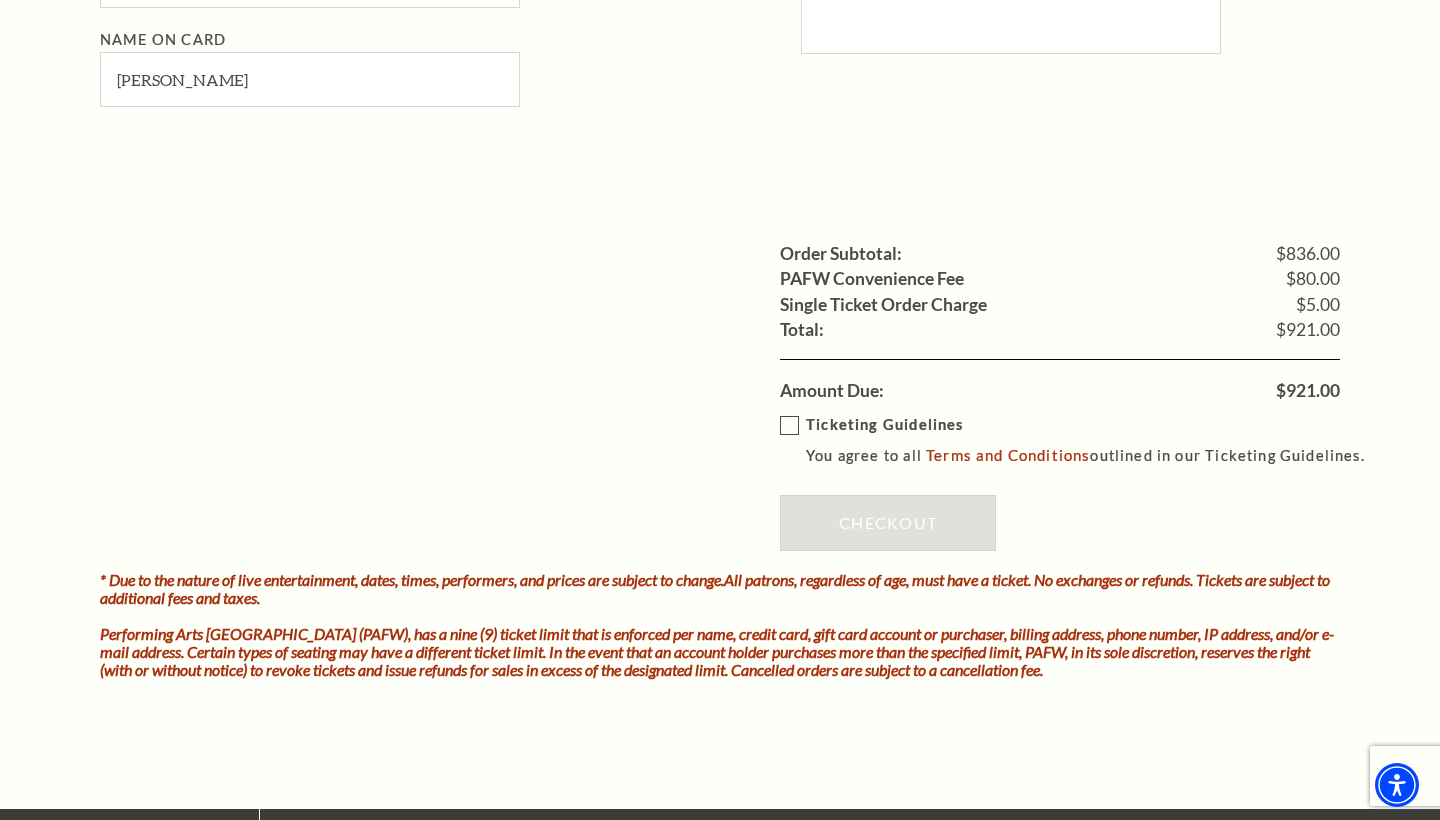 click on "Ticketing Guidelines
You agree to all   Terms and Conditions  outlined in our Ticketing Guidelines." at bounding box center (1081, 440) 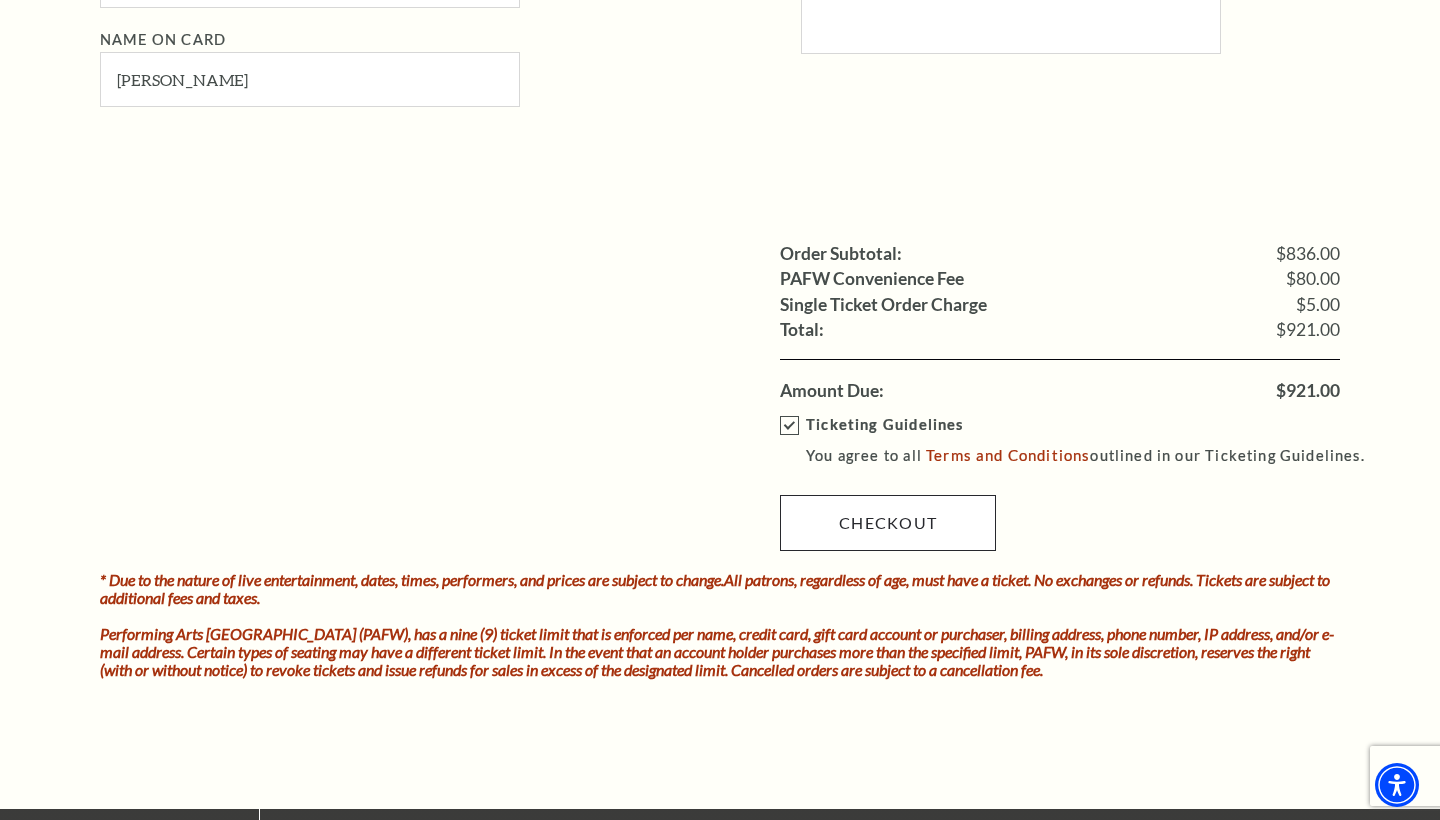 click on "Checkout" at bounding box center (888, 523) 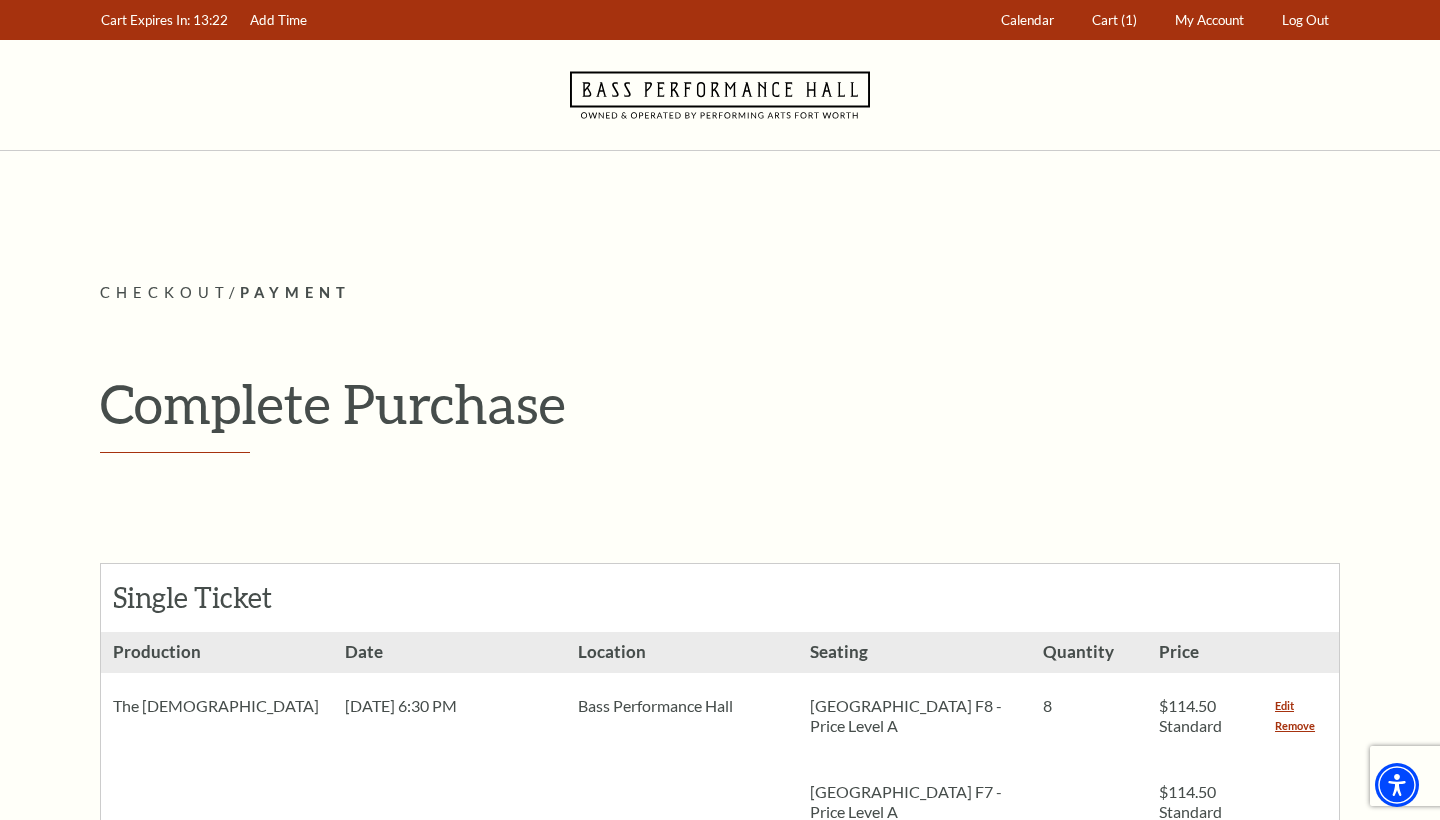 scroll, scrollTop: 0, scrollLeft: 0, axis: both 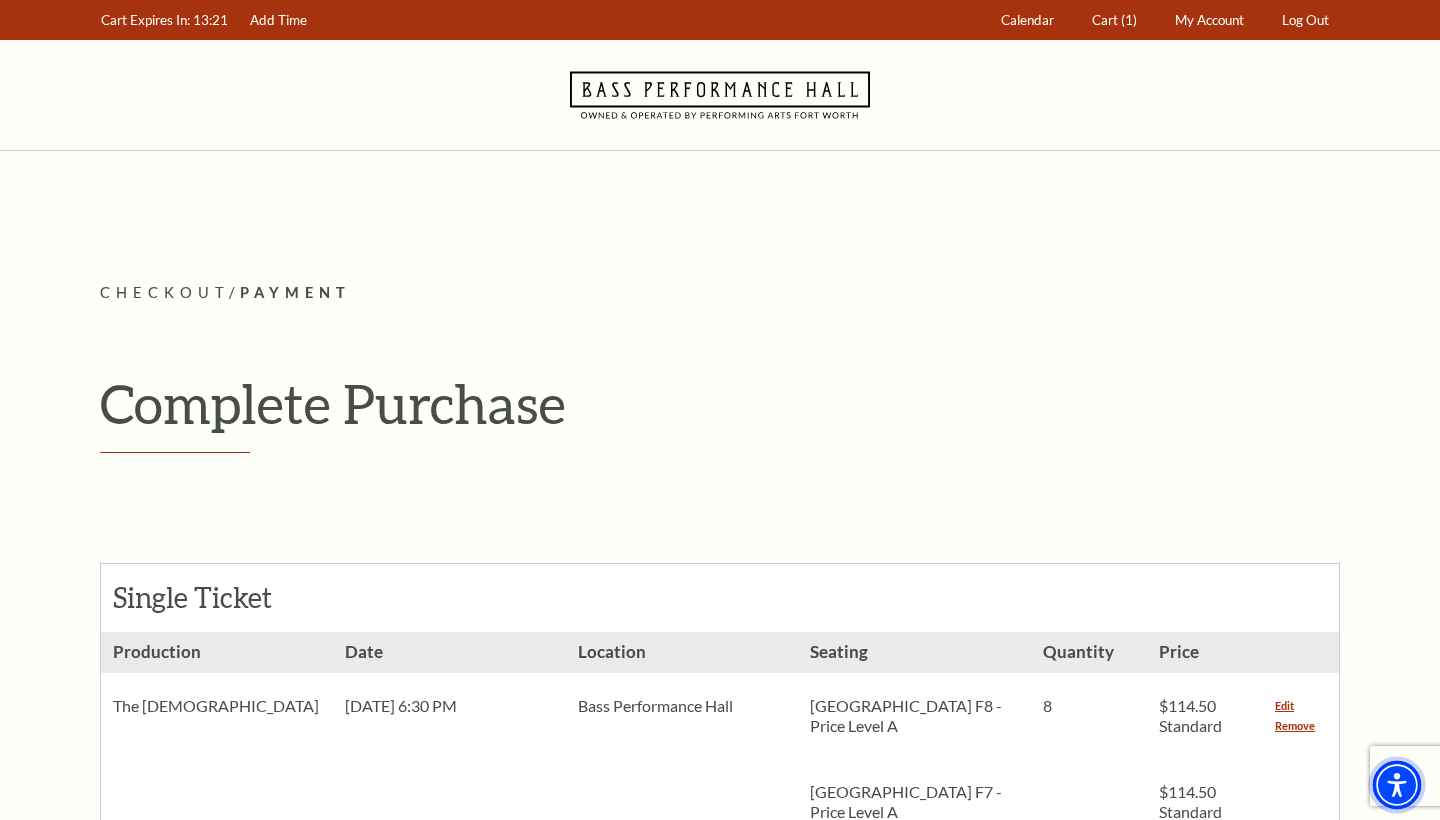 click at bounding box center [1397, 785] 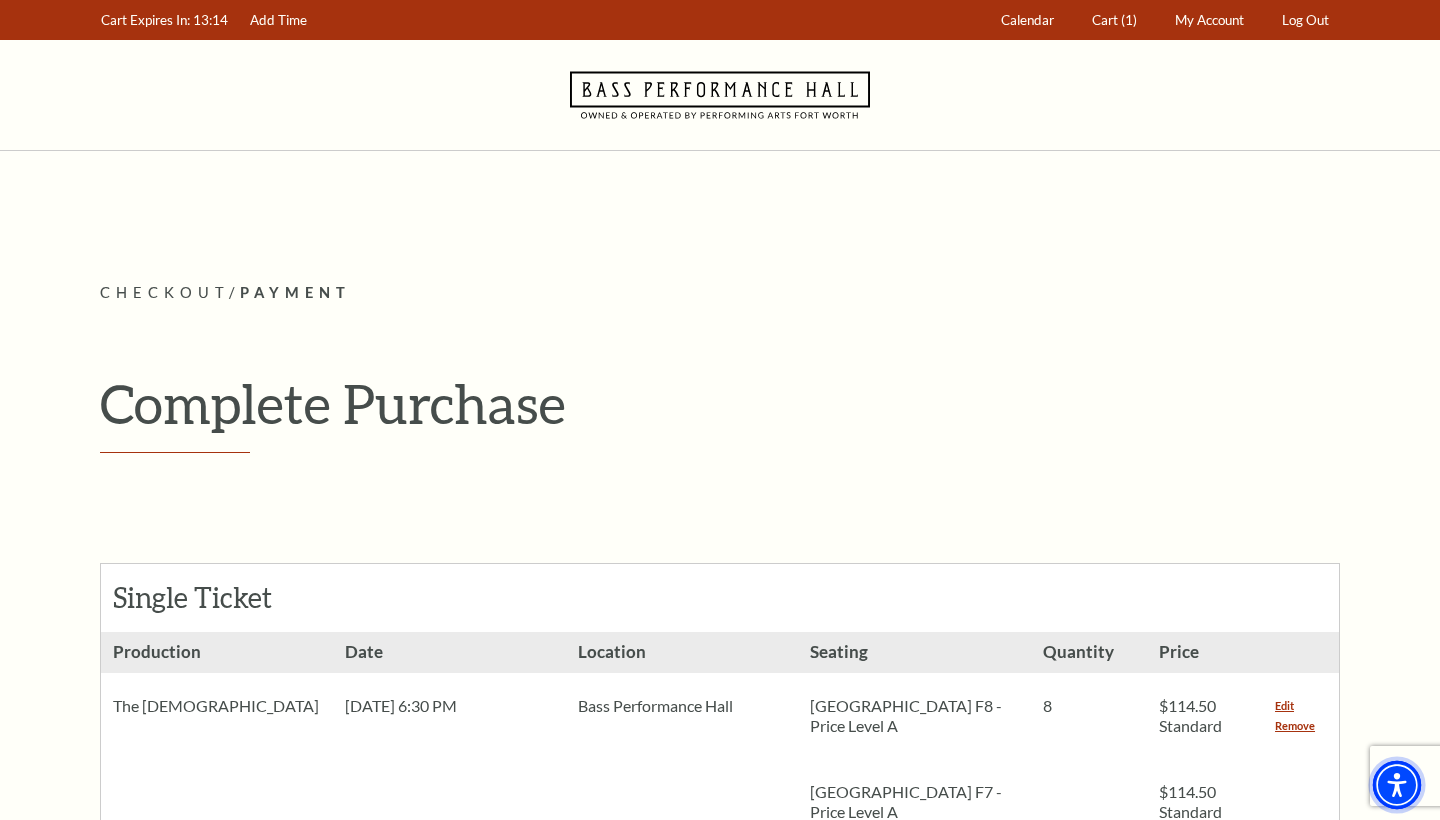 click at bounding box center [1397, 785] 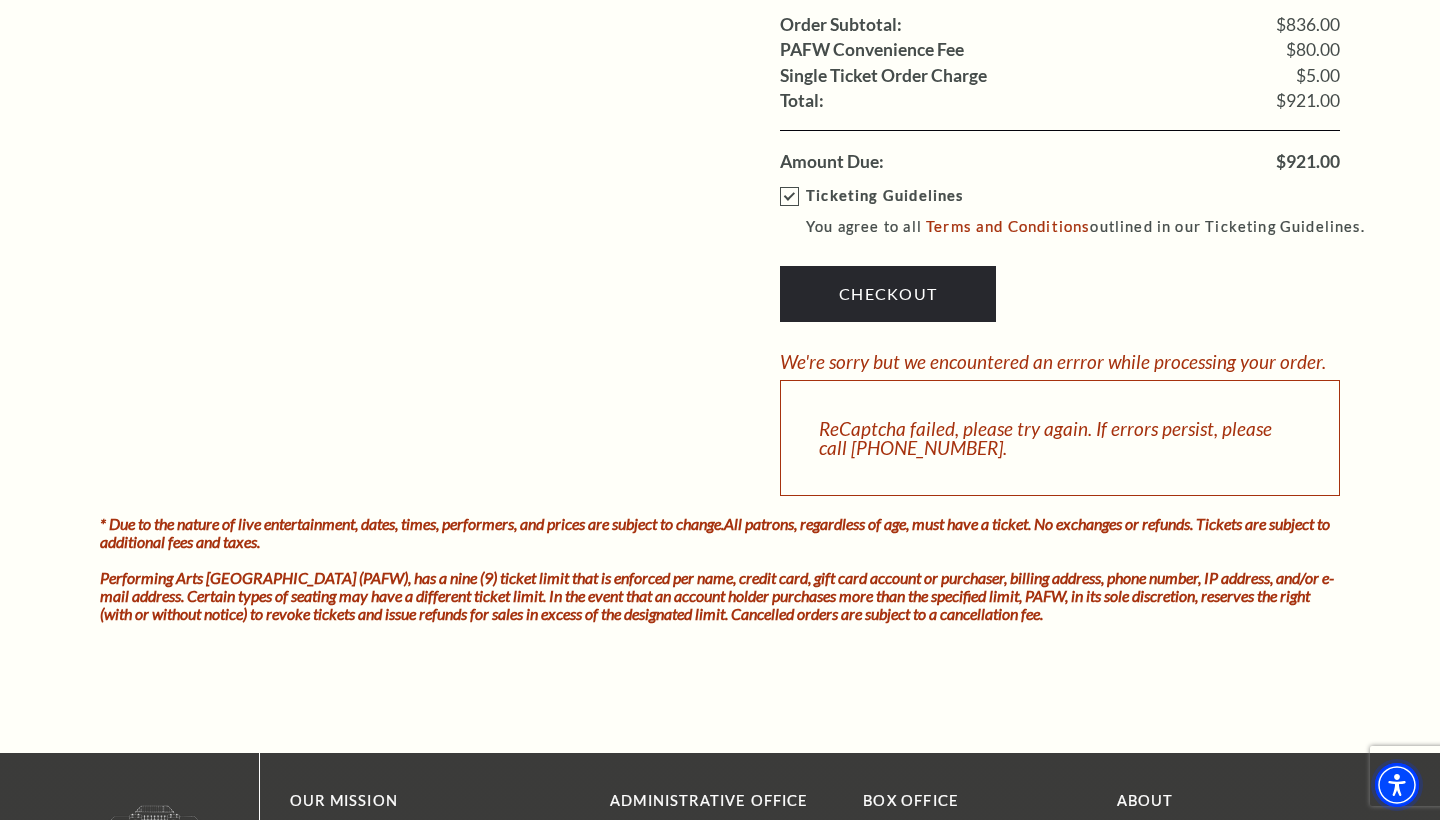 scroll, scrollTop: 2356, scrollLeft: 0, axis: vertical 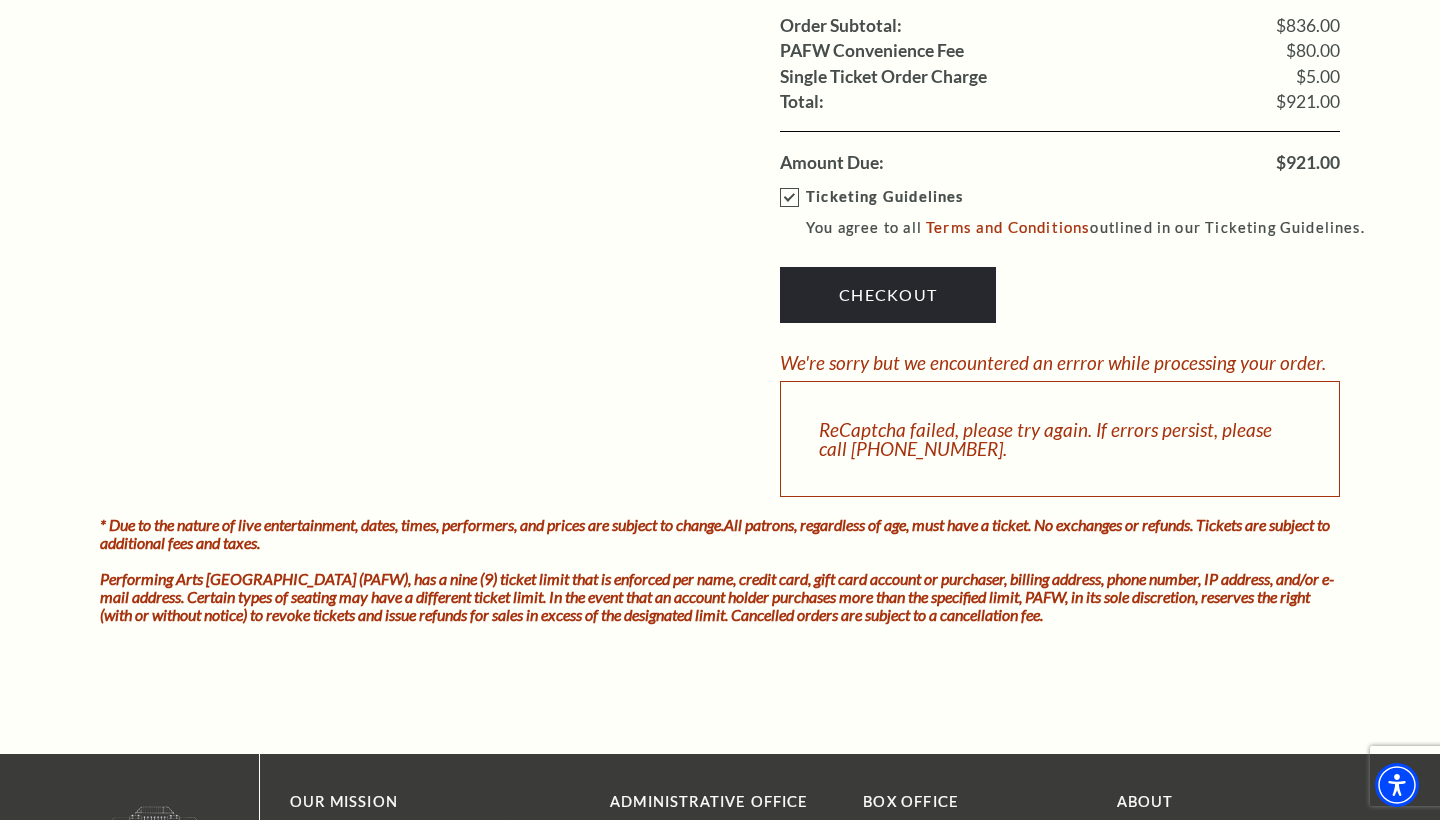 click on "* Due to the nature of live entertainment, dates, times, performers, and prices are subject to change.  All patrons, regardless of age, must have a ticket . No exchanges or refunds. Tickets are subject to additional fees and taxes." at bounding box center (720, 543) 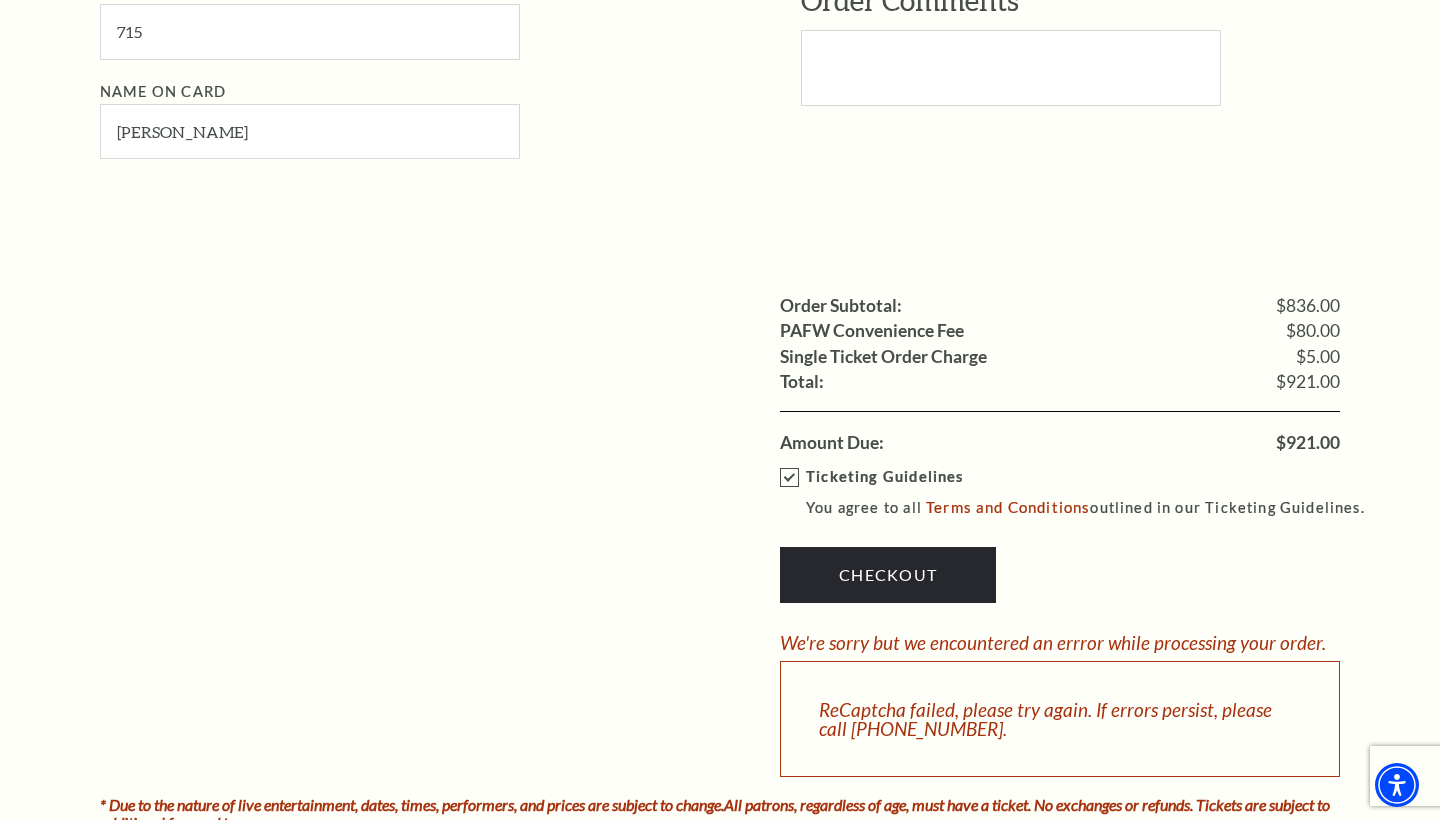 scroll, scrollTop: 2065, scrollLeft: 0, axis: vertical 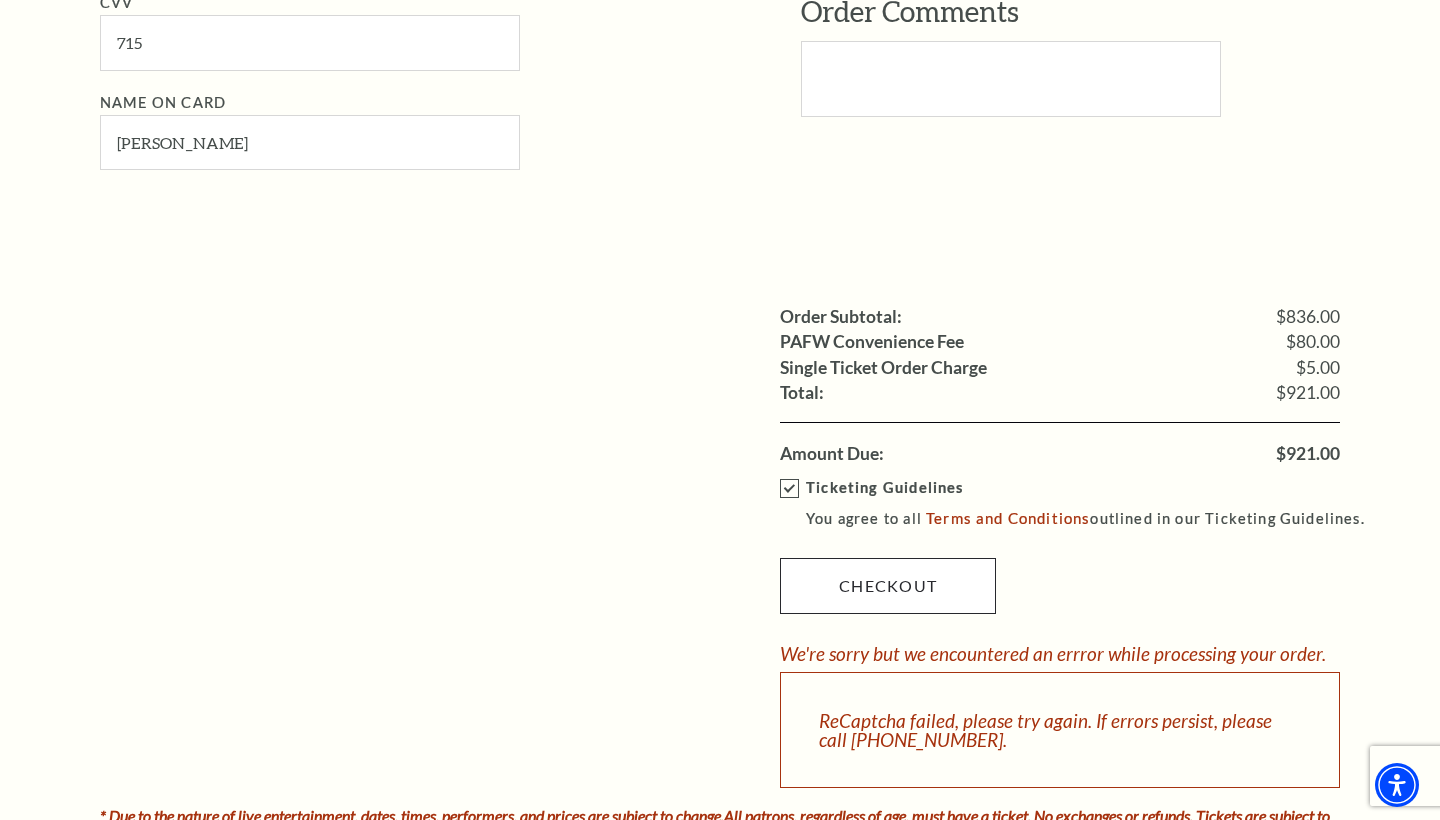 click on "Checkout" at bounding box center (888, 586) 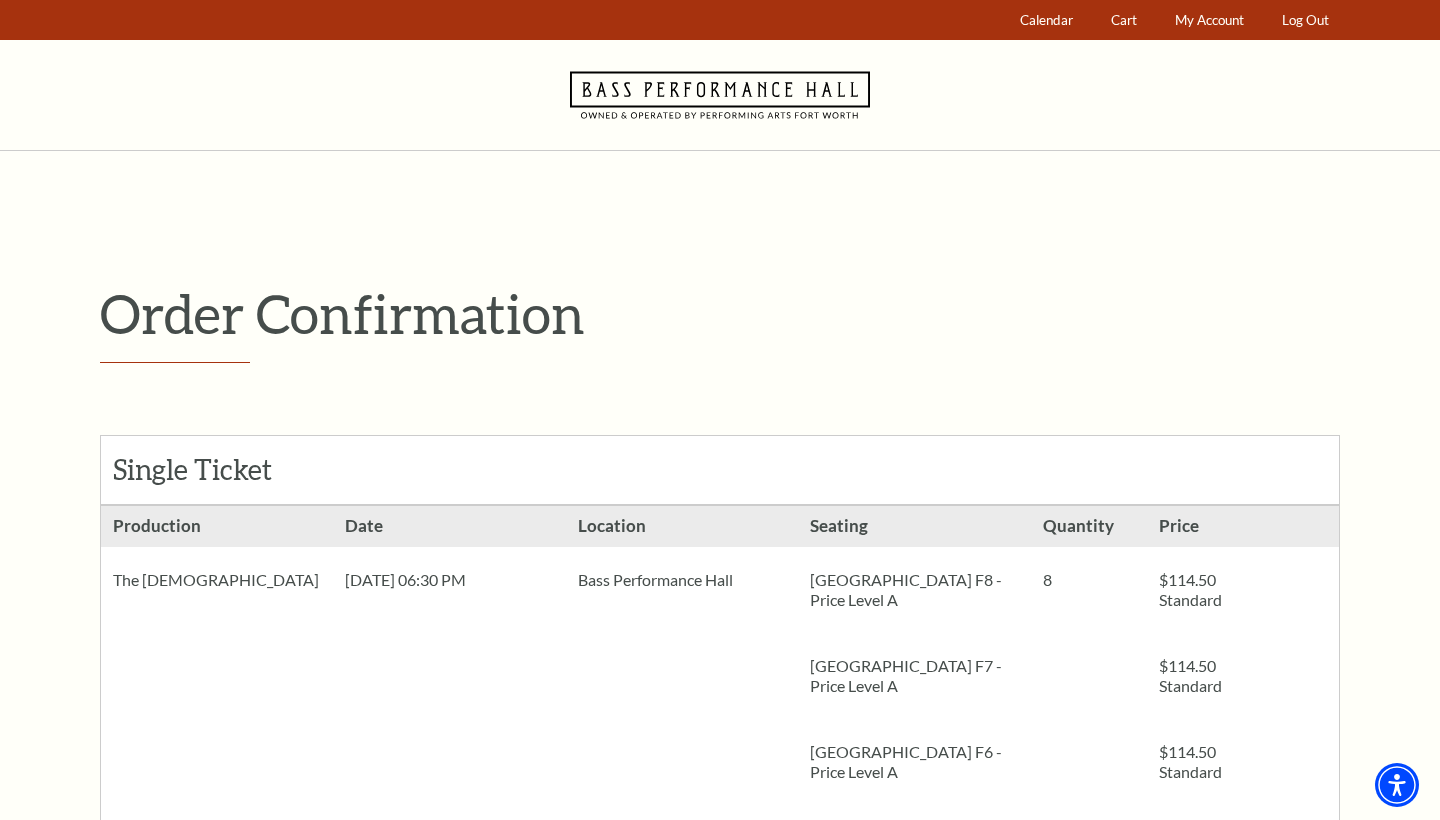 scroll, scrollTop: 0, scrollLeft: 0, axis: both 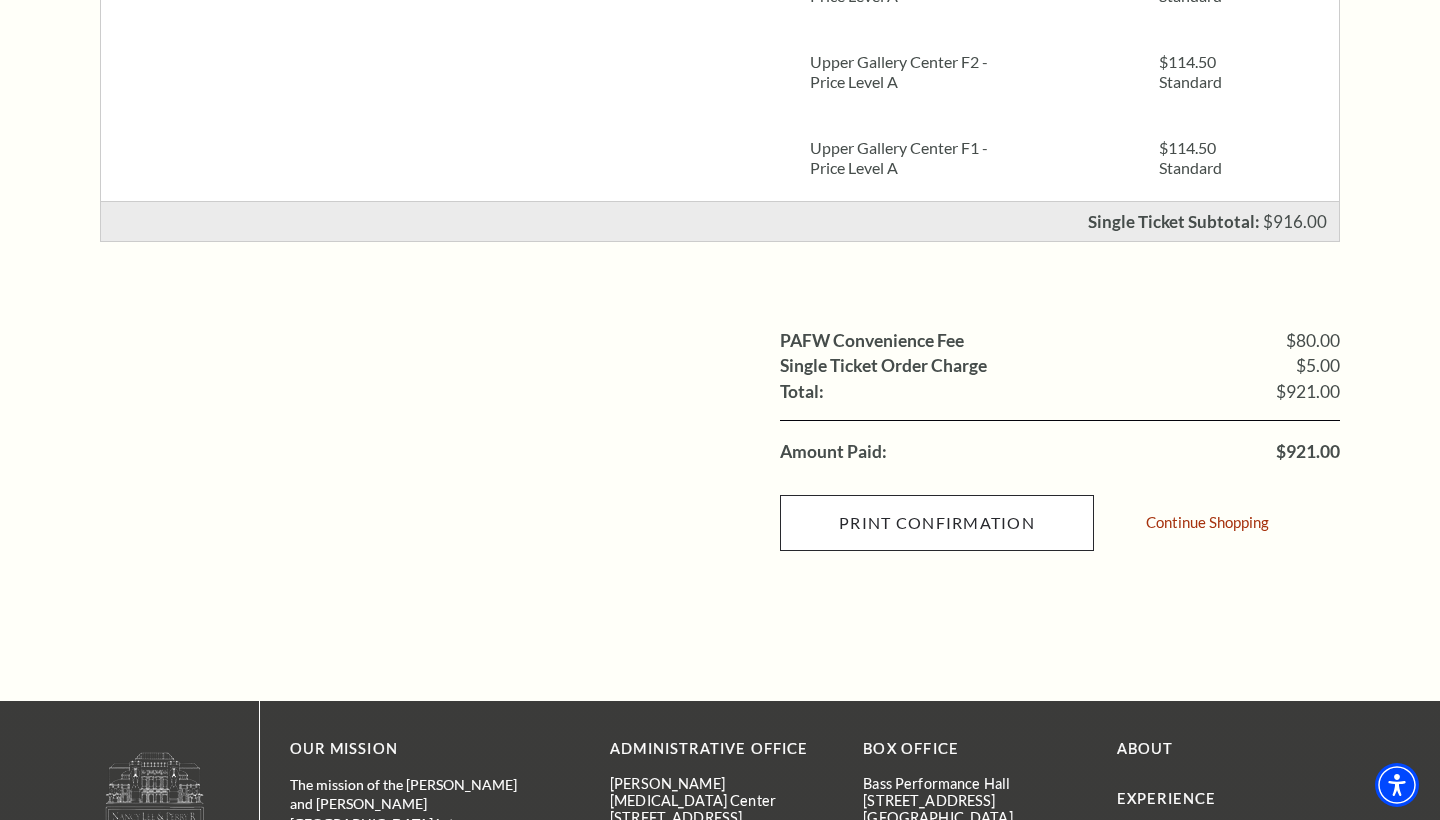 click on "Print Confirmation" at bounding box center [937, 523] 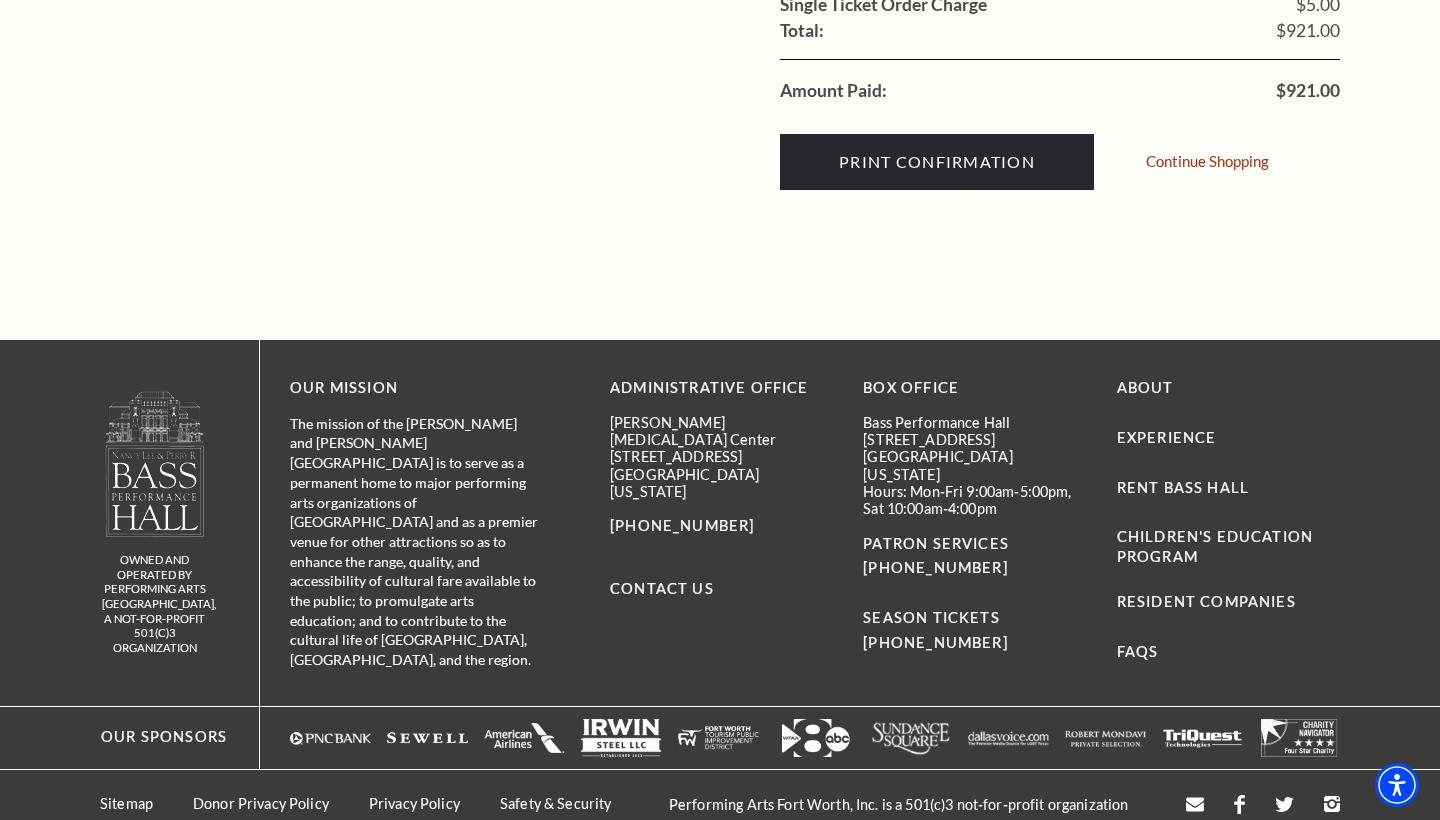 scroll, scrollTop: 1390, scrollLeft: 0, axis: vertical 